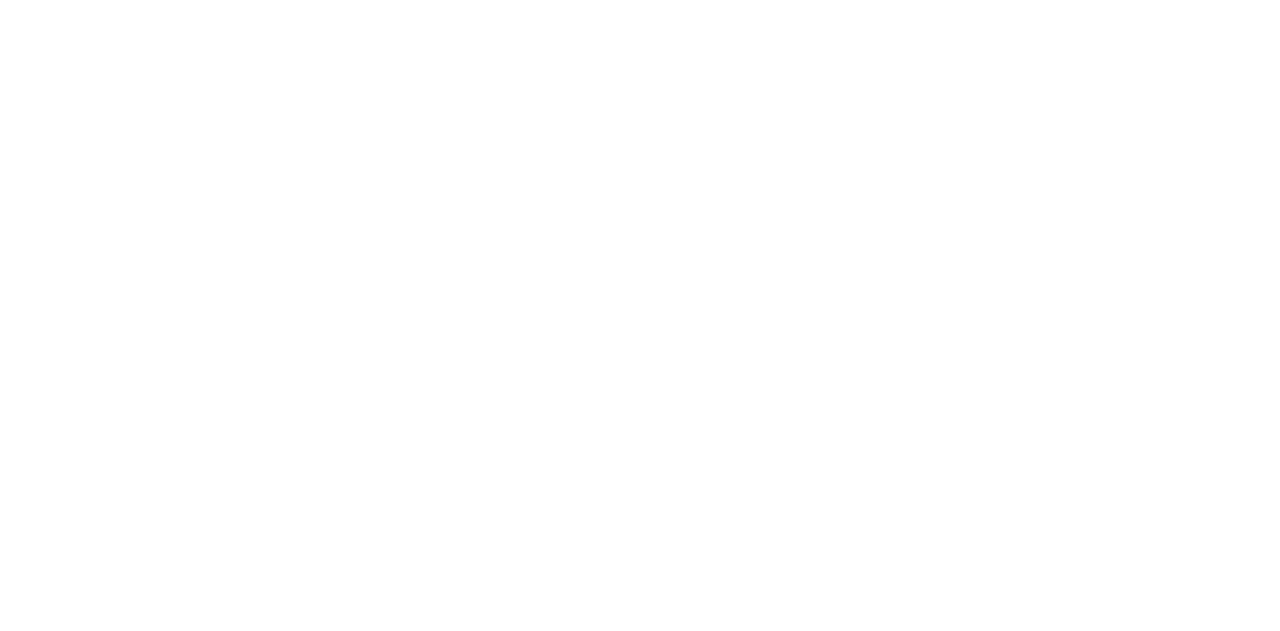 scroll, scrollTop: 0, scrollLeft: 0, axis: both 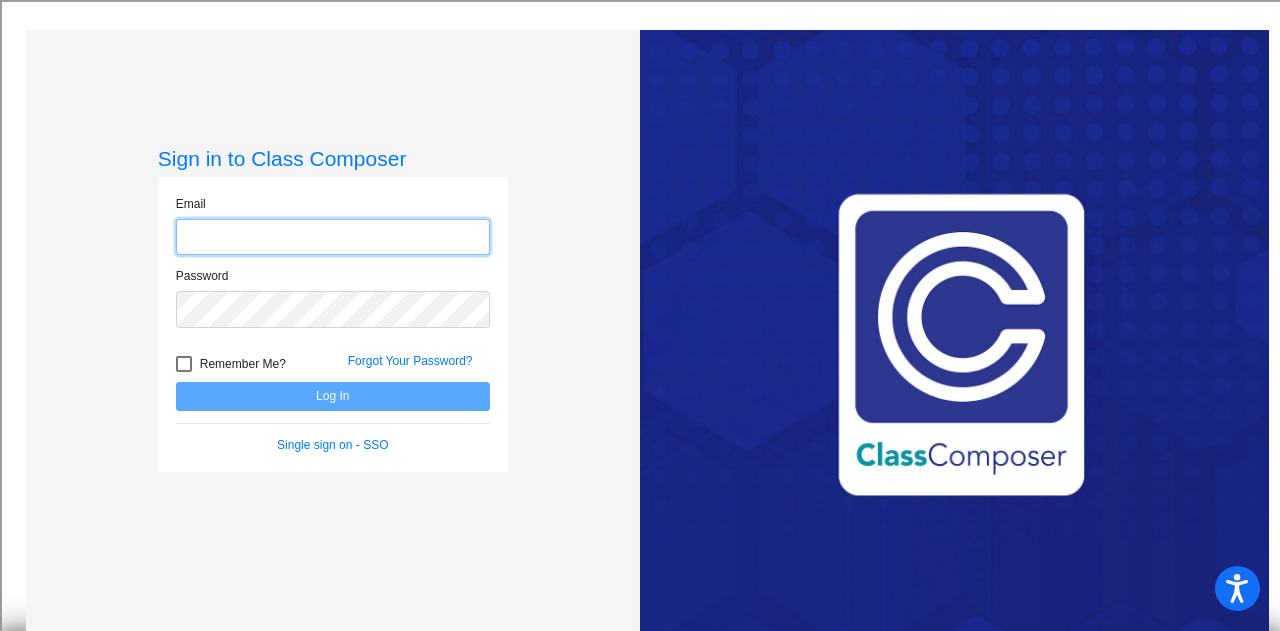 click 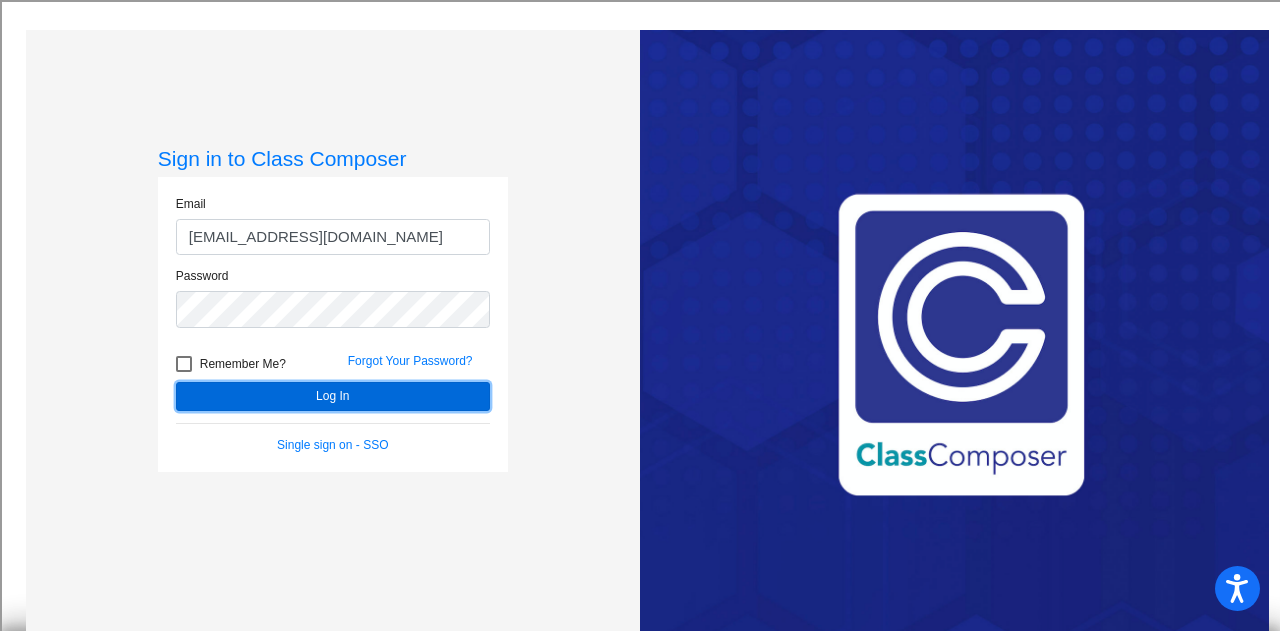 click on "Log In" 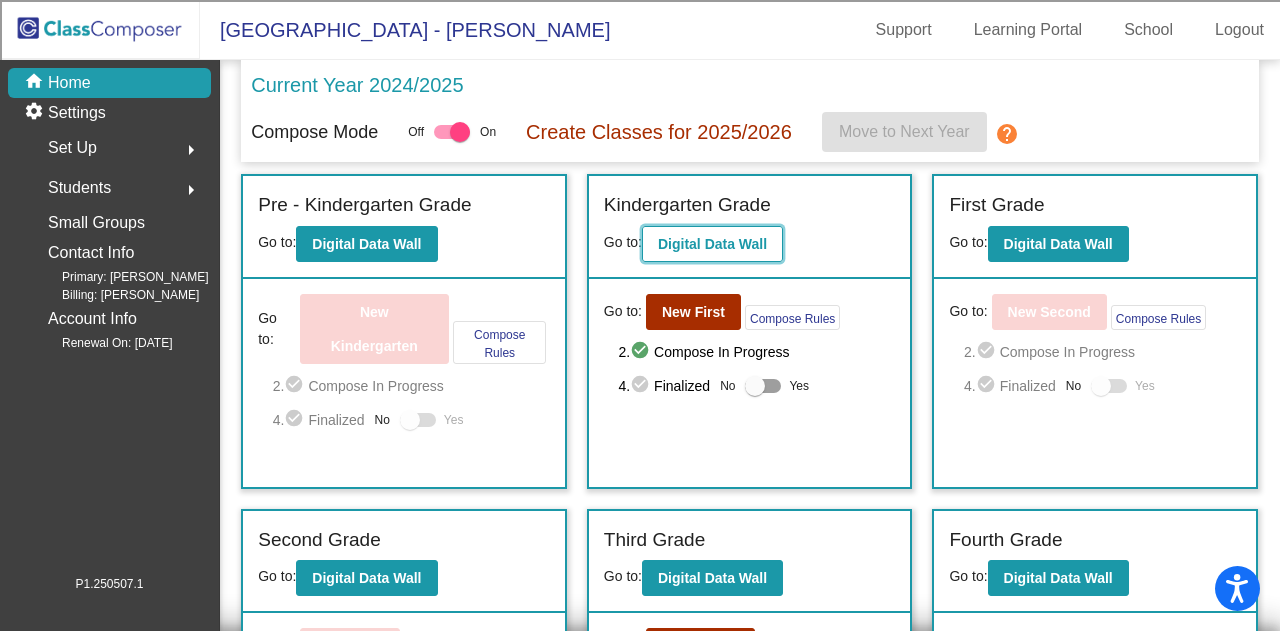click on "Digital Data Wall" 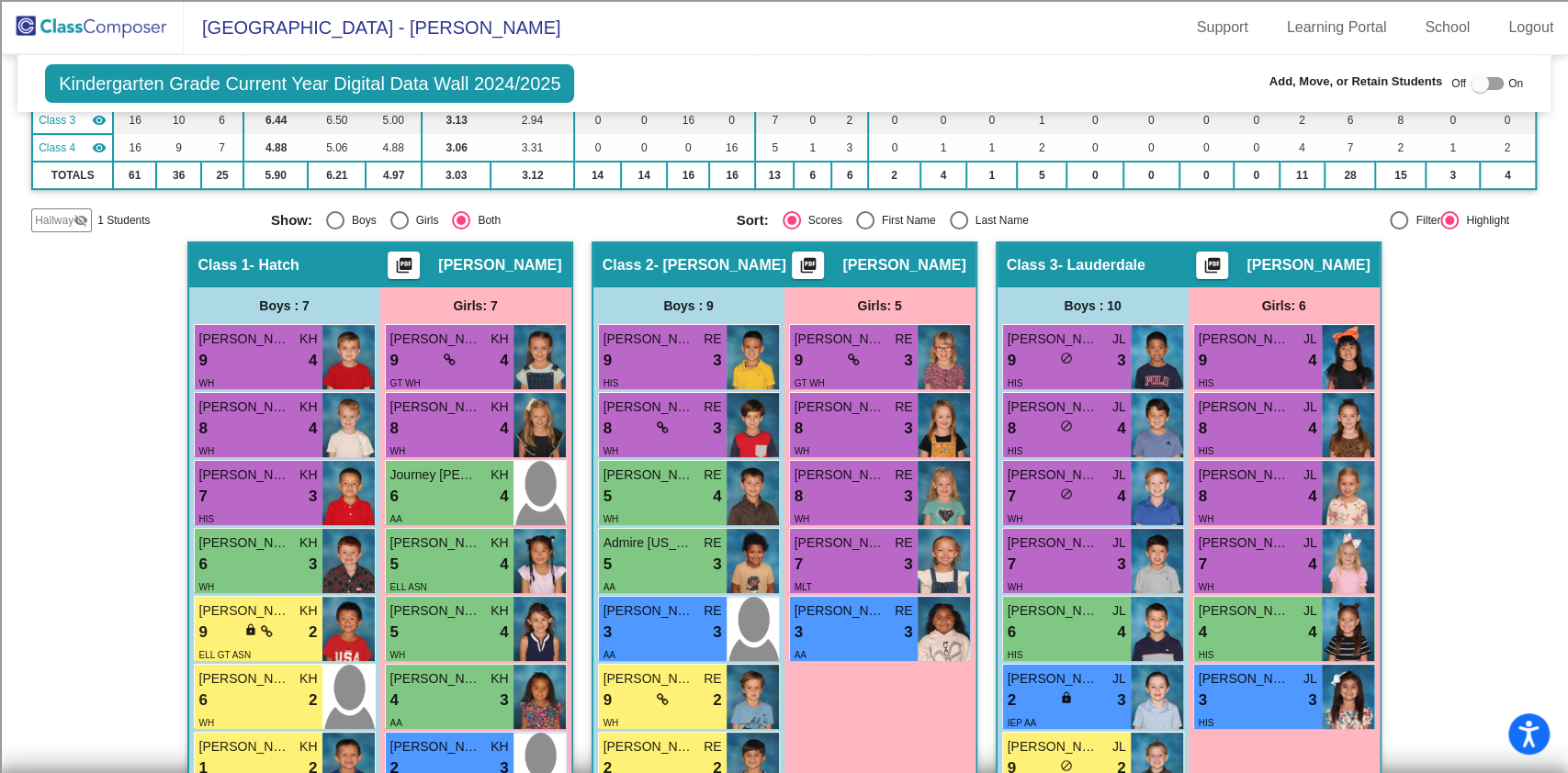 scroll, scrollTop: 122, scrollLeft: 0, axis: vertical 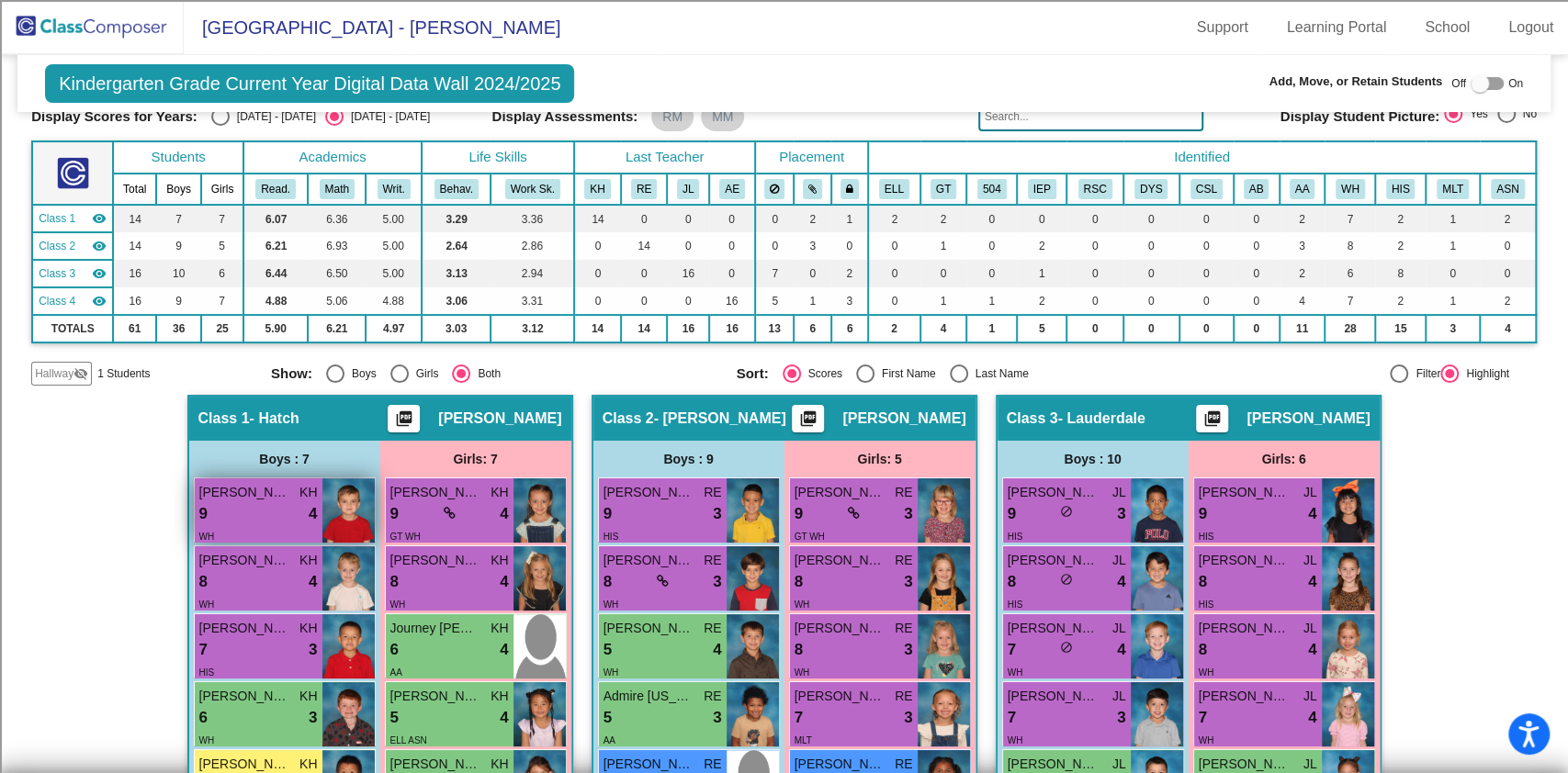 click on "9 lock do_not_disturb_alt 4" at bounding box center [258, 514] 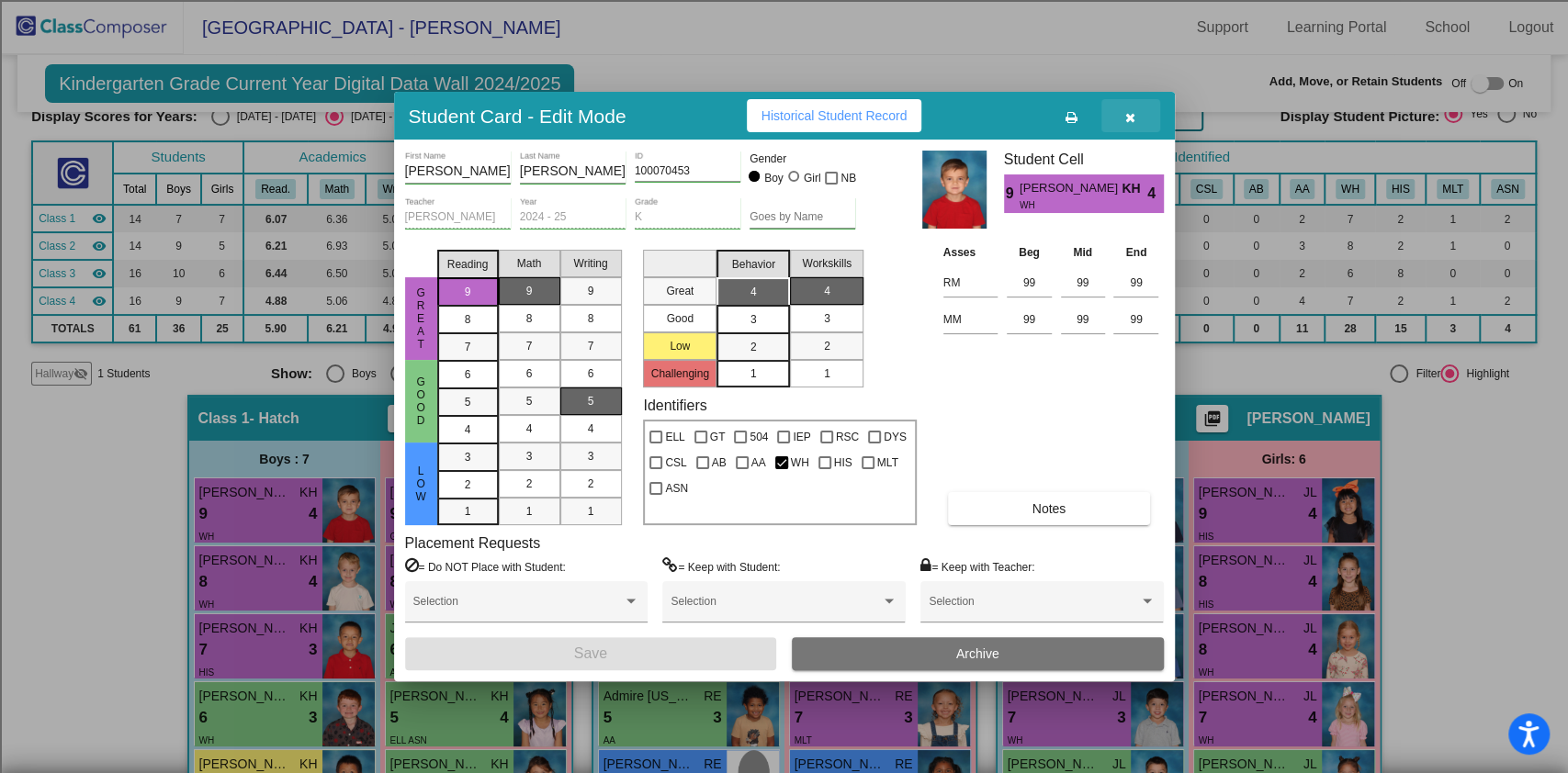 click at bounding box center [1131, 116] 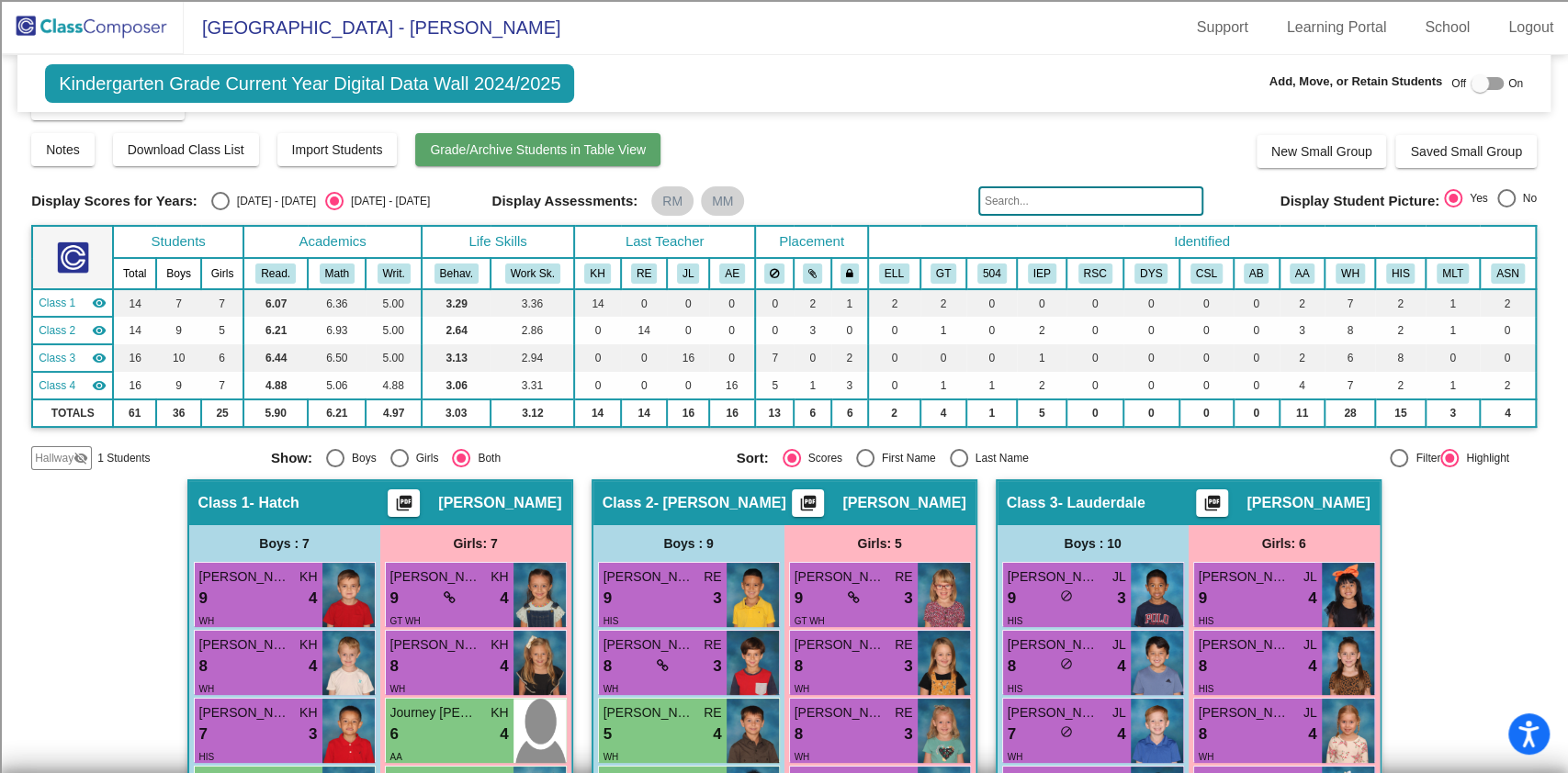 scroll, scrollTop: 0, scrollLeft: 0, axis: both 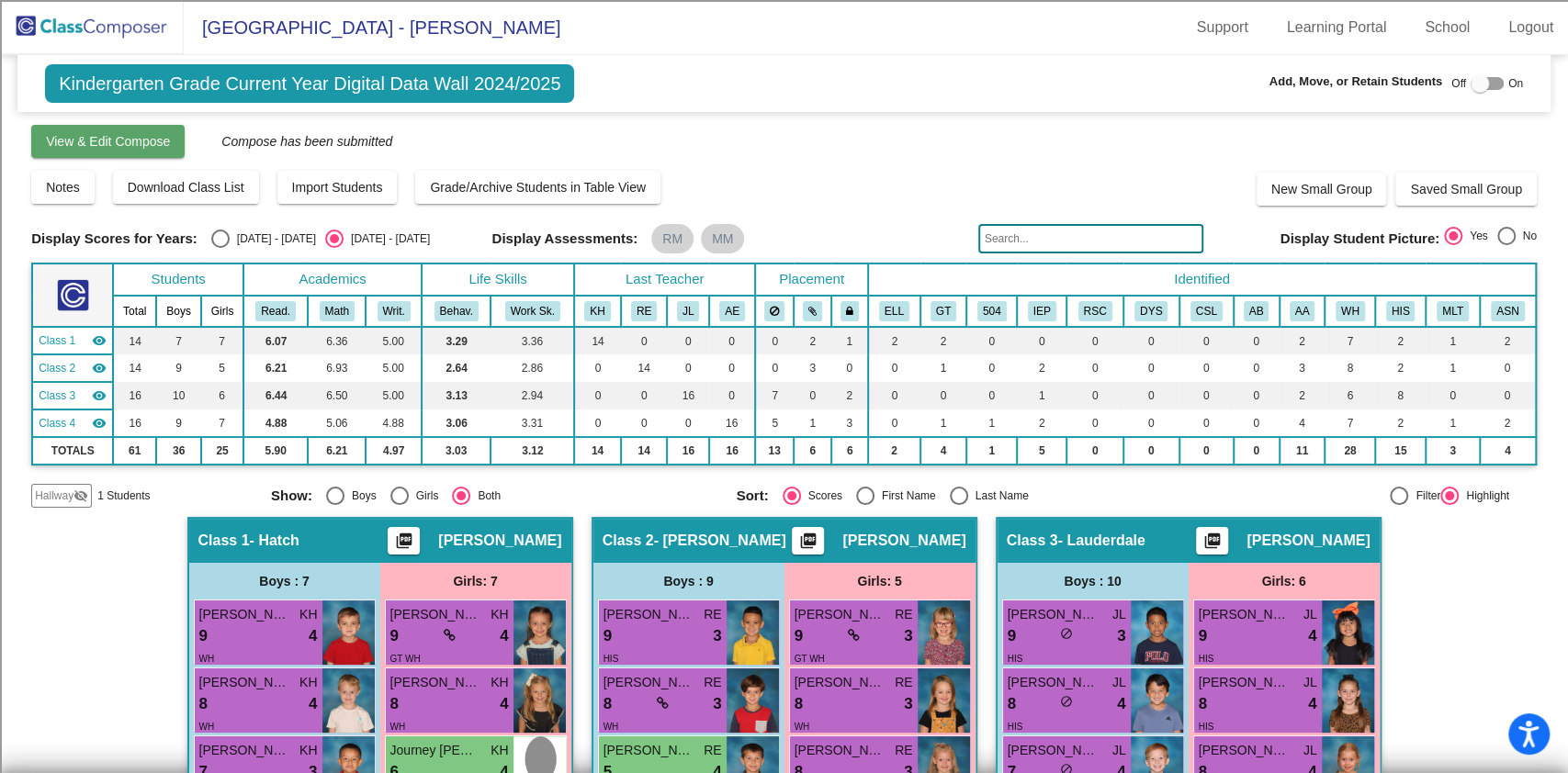 click on "View & Edit Compose" 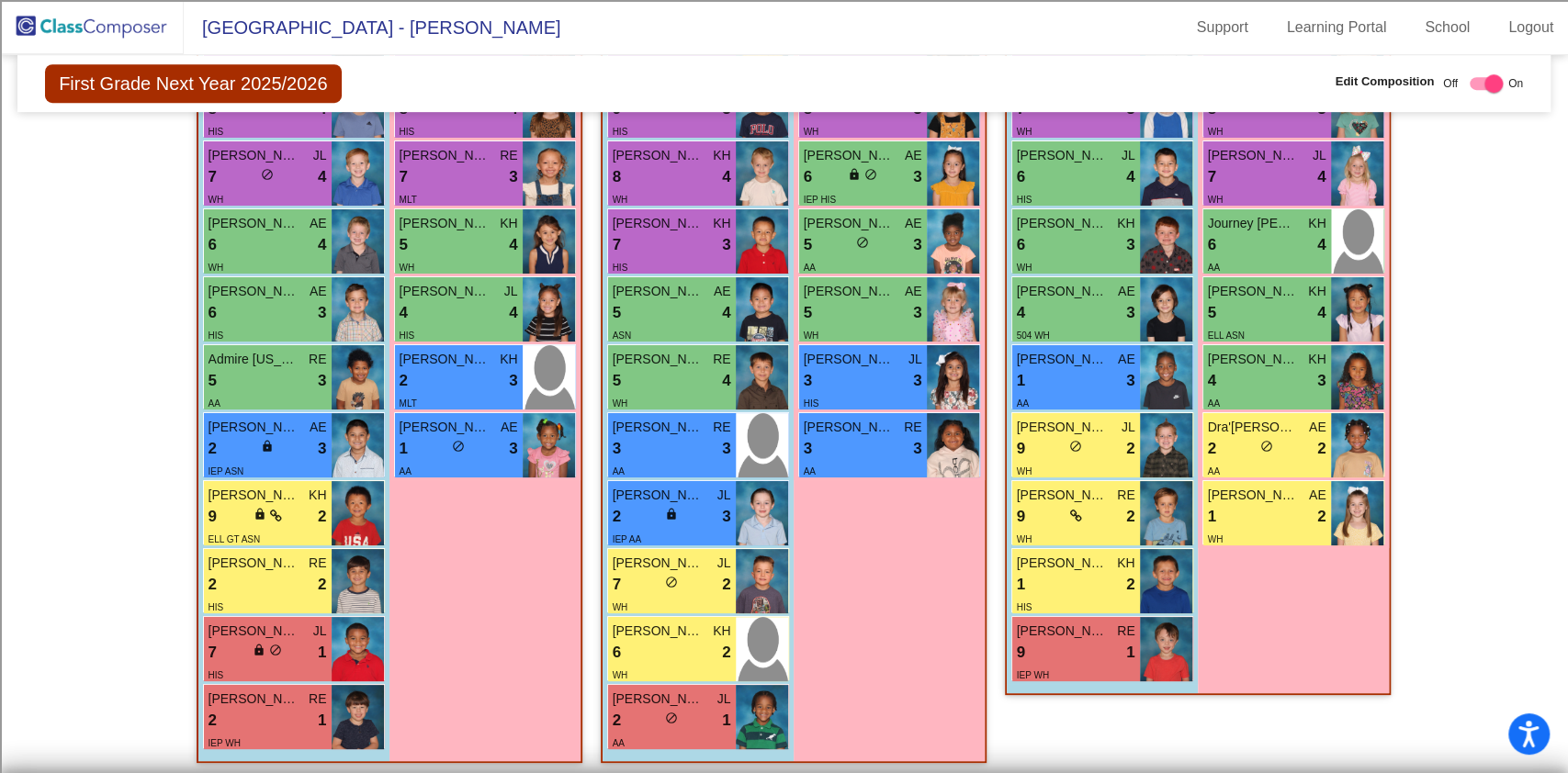 scroll, scrollTop: 638, scrollLeft: 0, axis: vertical 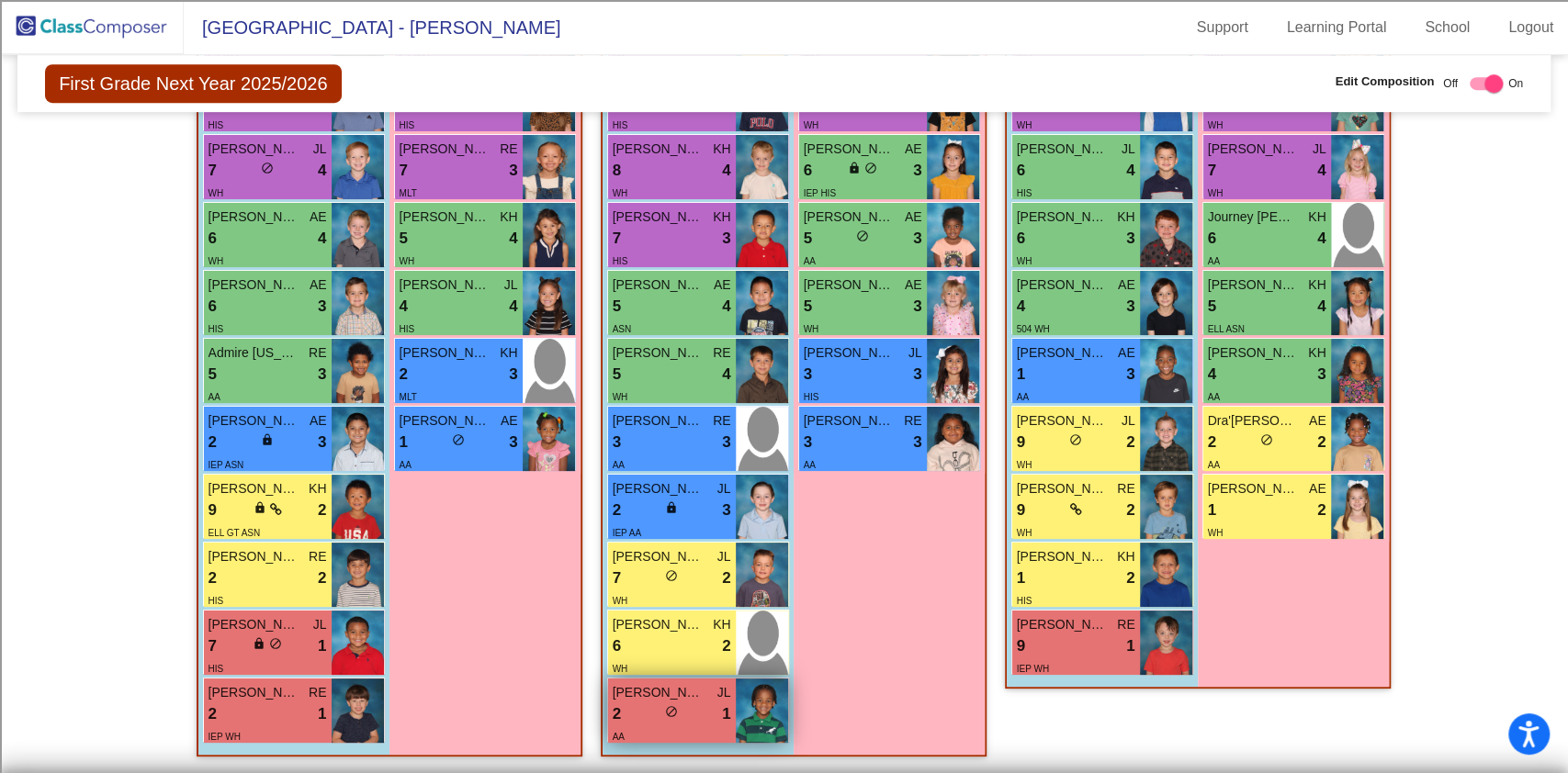 click on "lock do_not_disturb_alt" at bounding box center (671, 713) 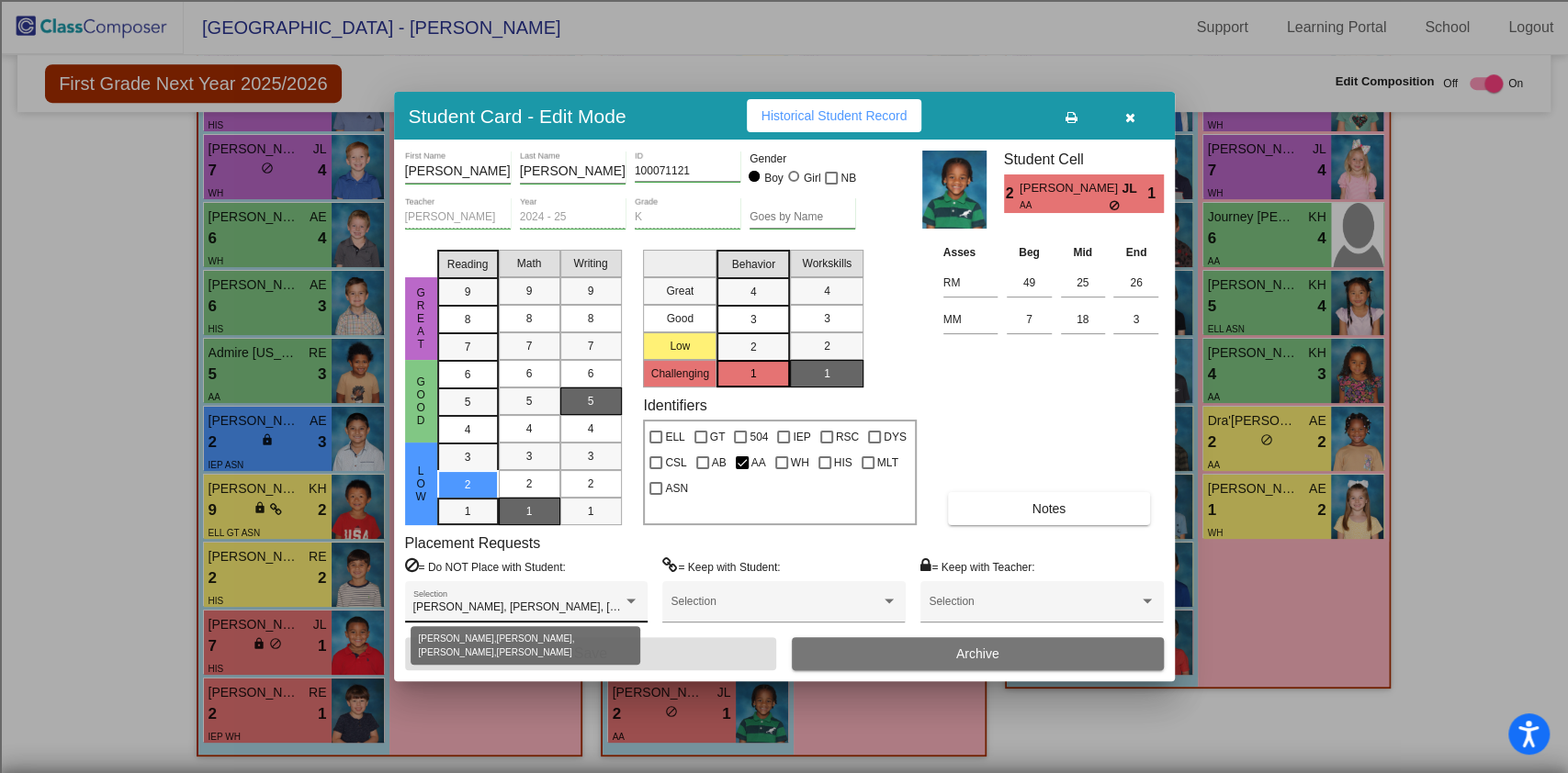 click on "[PERSON_NAME], [PERSON_NAME], [PERSON_NAME], [PERSON_NAME]" at bounding box center (604, 607) 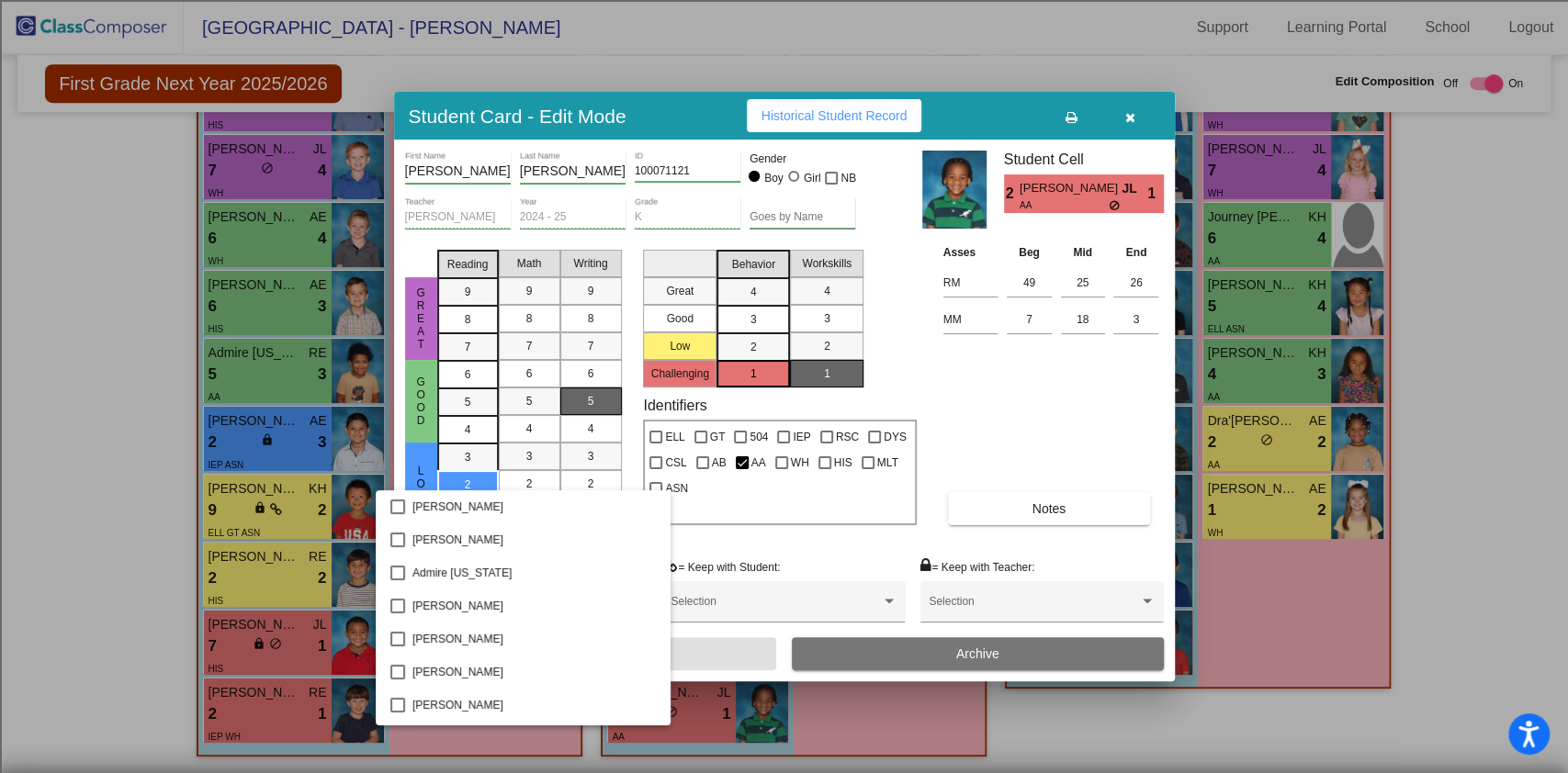 scroll, scrollTop: 329, scrollLeft: 0, axis: vertical 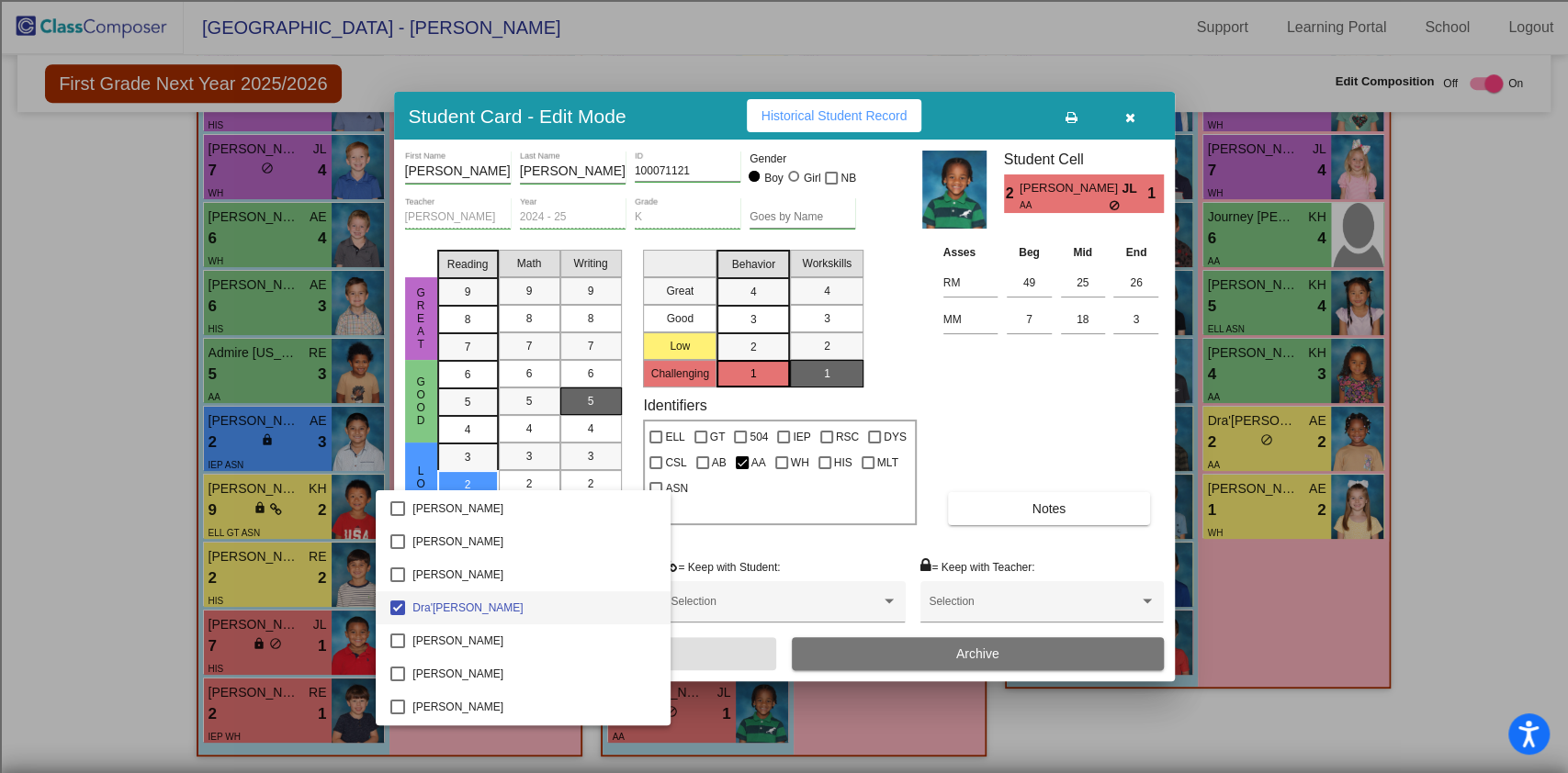 drag, startPoint x: 1044, startPoint y: 437, endPoint x: 1021, endPoint y: 434, distance: 23.194827 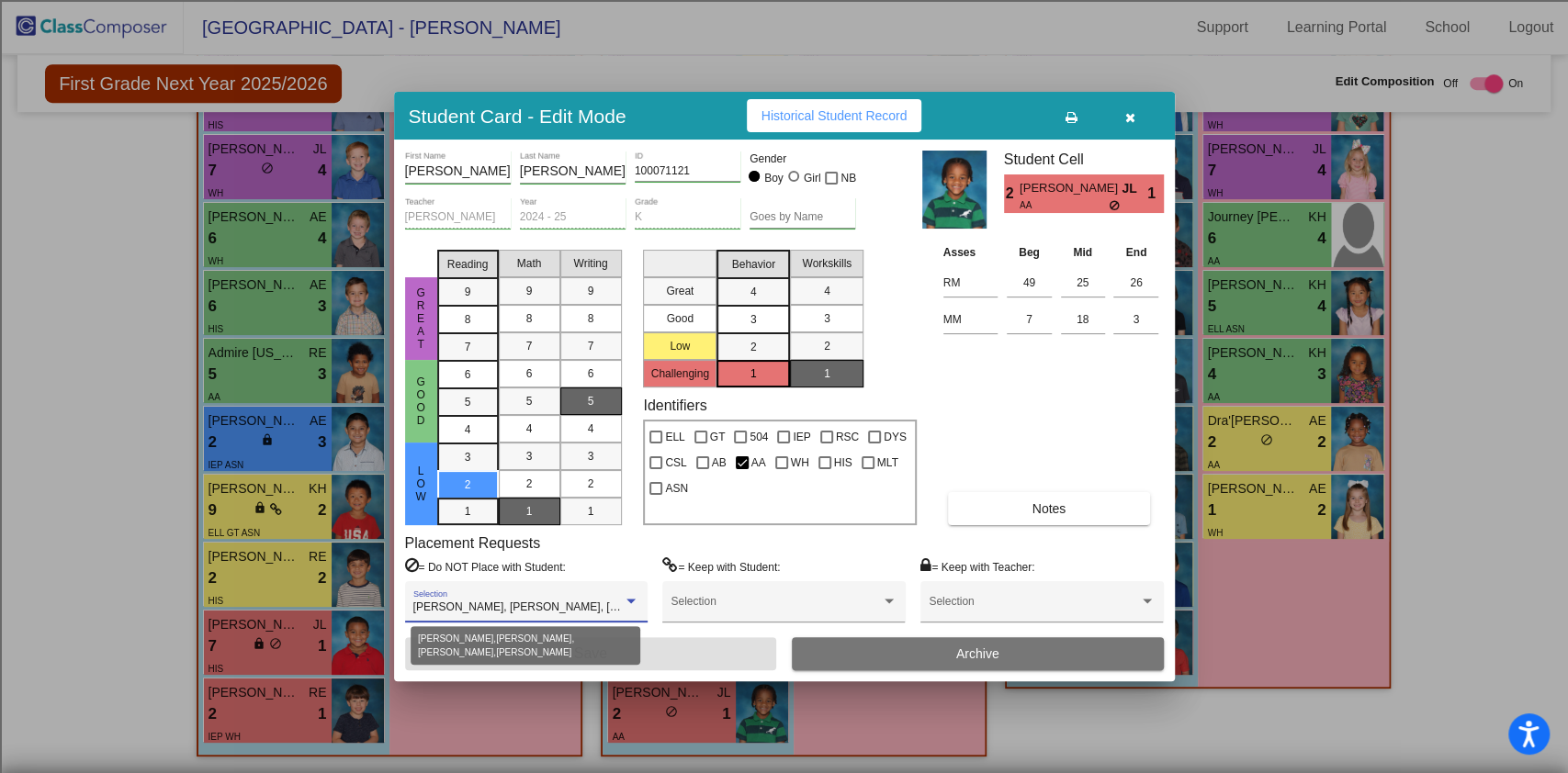 click at bounding box center (631, 601) 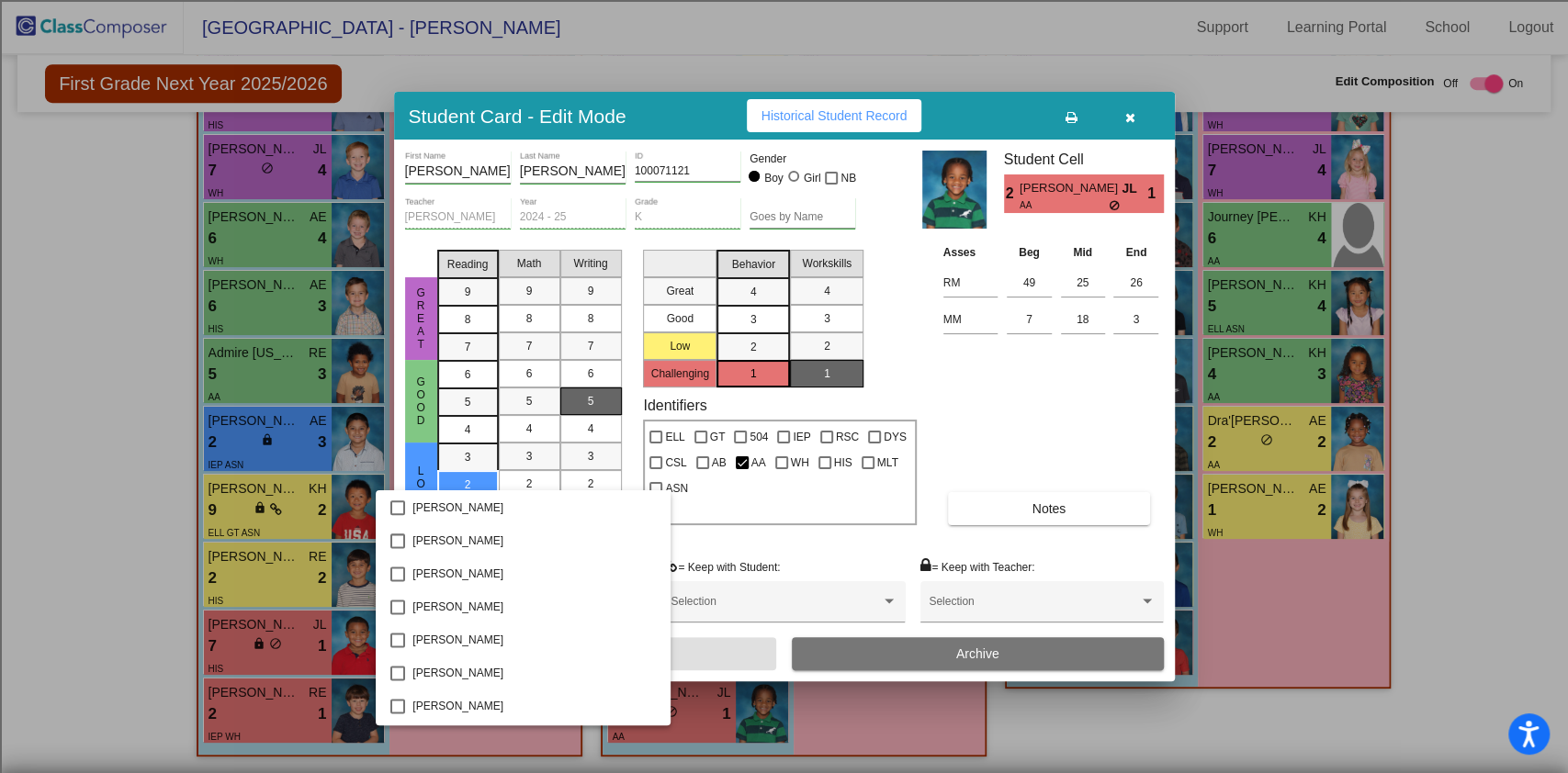 scroll, scrollTop: 1748, scrollLeft: 0, axis: vertical 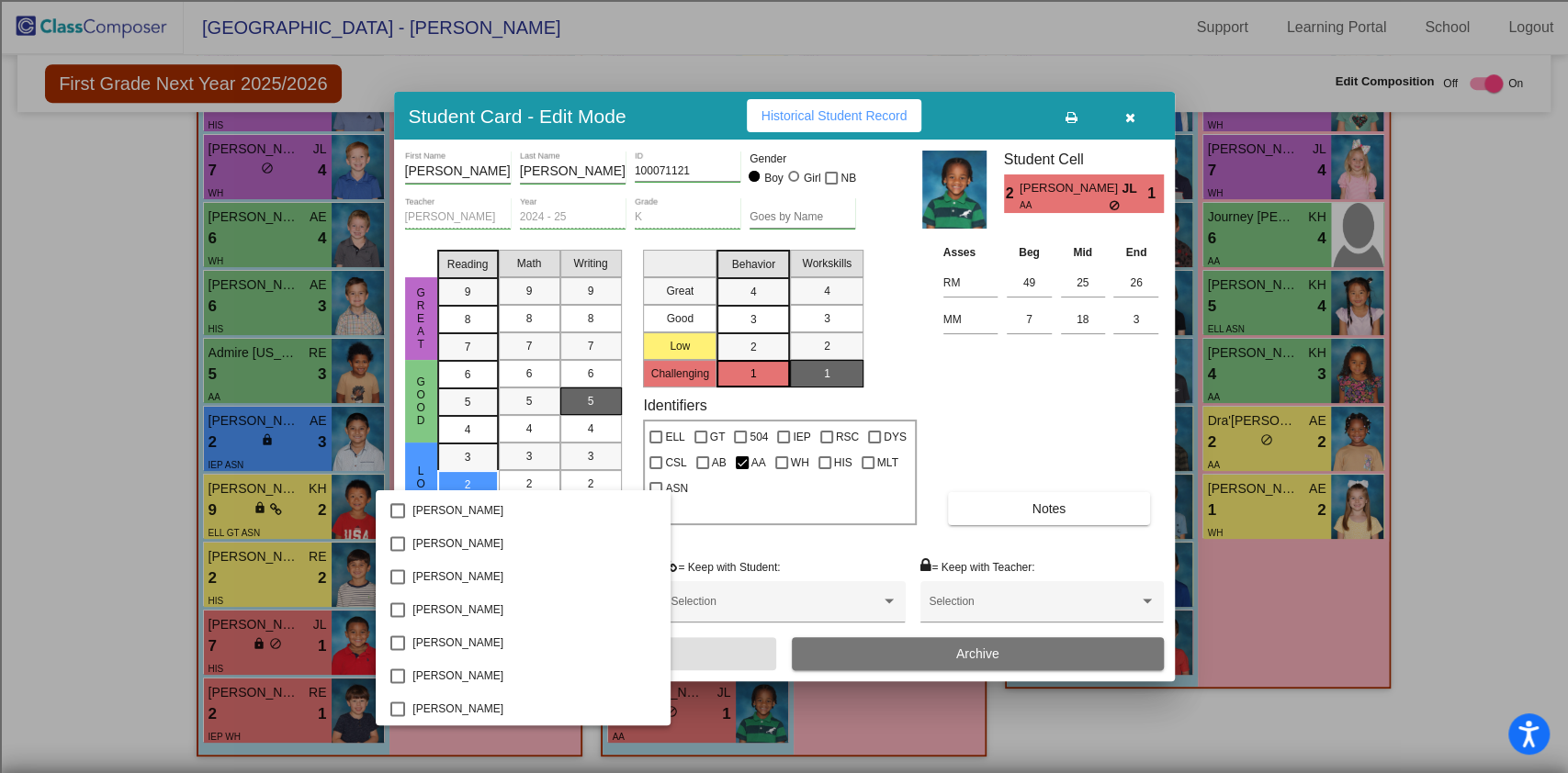 click at bounding box center (784, 386) 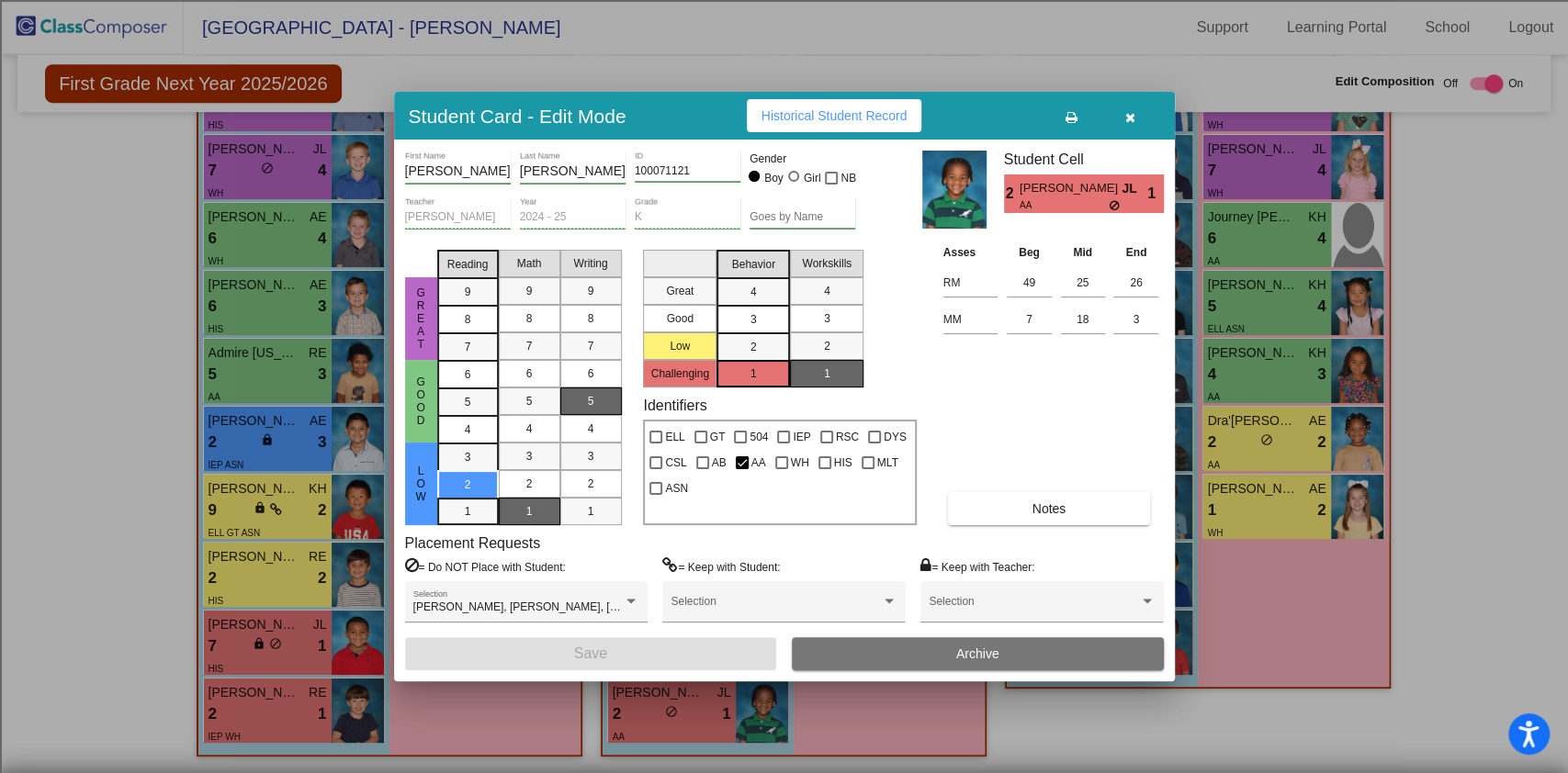click at bounding box center (1130, 118) 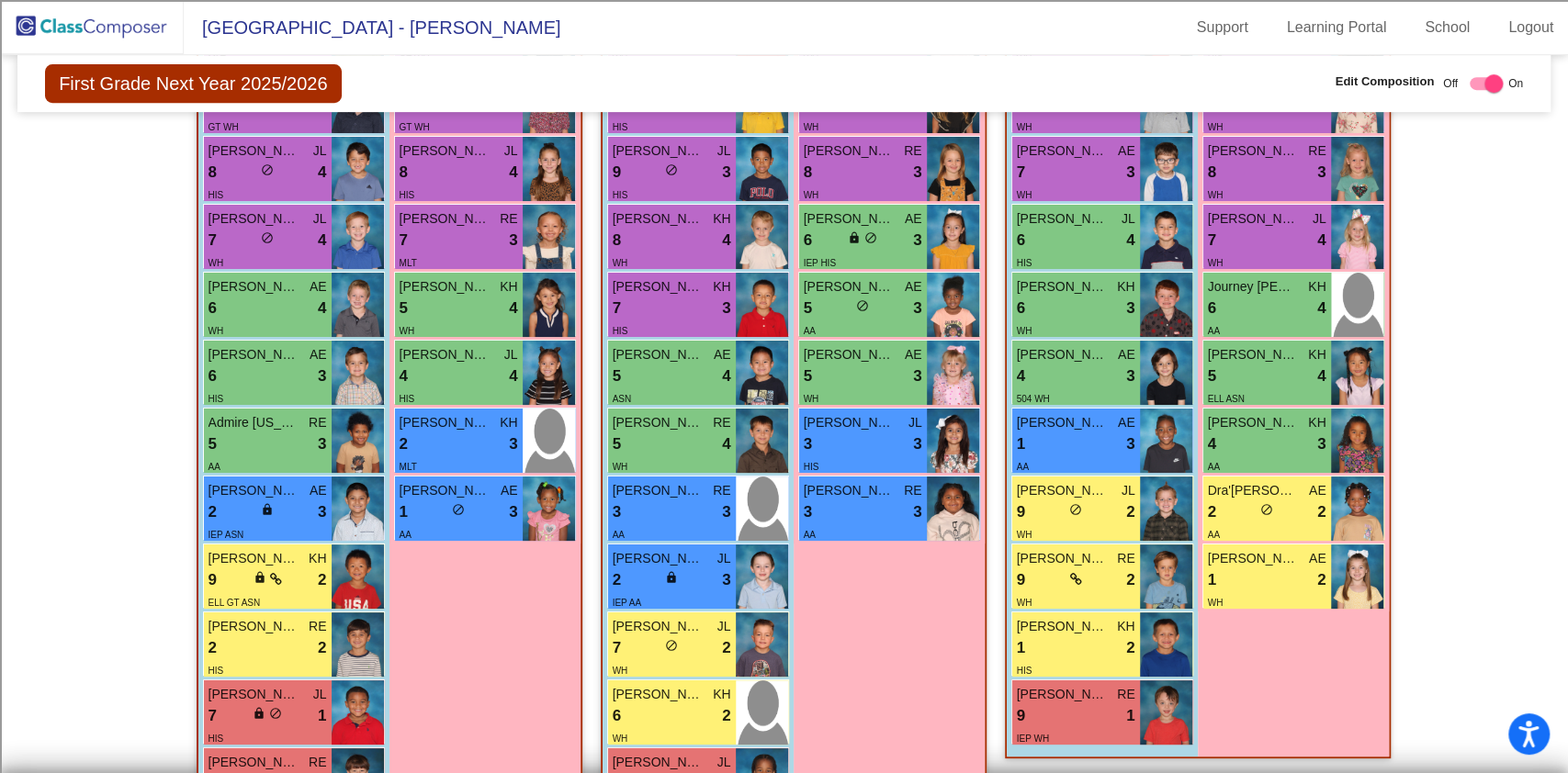 scroll, scrollTop: 638, scrollLeft: 0, axis: vertical 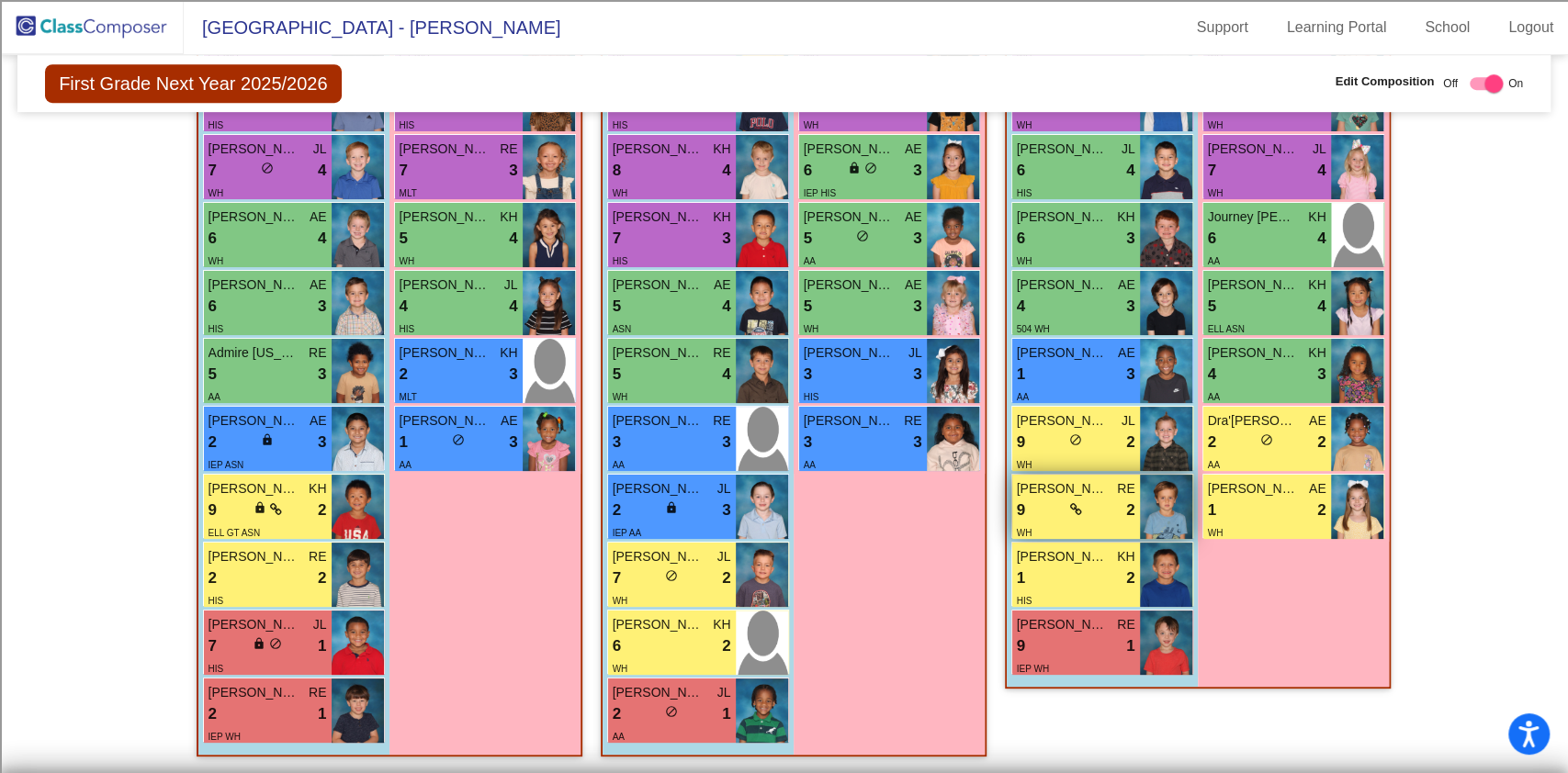 click on "9 lock do_not_disturb_alt 2" at bounding box center [1076, 510] 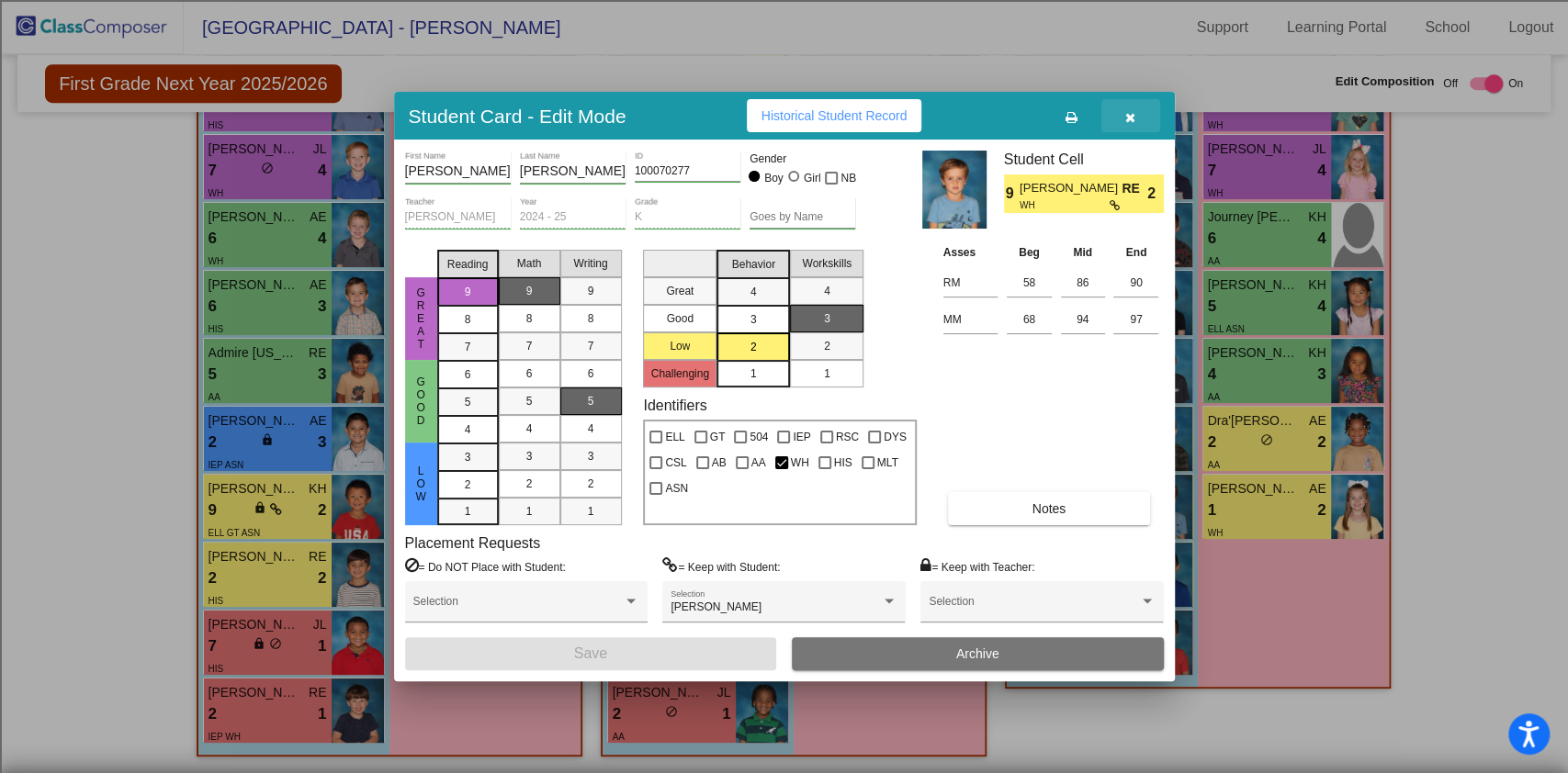 click at bounding box center [1130, 116] 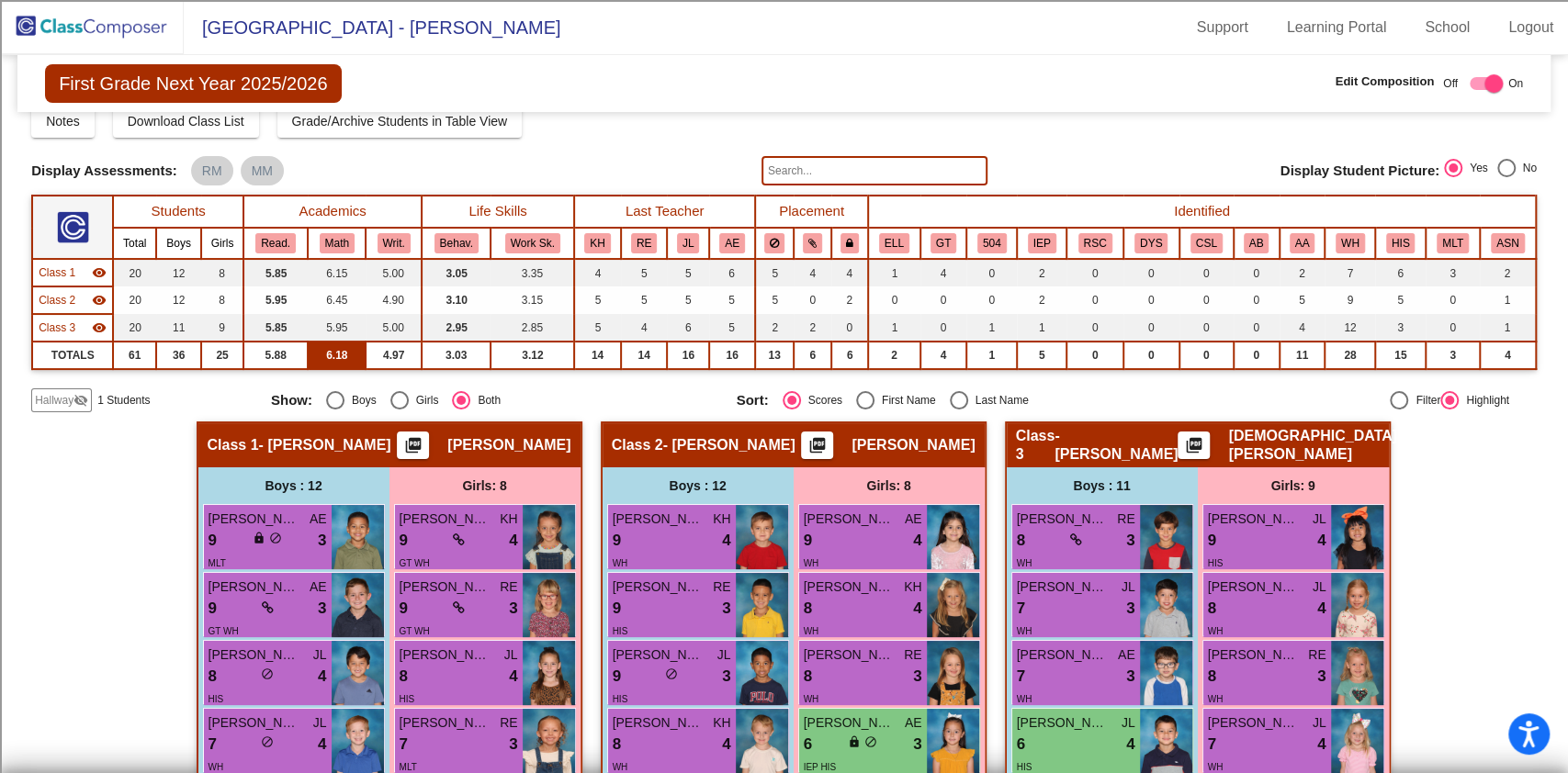 scroll, scrollTop: 26, scrollLeft: 0, axis: vertical 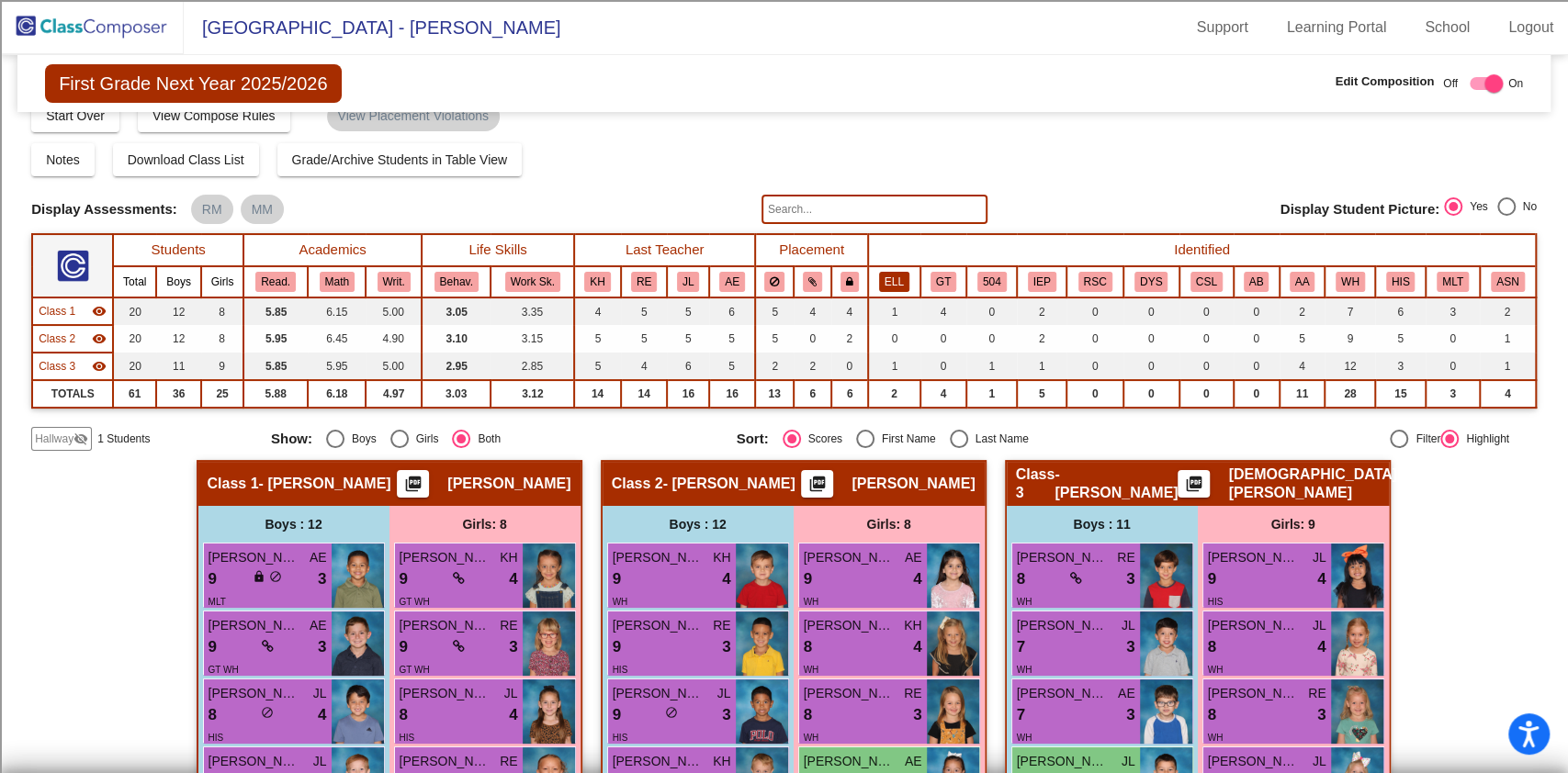 click on "ELL" 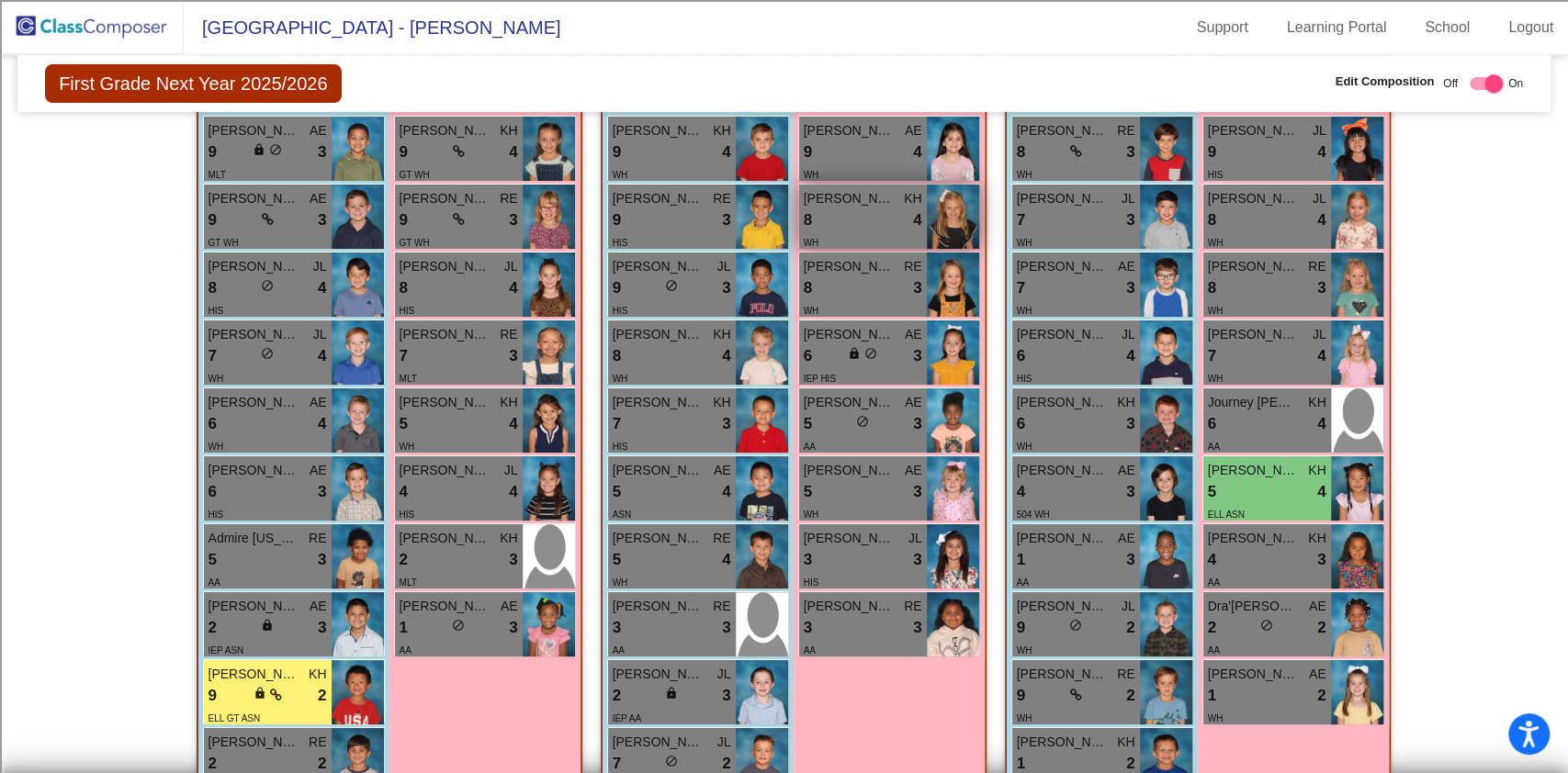 scroll, scrollTop: 515, scrollLeft: 0, axis: vertical 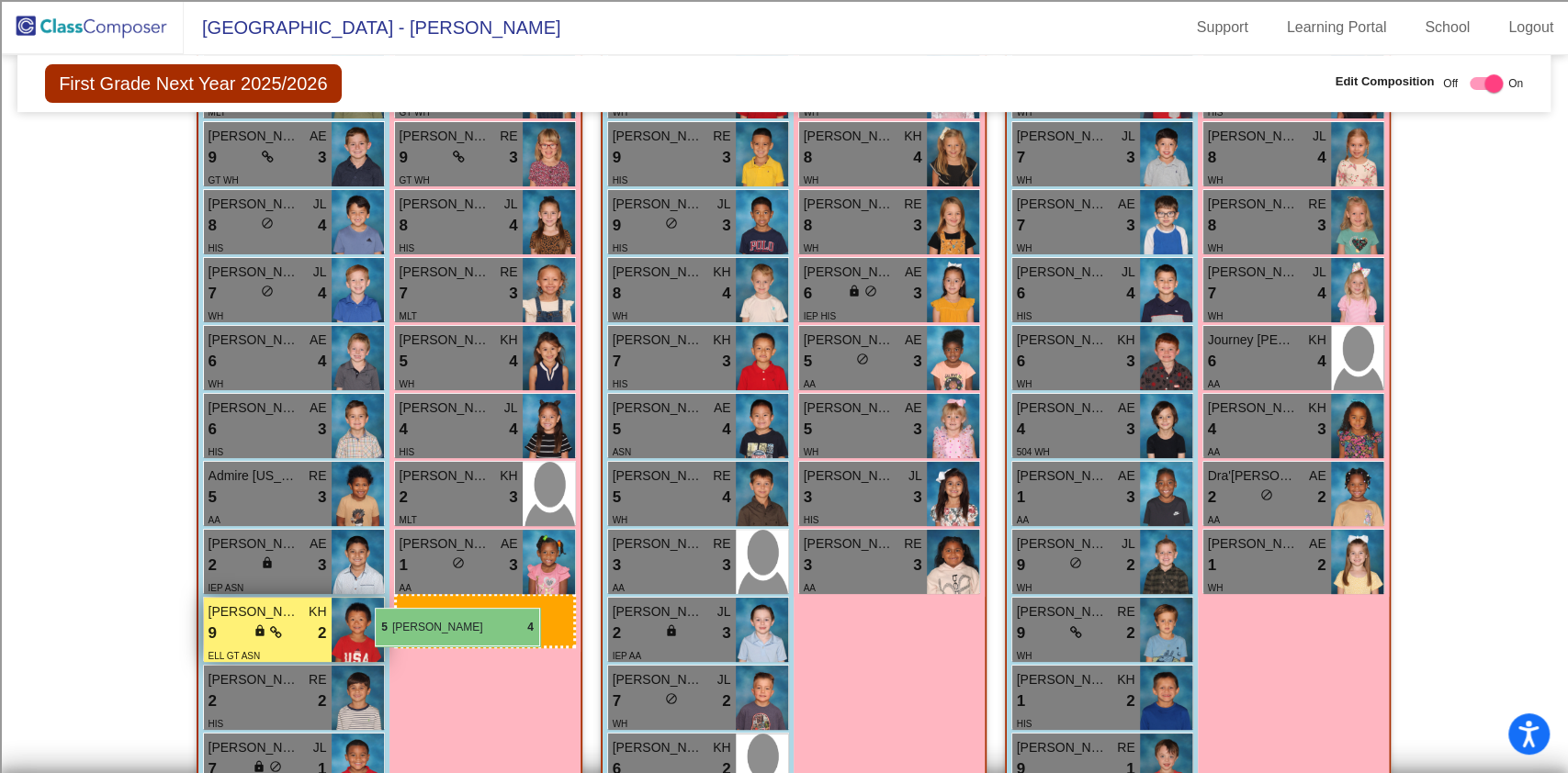 drag, startPoint x: 1243, startPoint y: 416, endPoint x: 377, endPoint y: 606, distance: 886.598 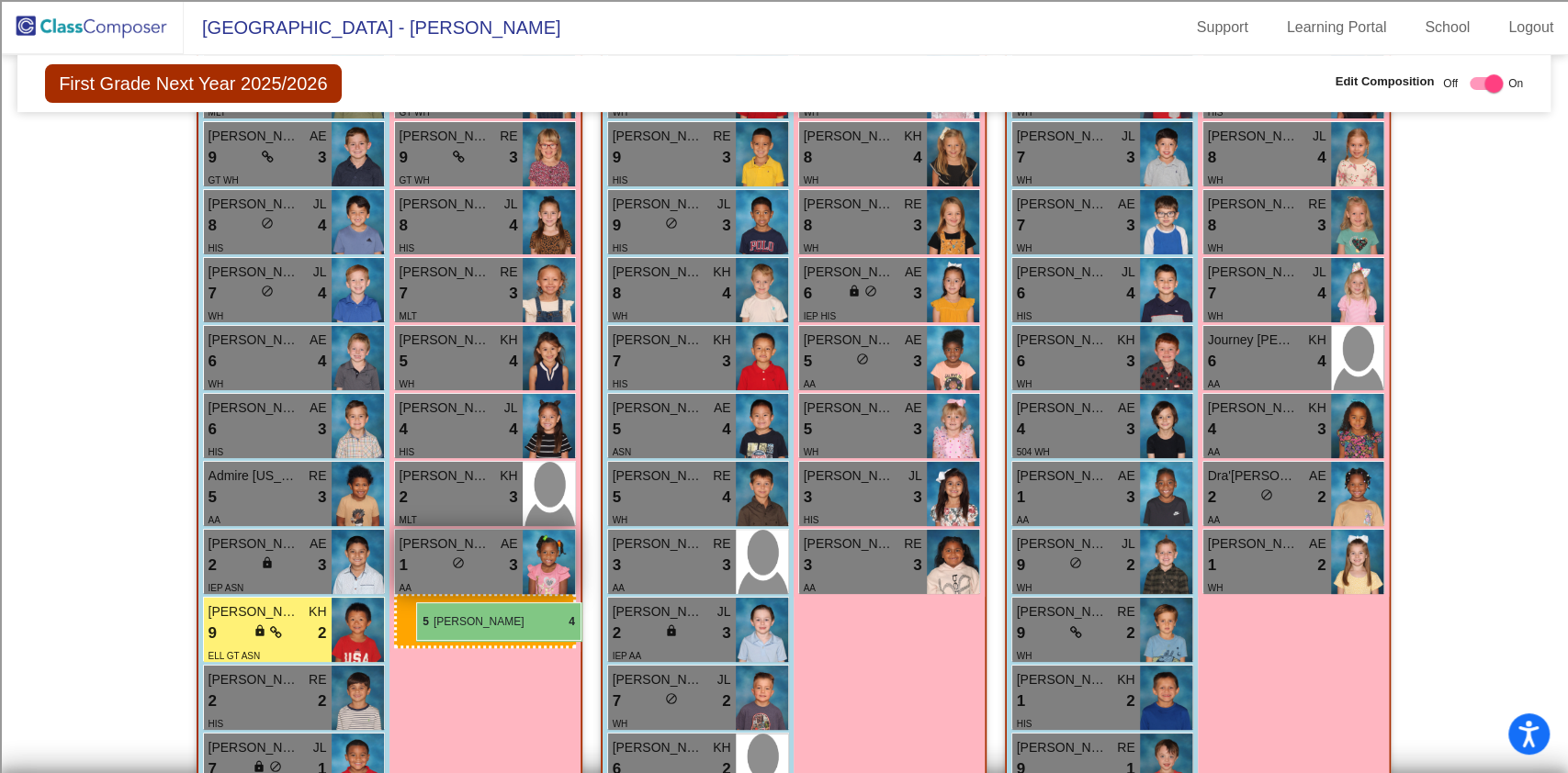 drag, startPoint x: 1283, startPoint y: 431, endPoint x: 418, endPoint y: 601, distance: 881.5469 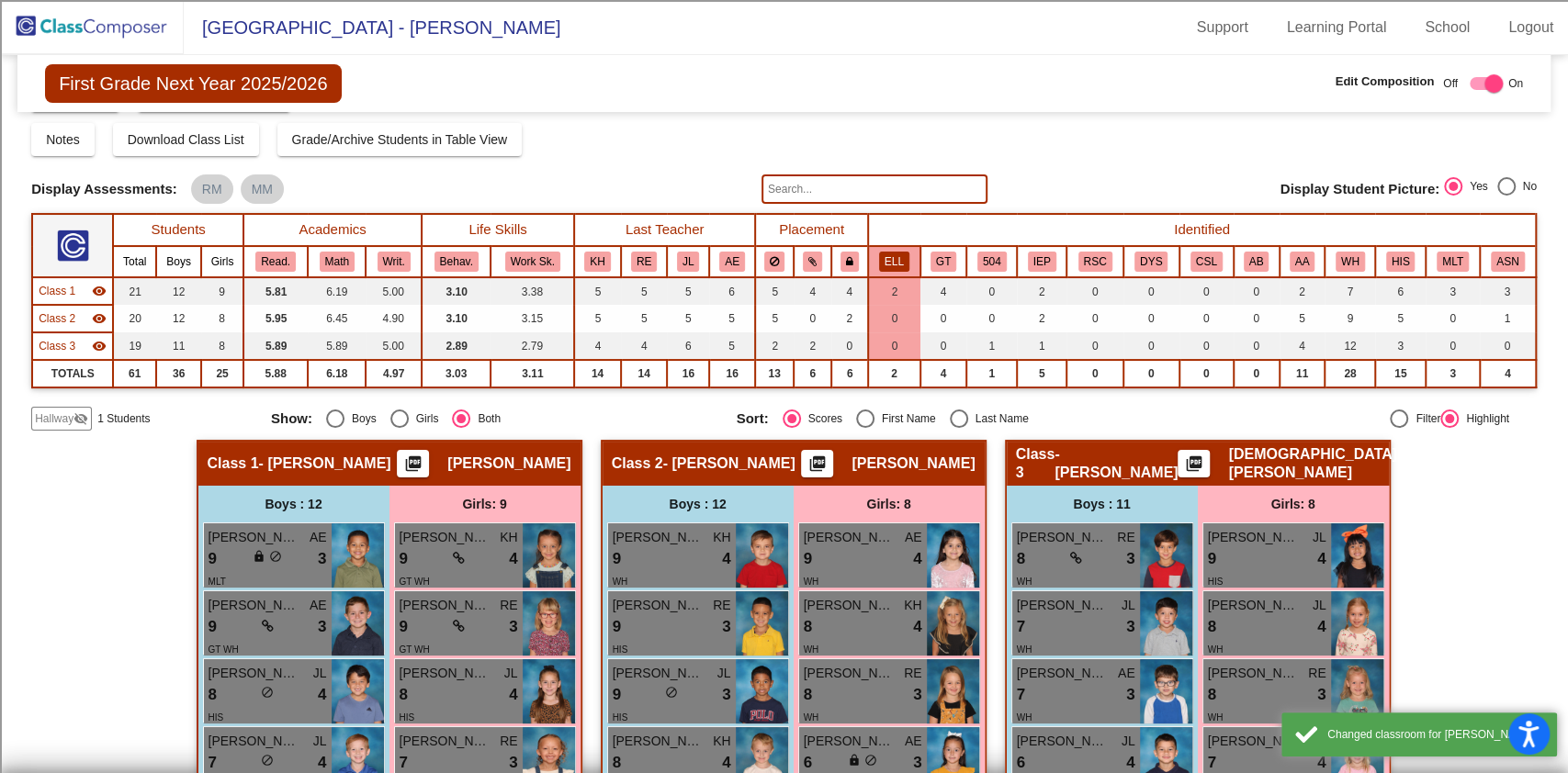 scroll, scrollTop: 26, scrollLeft: 0, axis: vertical 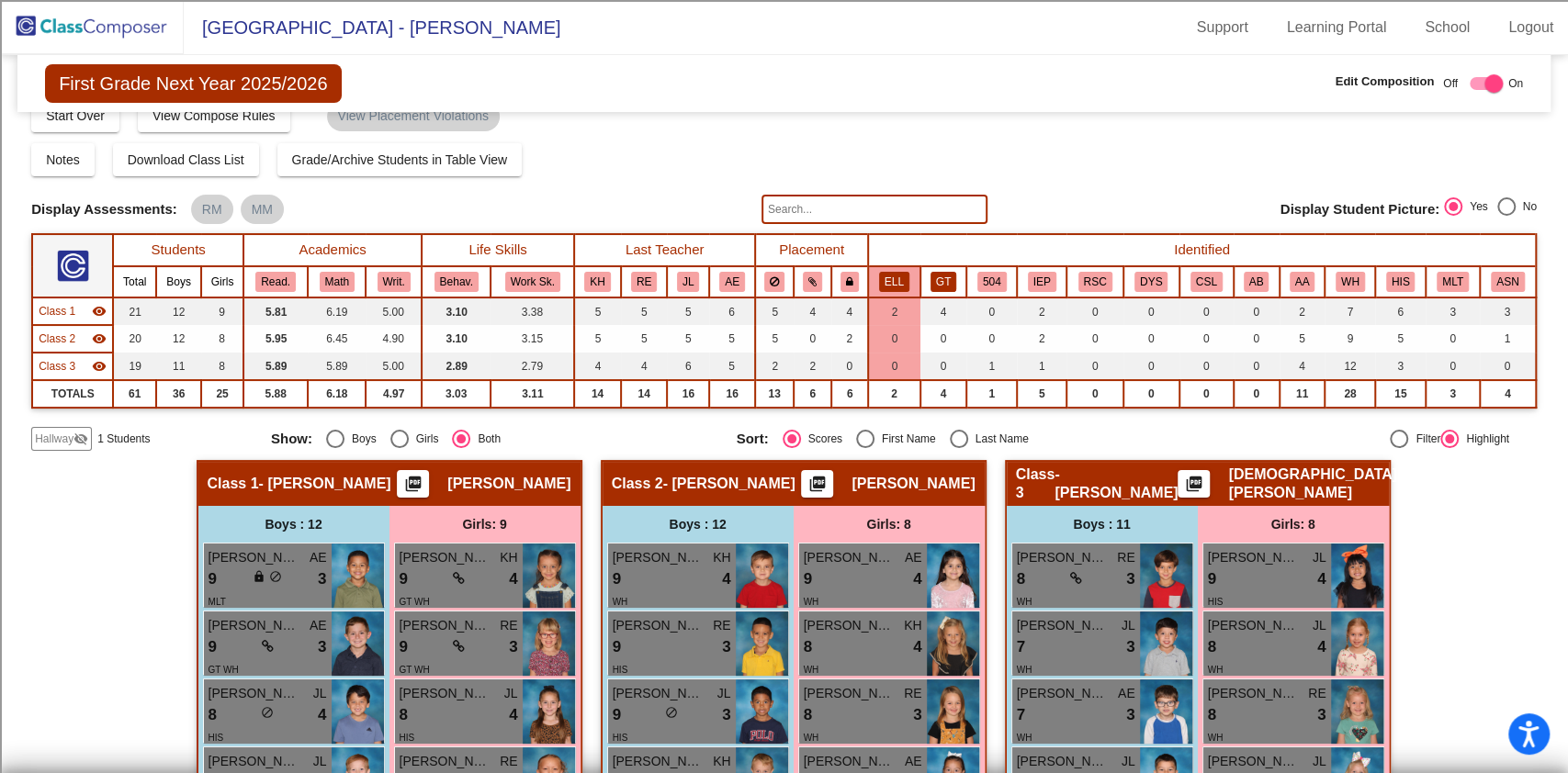 click on "GT" 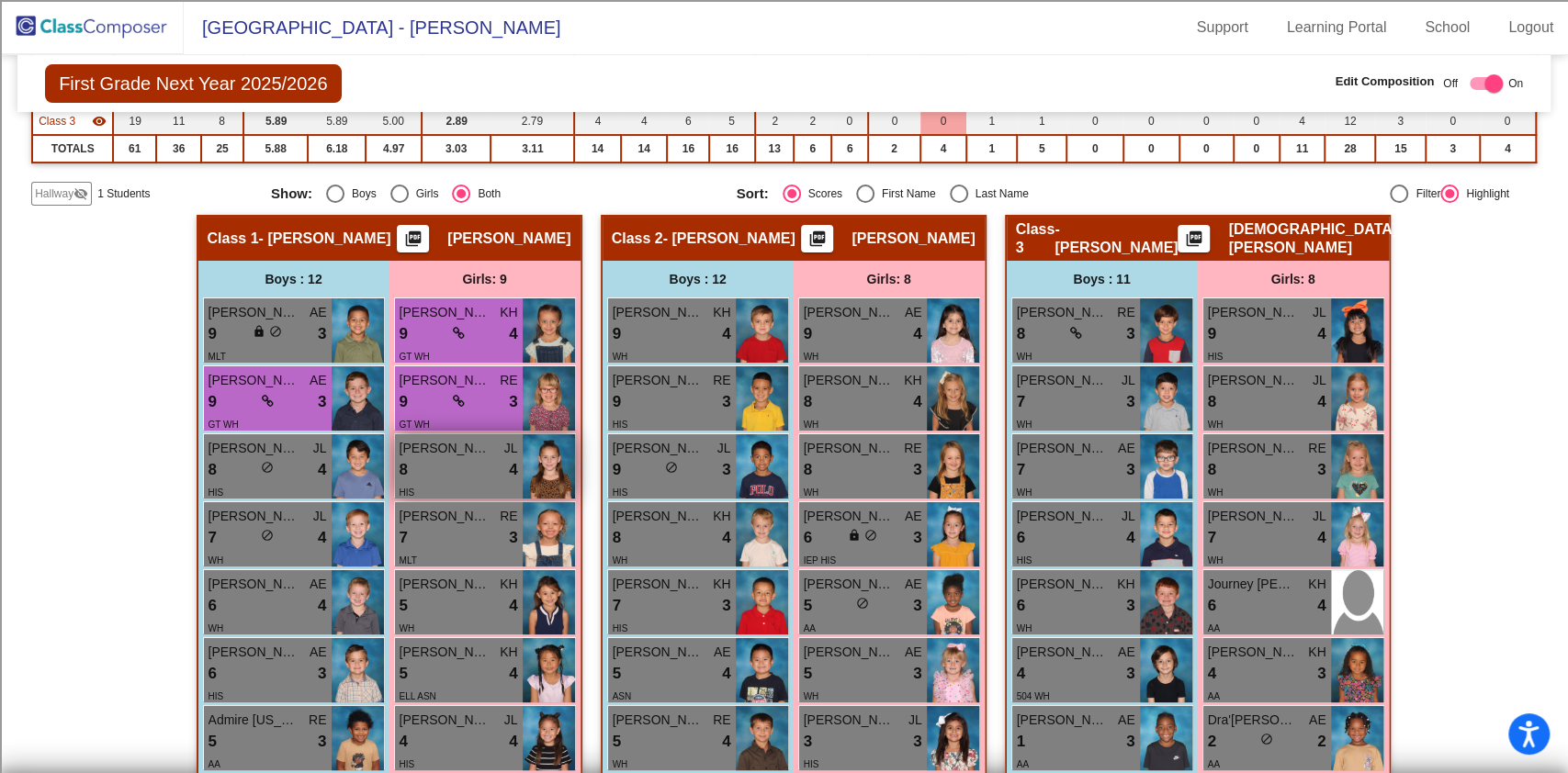 scroll, scrollTop: 26, scrollLeft: 0, axis: vertical 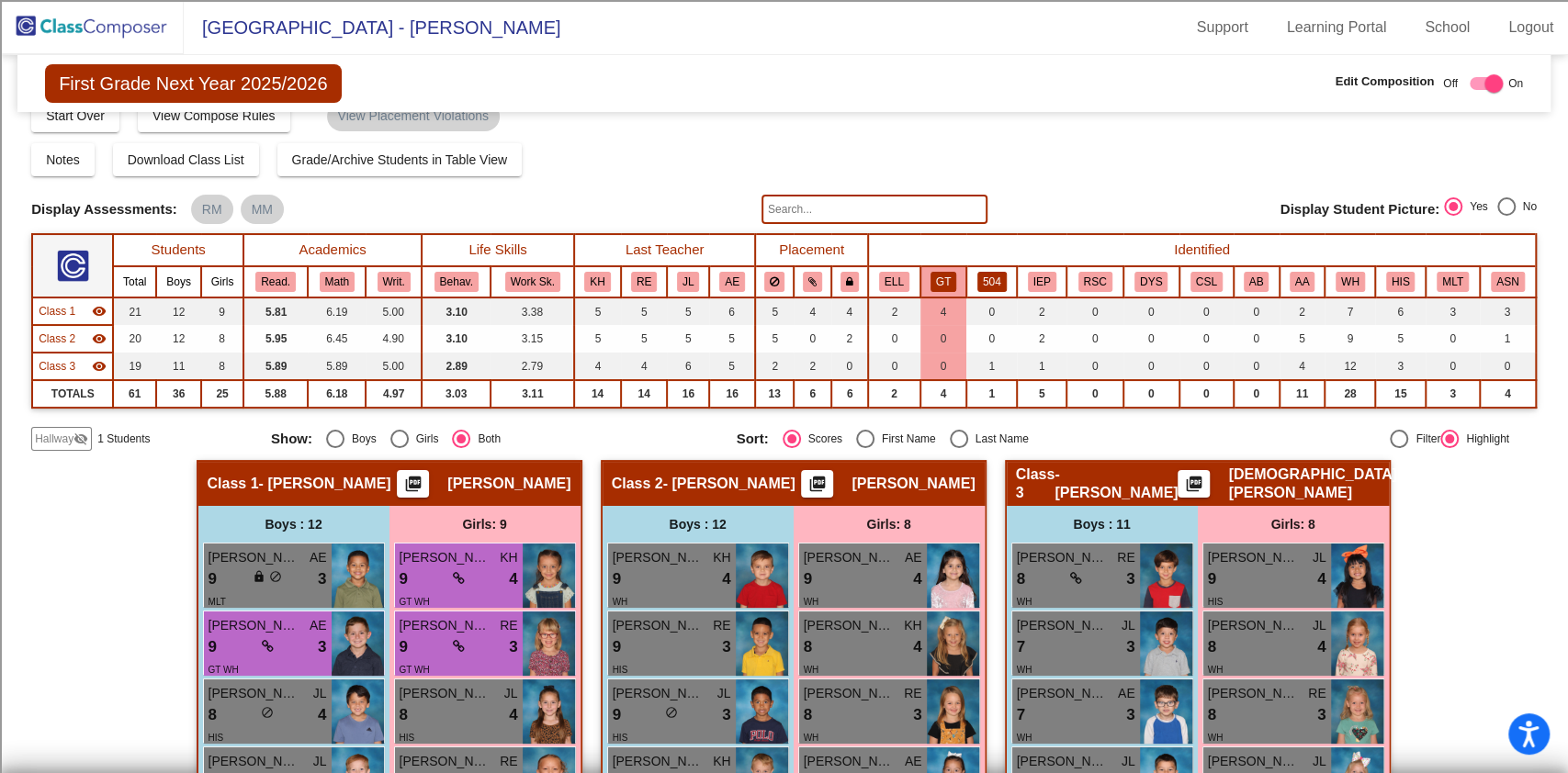 click on "504" 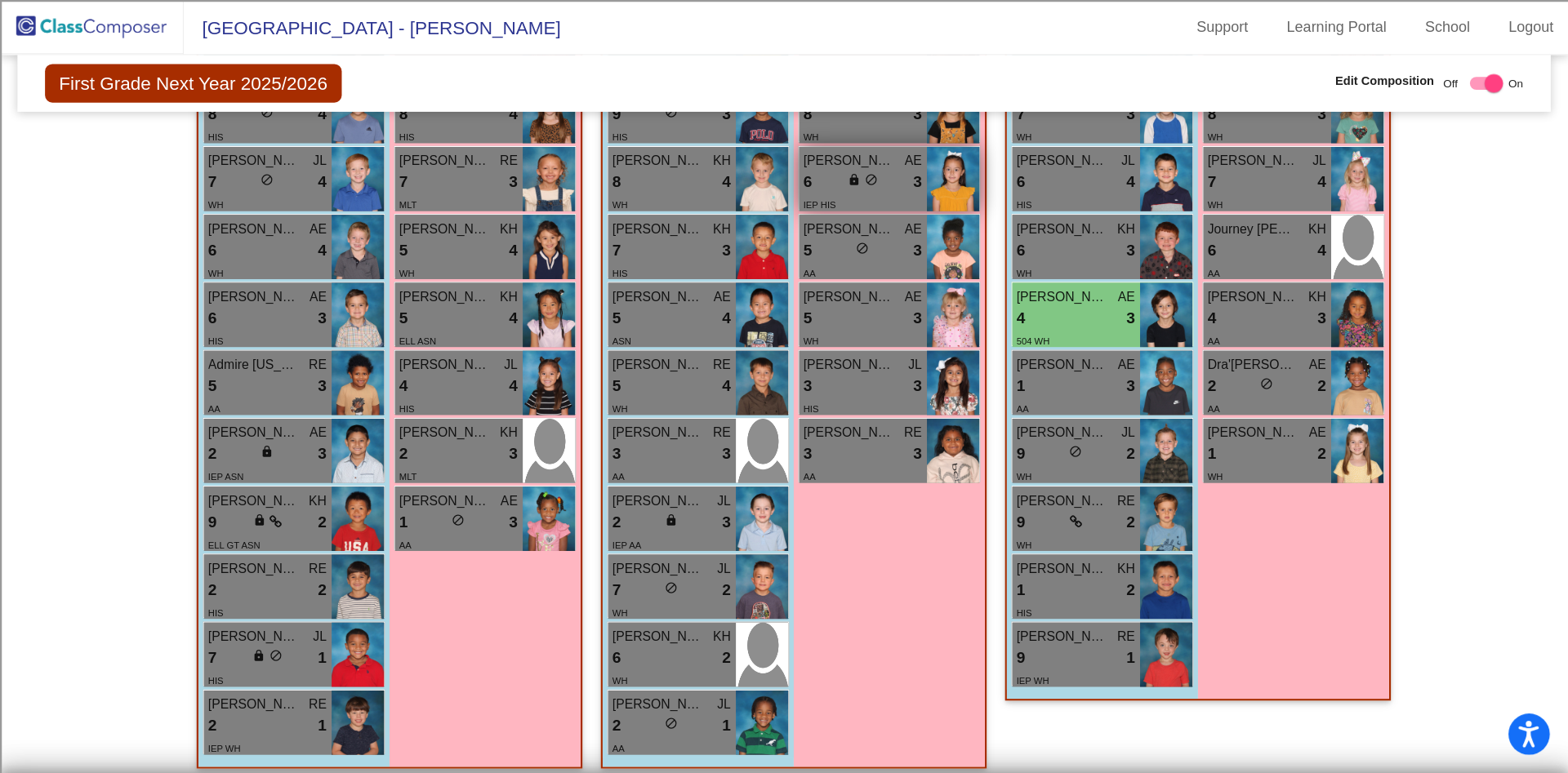 scroll, scrollTop: 567, scrollLeft: 0, axis: vertical 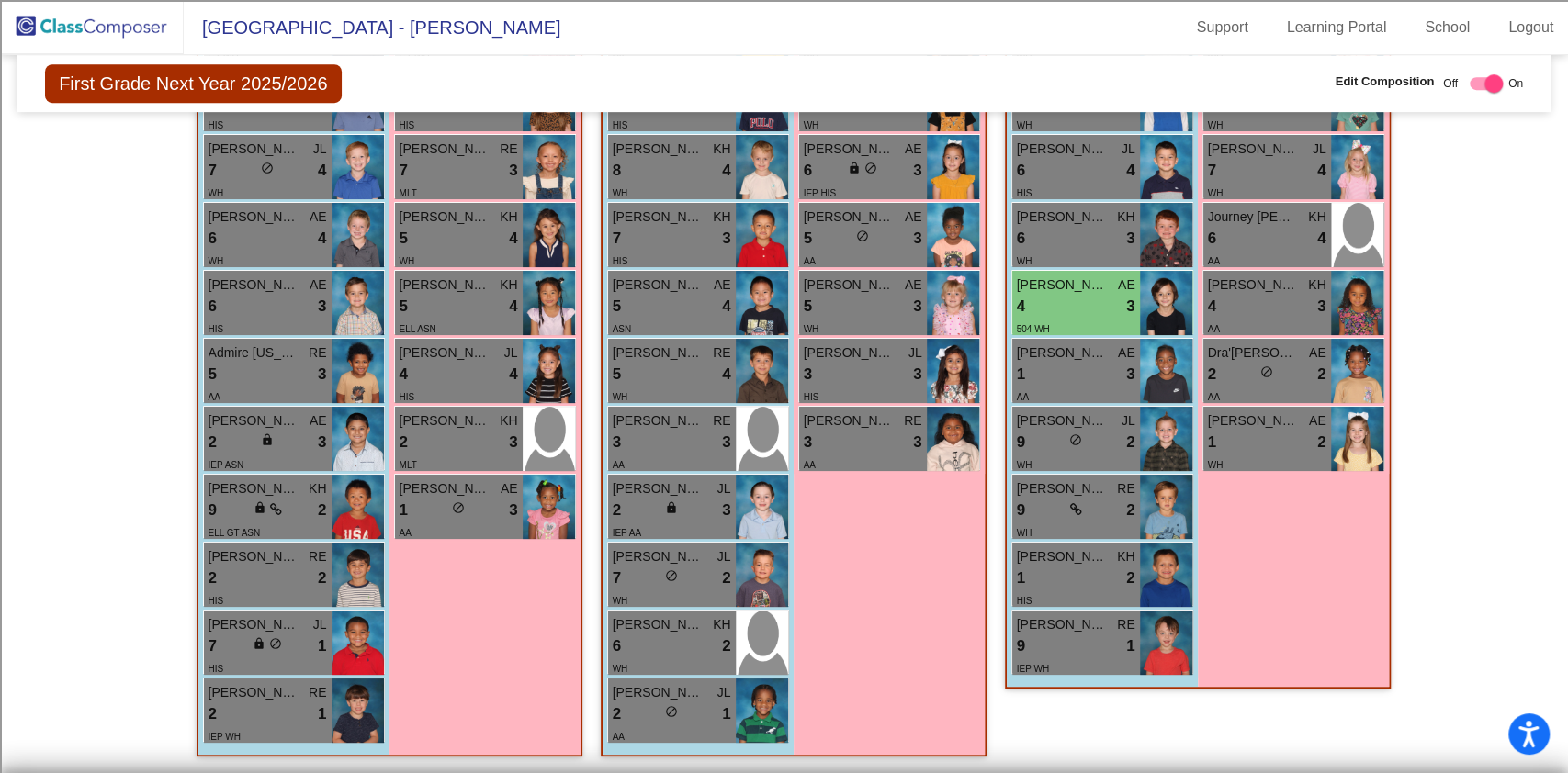 type 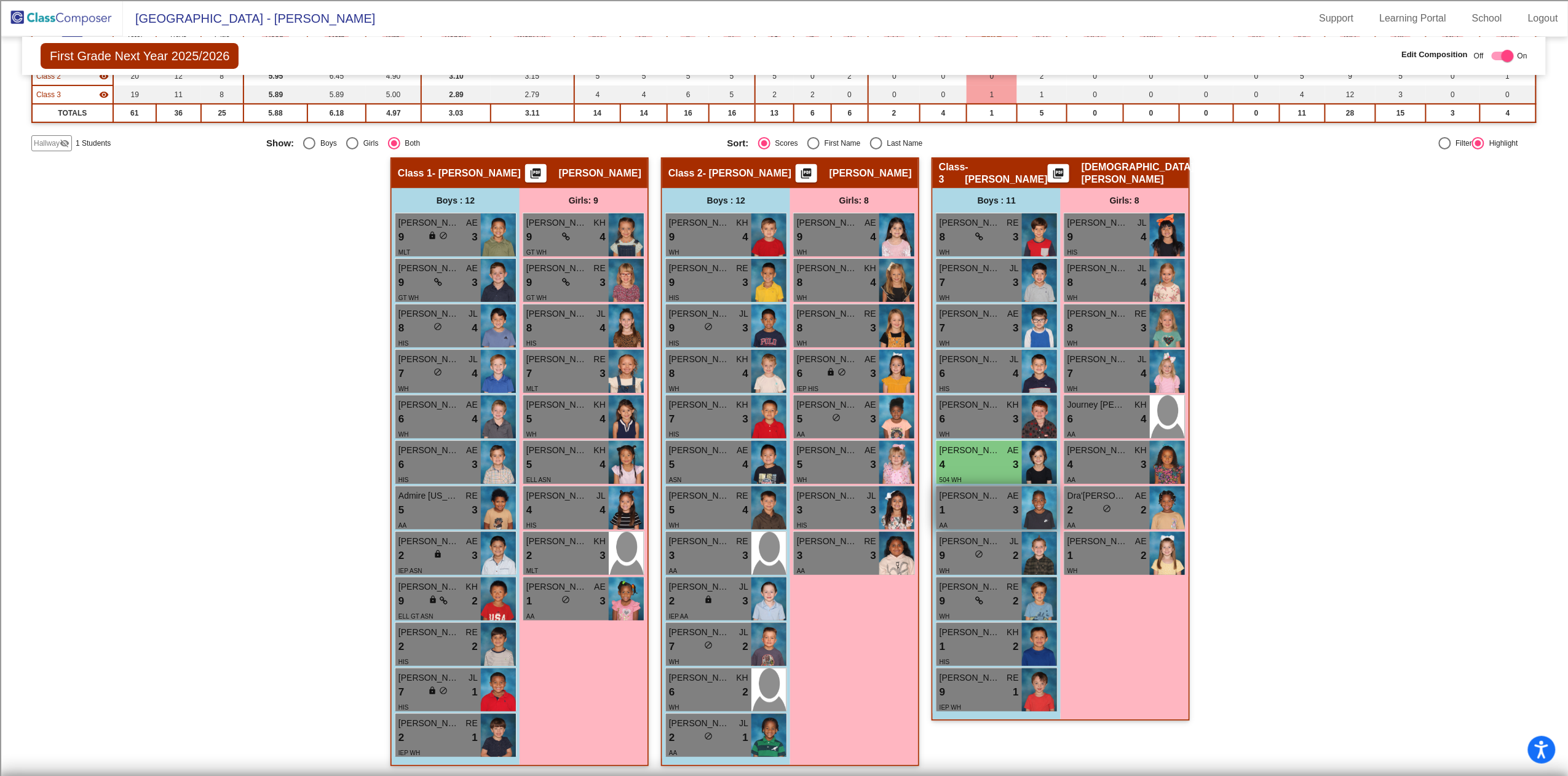 scroll, scrollTop: 45, scrollLeft: 0, axis: vertical 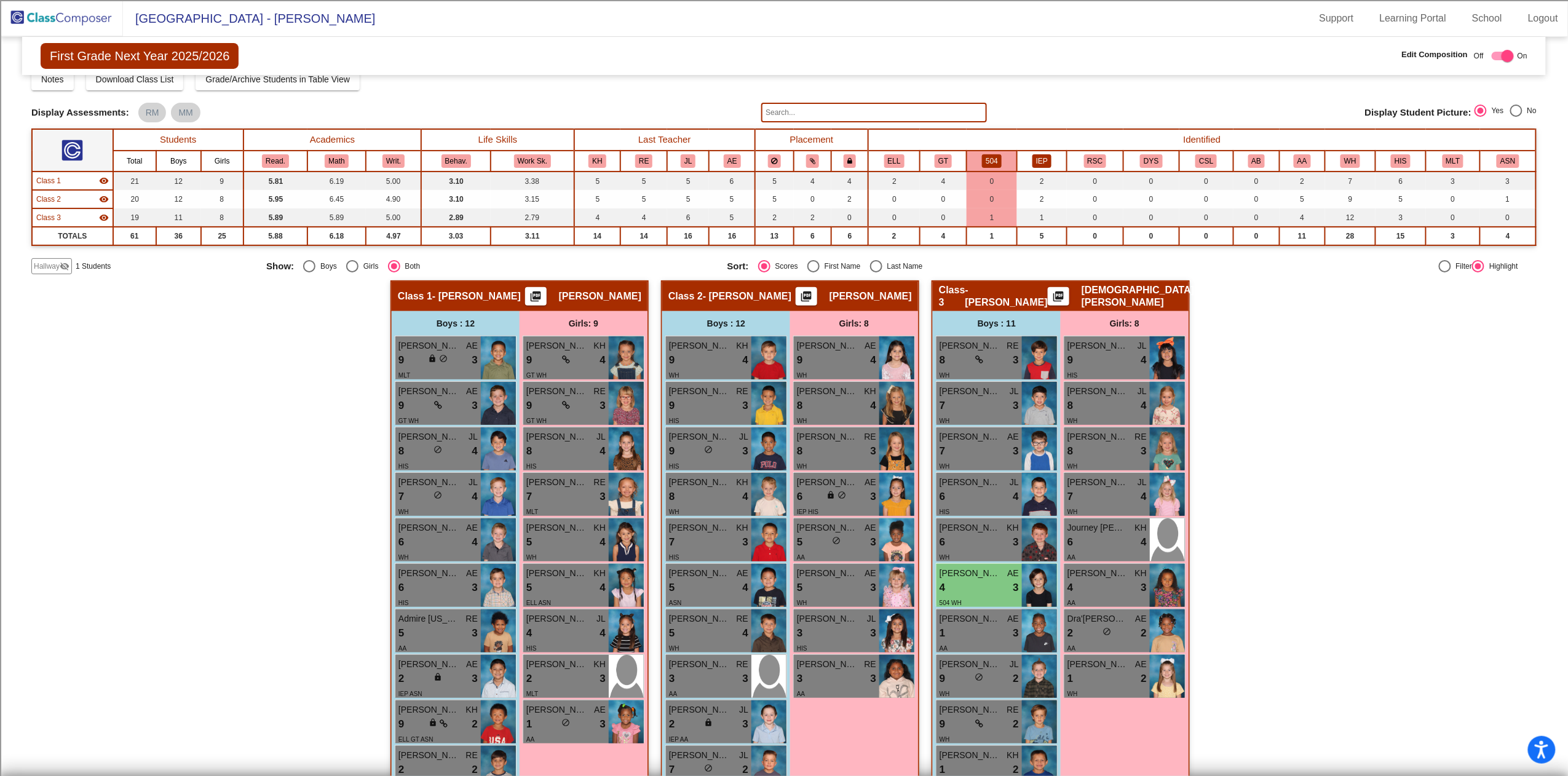 click on "IEP" 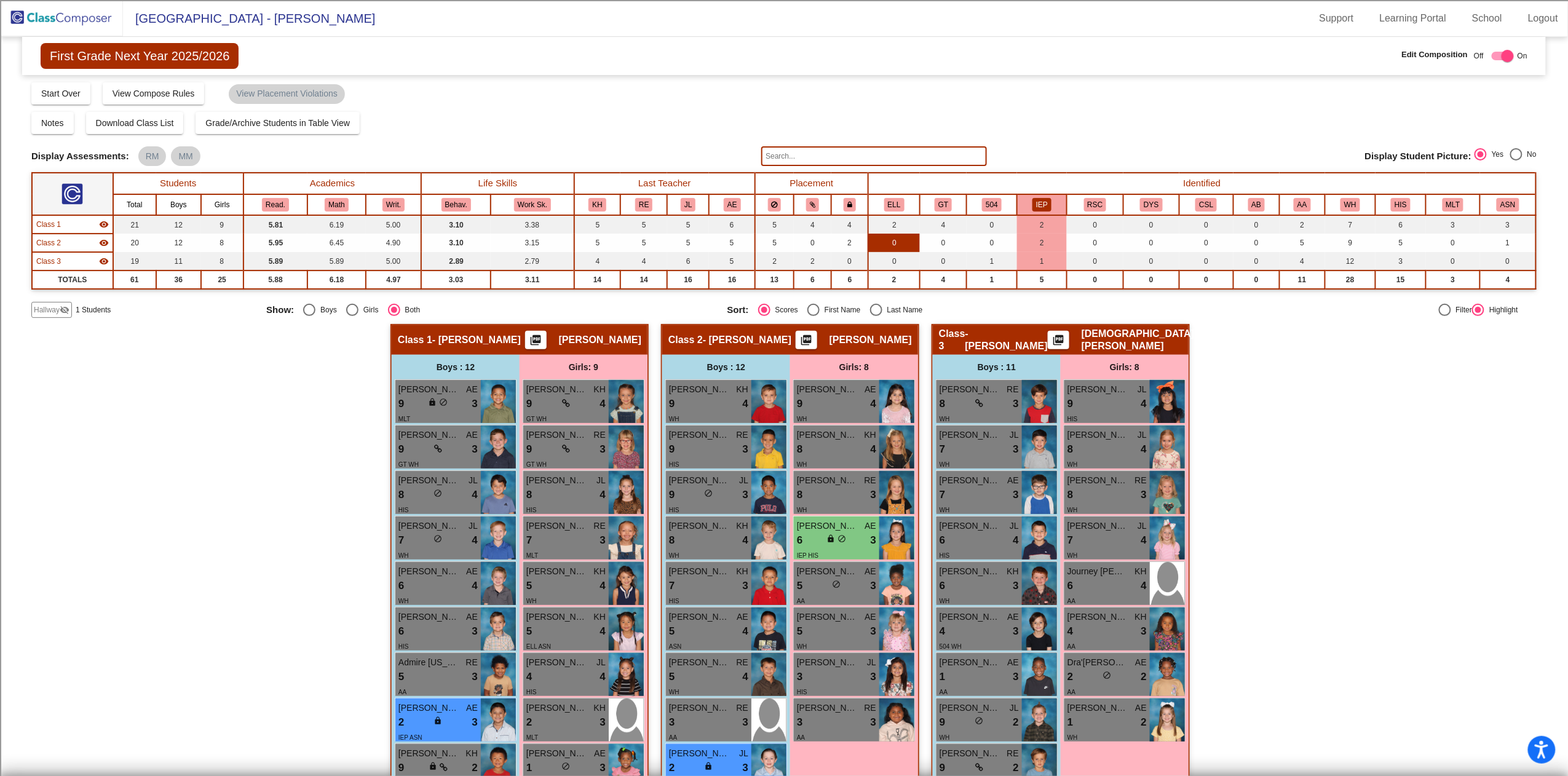 scroll, scrollTop: 0, scrollLeft: 0, axis: both 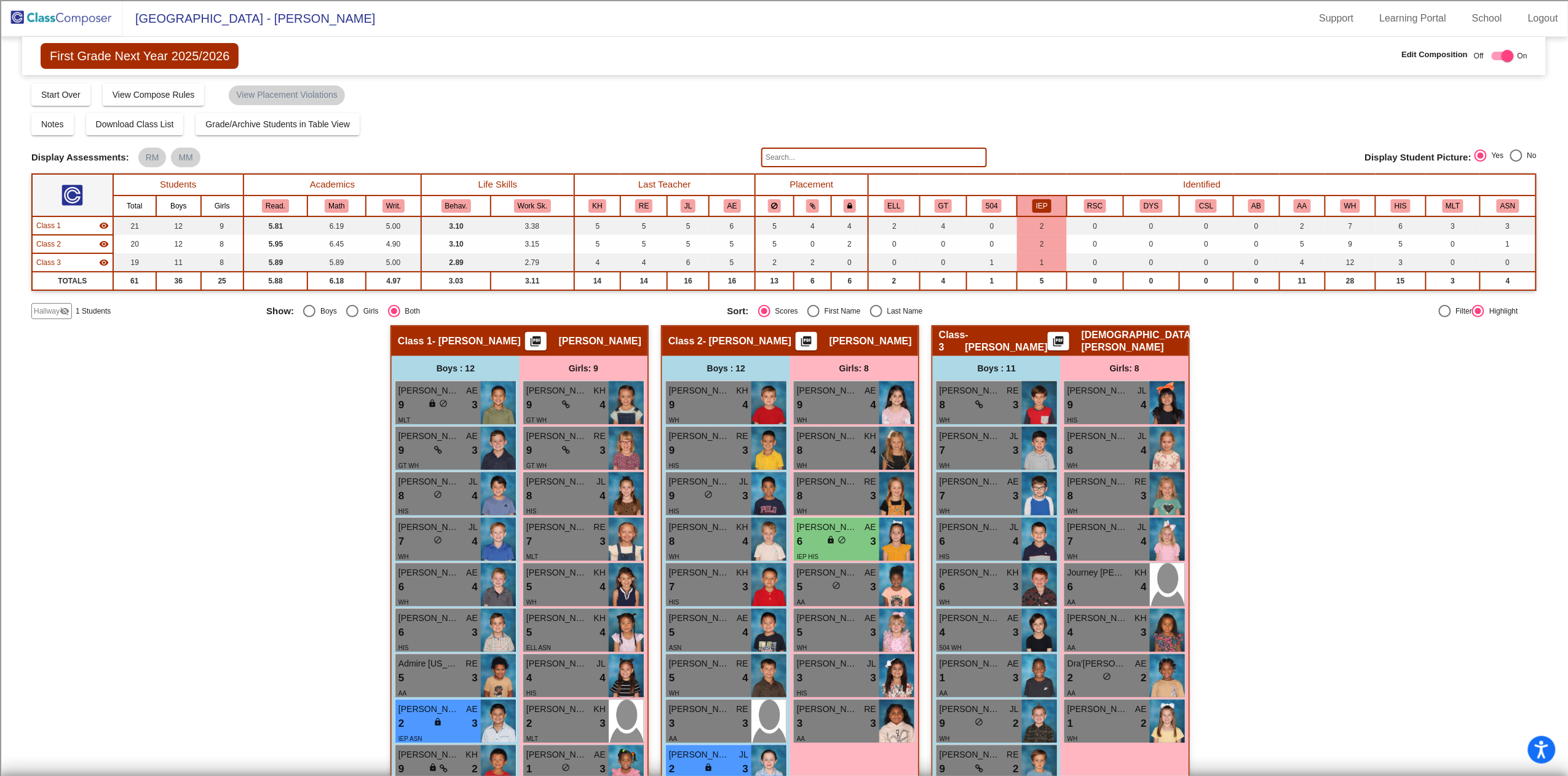 click on "Identified" at bounding box center (1202, 184) 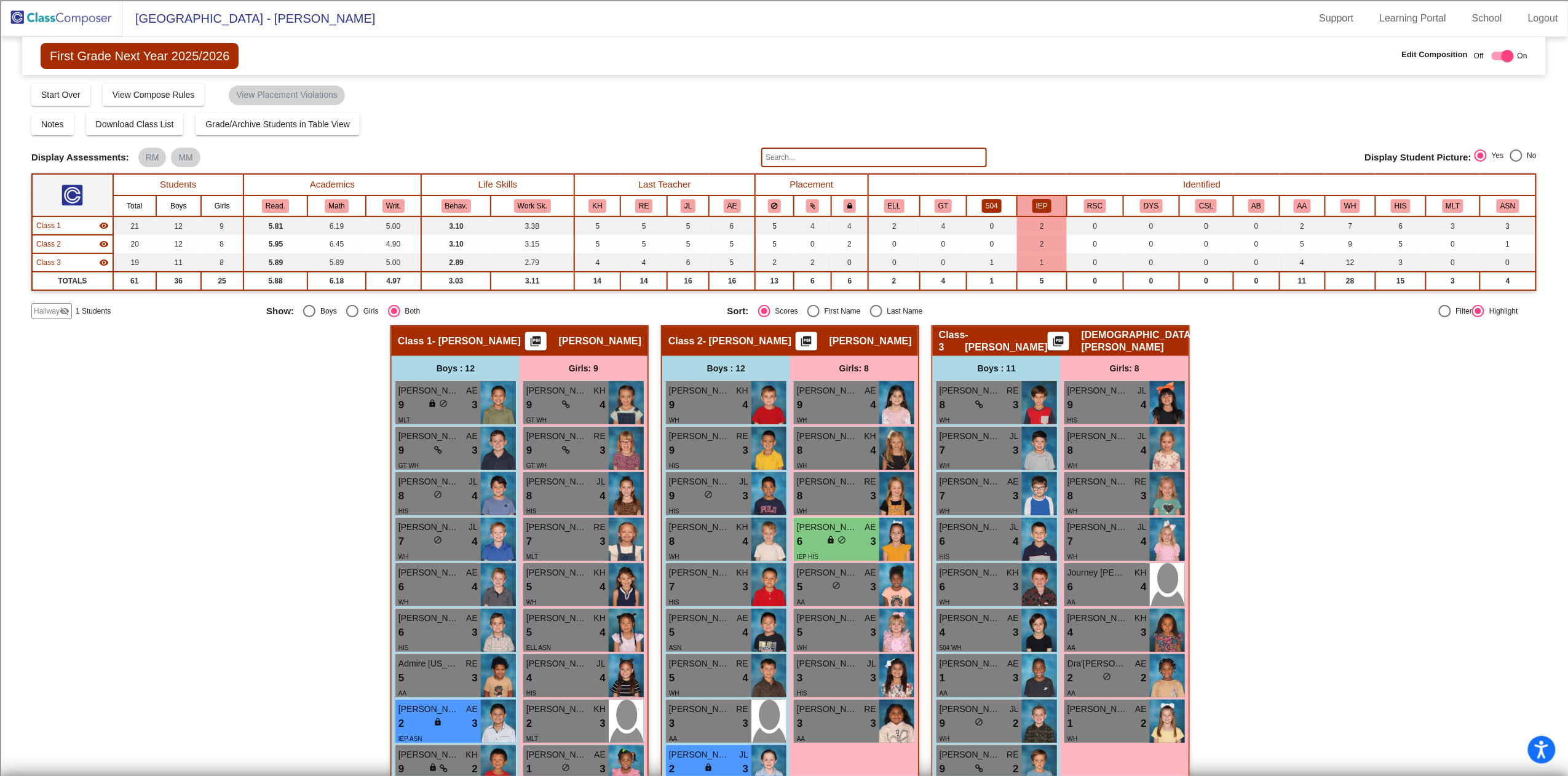 click on "504" 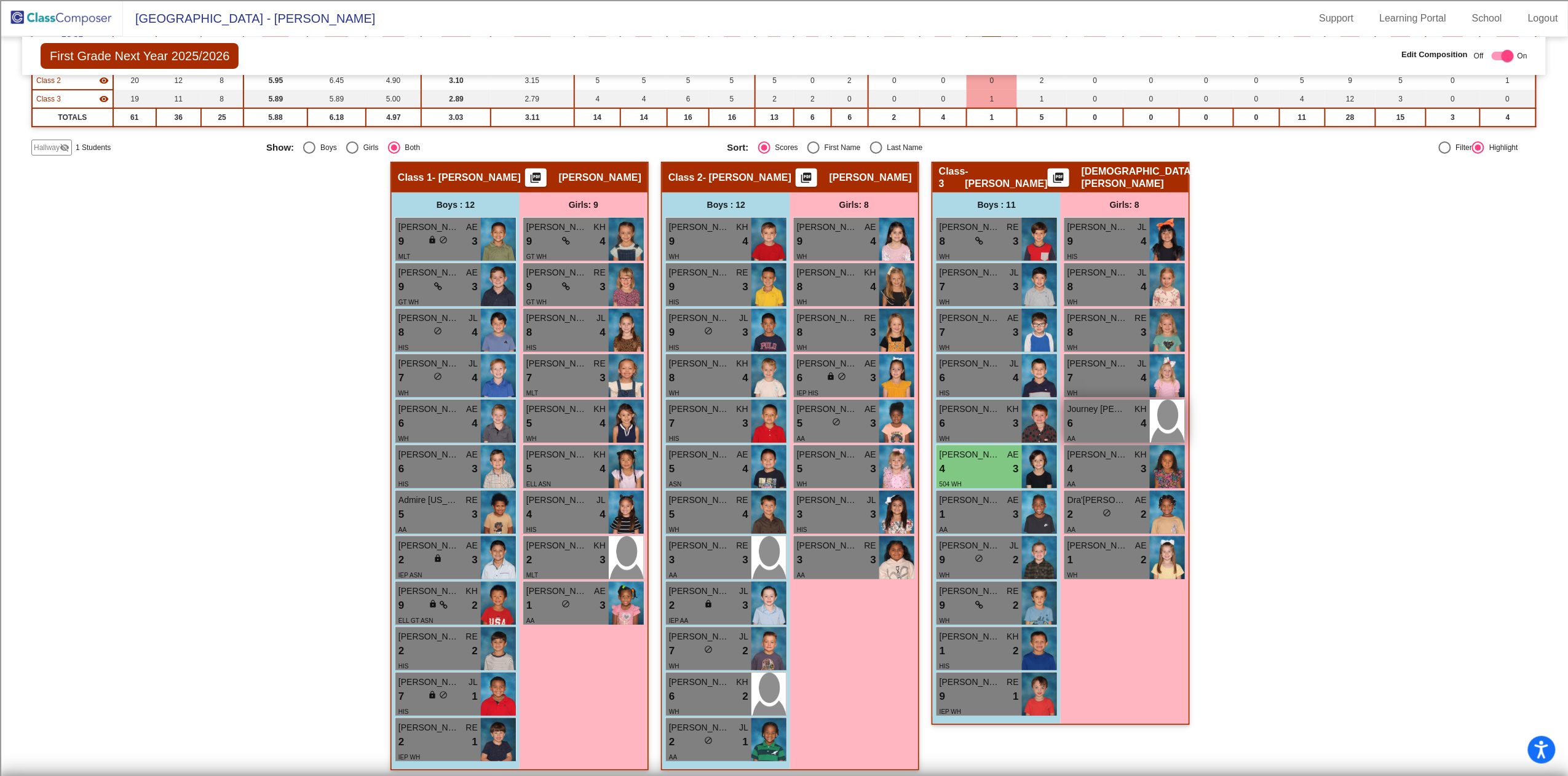 scroll, scrollTop: 168, scrollLeft: 0, axis: vertical 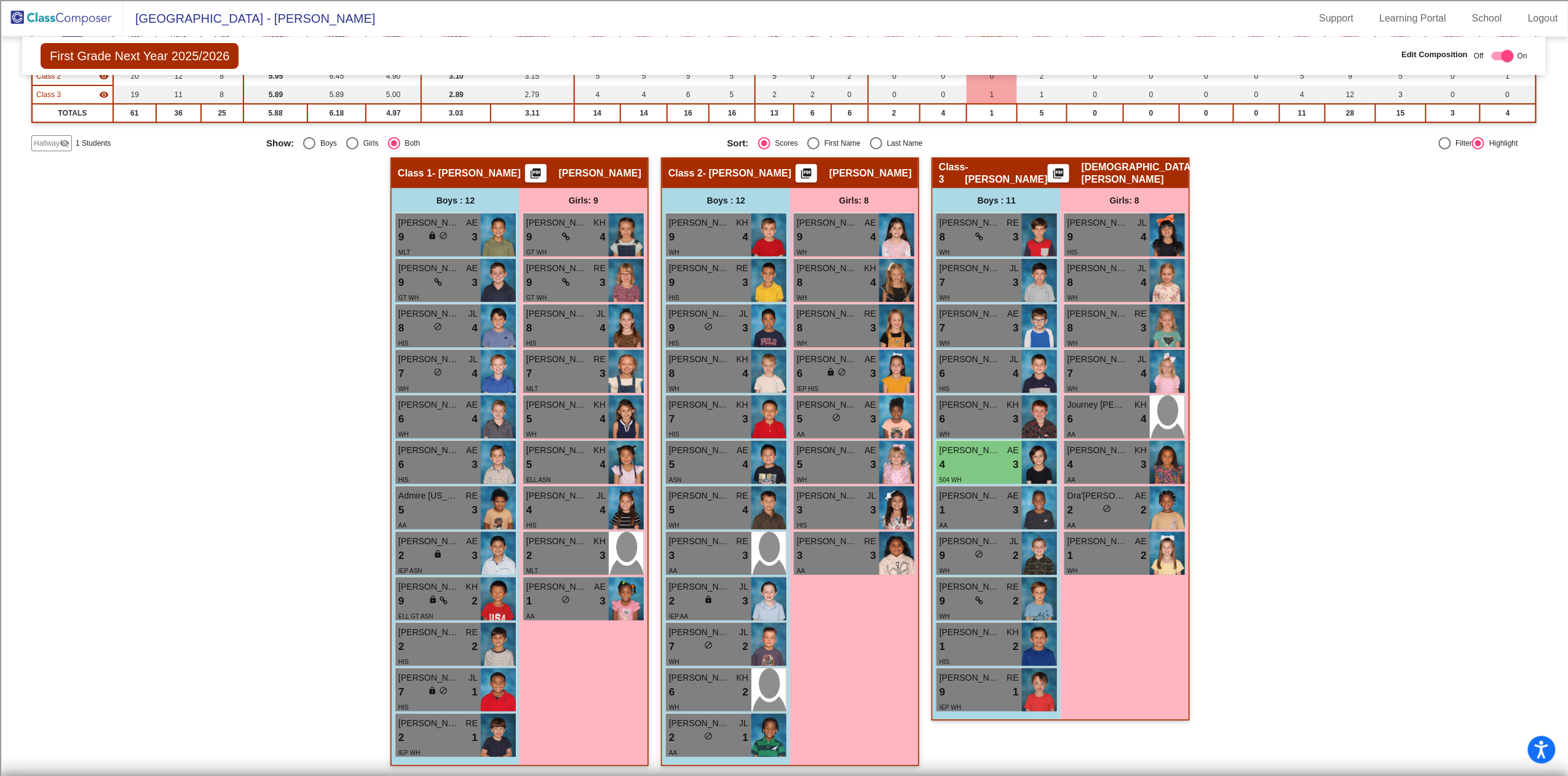 click on "Hallway   - Hallway Class  picture_as_pdf  Add Student  First Name Last Name Student Id  (Recommended)   Boy   Girl   [DEMOGRAPHIC_DATA] Add Close  Boys : 1  [PERSON_NAME] lock do_not_disturb_alt 1 HIS Girls: 0   No Students   Class 1   - [PERSON_NAME]  picture_as_pdf [PERSON_NAME]  Add Student  First Name Last Name Student Id  (Recommended)   Boy   Girl   [DEMOGRAPHIC_DATA] Add Close  Boys : 12  [PERSON_NAME] [PERSON_NAME] 9 lock do_not_disturb_alt 3 MLT [PERSON_NAME] AE 9 lock do_not_disturb_alt 3 GT [PERSON_NAME] [PERSON_NAME] 8 lock do_not_disturb_alt 4 HIS [PERSON_NAME] JL 7 lock do_not_disturb_alt 4 [PERSON_NAME] [PERSON_NAME] 6 lock do_not_disturb_alt 4 [PERSON_NAME] [PERSON_NAME] 6 lock do_not_disturb_alt 3 HIS Admire [US_STATE] RE 5 lock do_not_disturb_alt 3 AA [PERSON_NAME] AE 2 lock do_not_disturb_alt 3 IEP ASN [PERSON_NAME] KH 9 lock do_not_disturb_alt 2 ELL GT ASN [PERSON_NAME] RE 2 lock do_not_disturb_alt 2 HIS [PERSON_NAME] JL 7 lock do_not_disturb_alt 1 HIS [PERSON_NAME] RE 2 lock do_not_disturb_alt 1 IEP WH Girls: 9 [PERSON_NAME] KH 9 lock 4 RE" 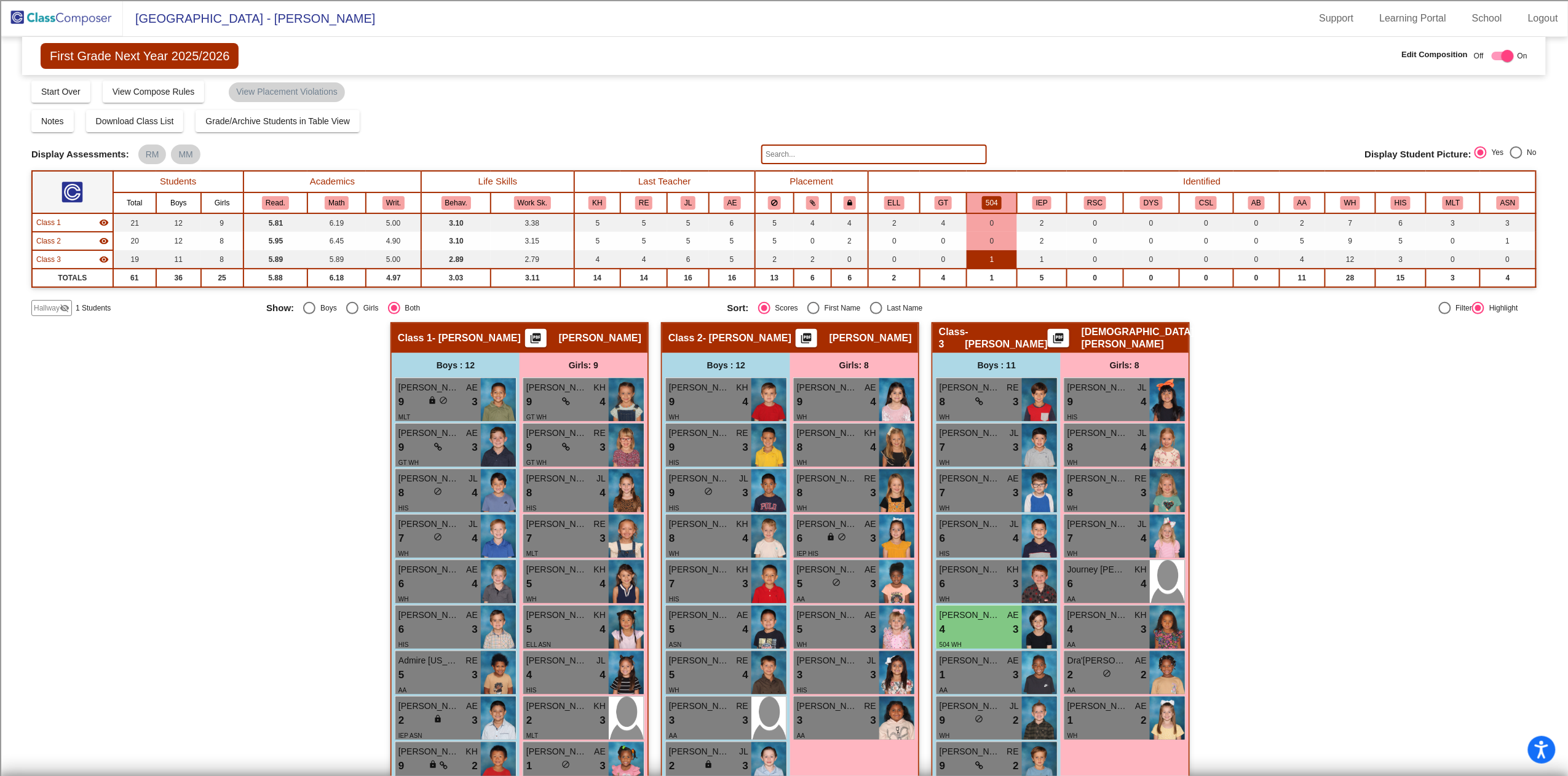 scroll, scrollTop: 0, scrollLeft: 0, axis: both 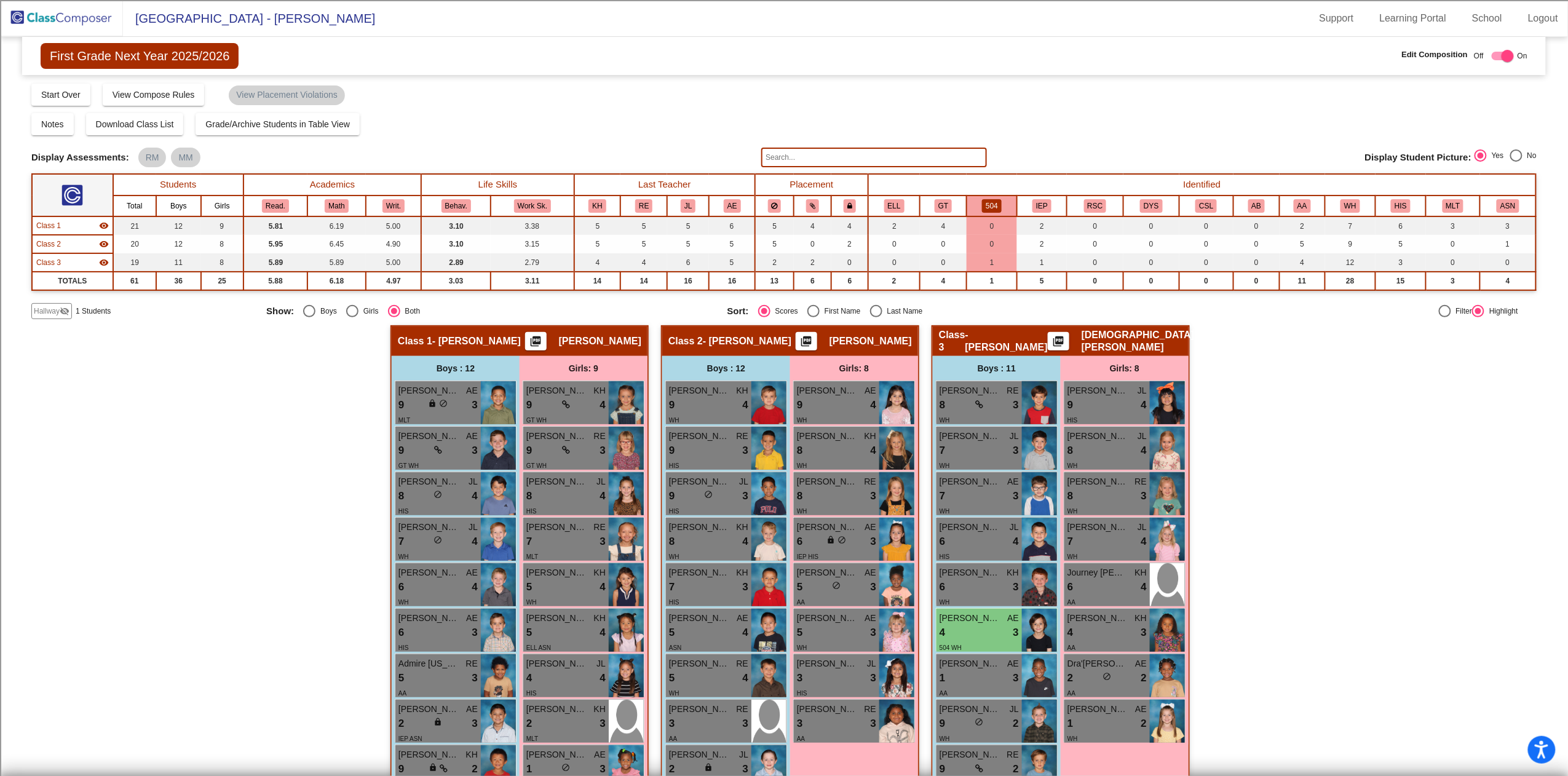 drag, startPoint x: 999, startPoint y: 203, endPoint x: 1017, endPoint y: 196, distance: 19.31321 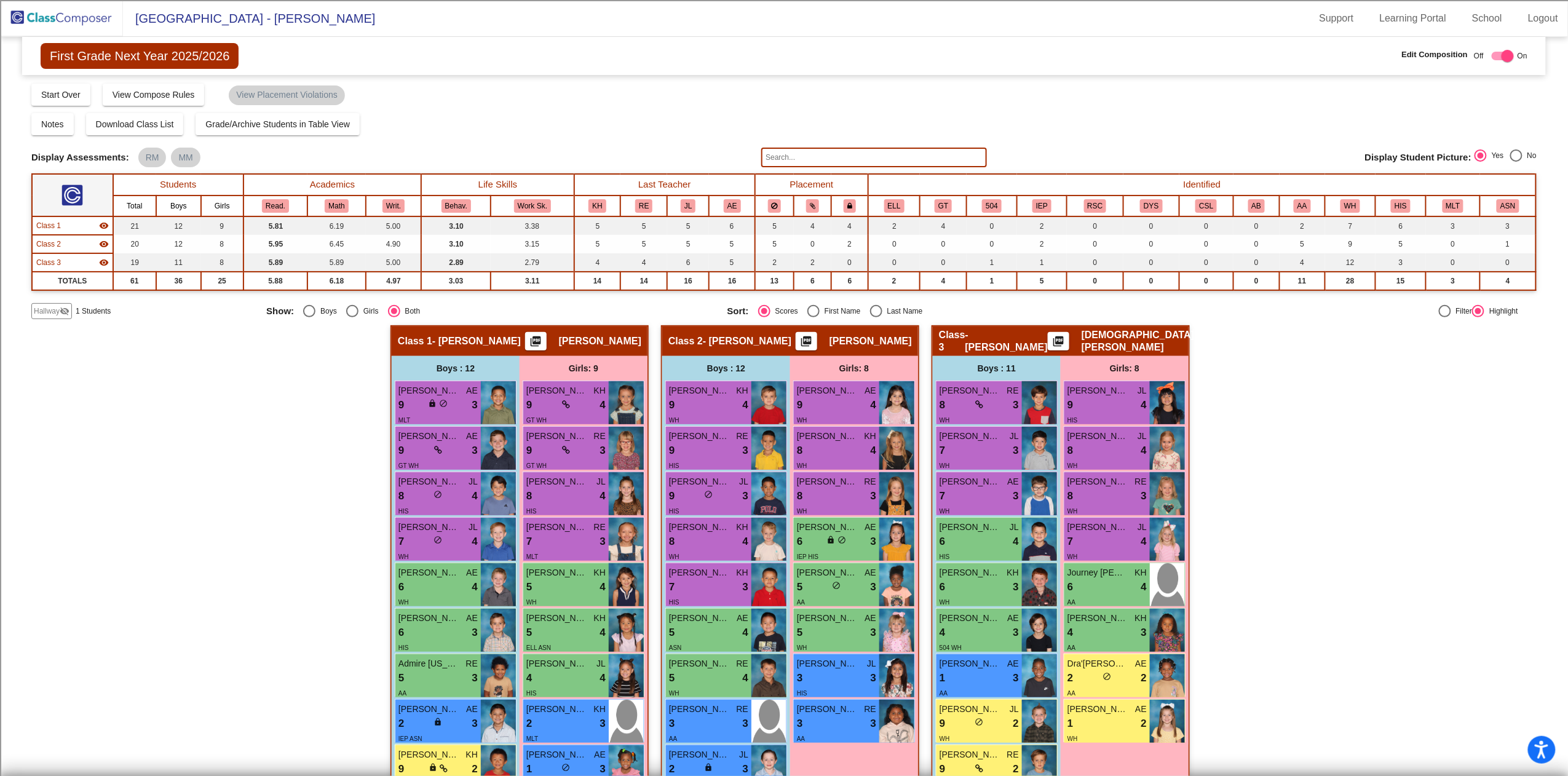 click on "IEP" 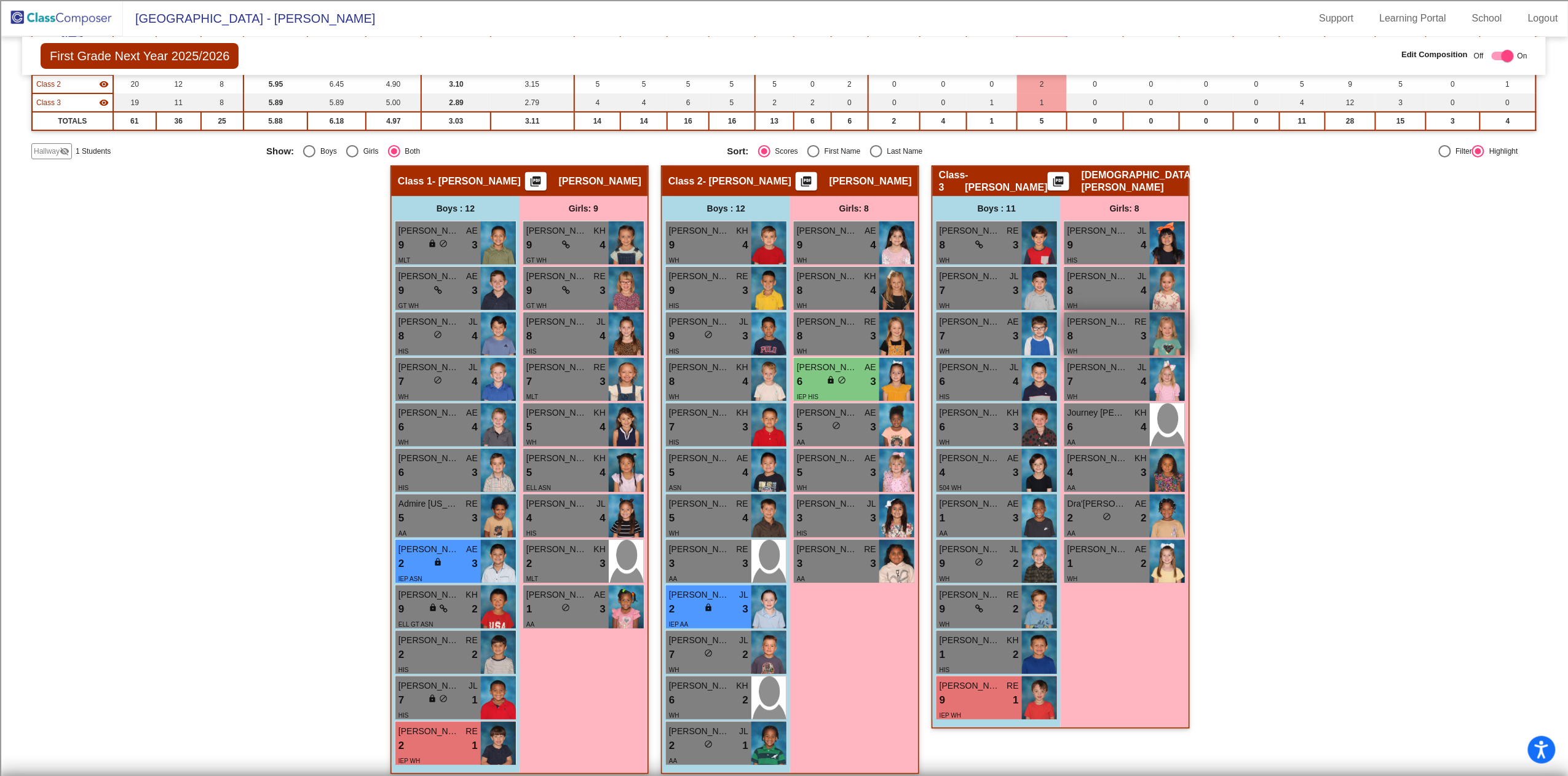 scroll, scrollTop: 168, scrollLeft: 0, axis: vertical 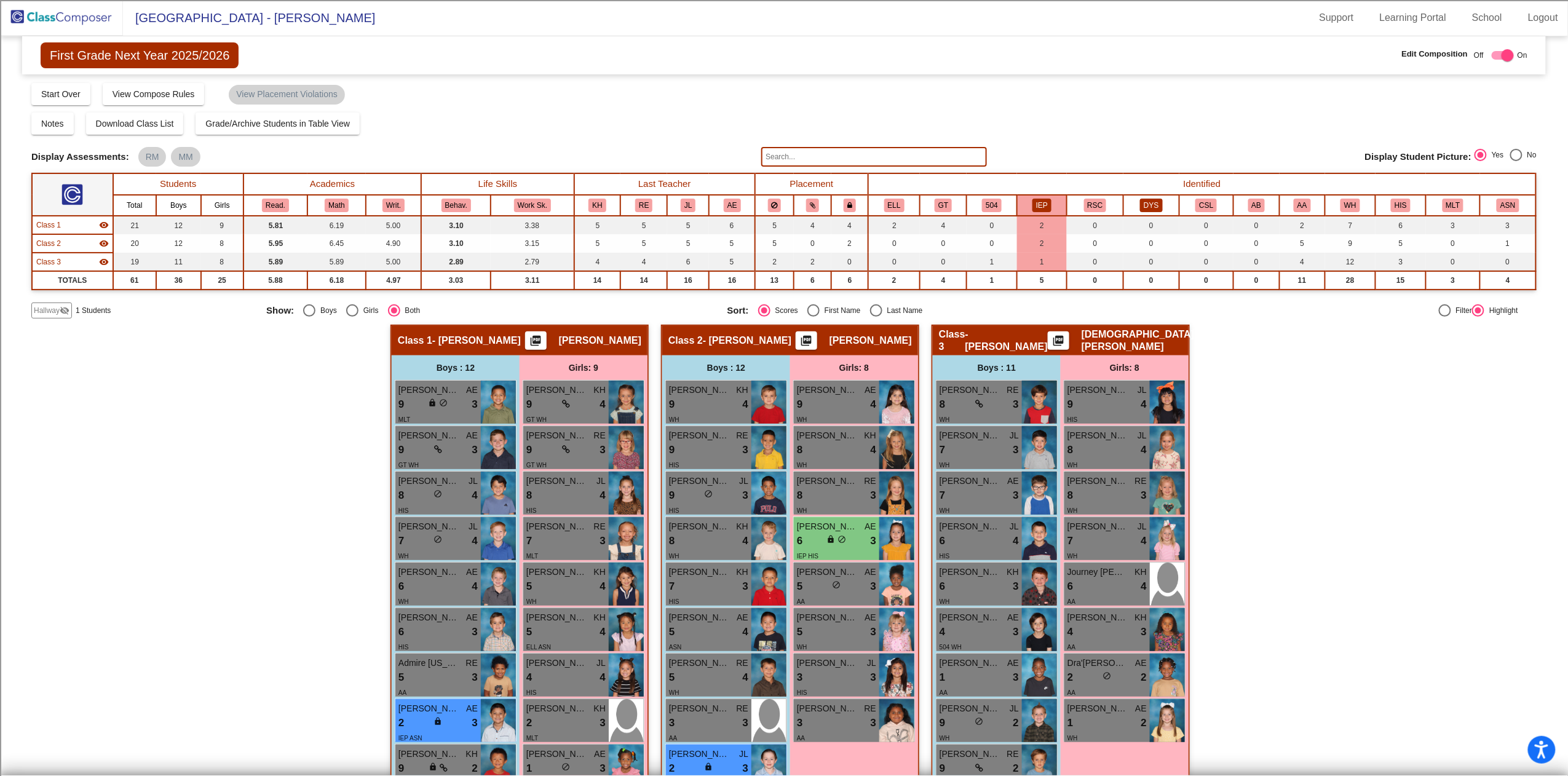 click on "DYS" 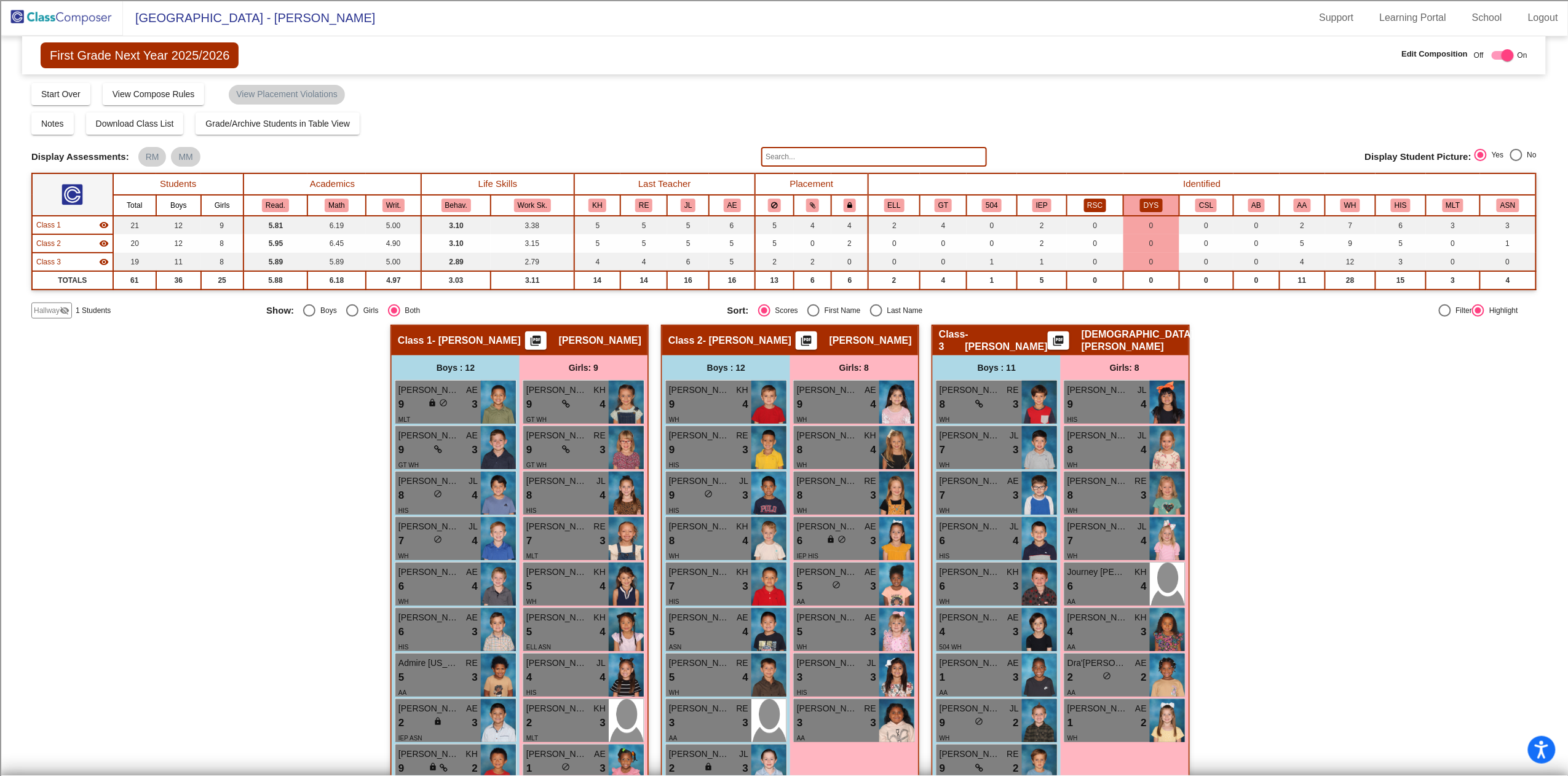 click on "RSC" 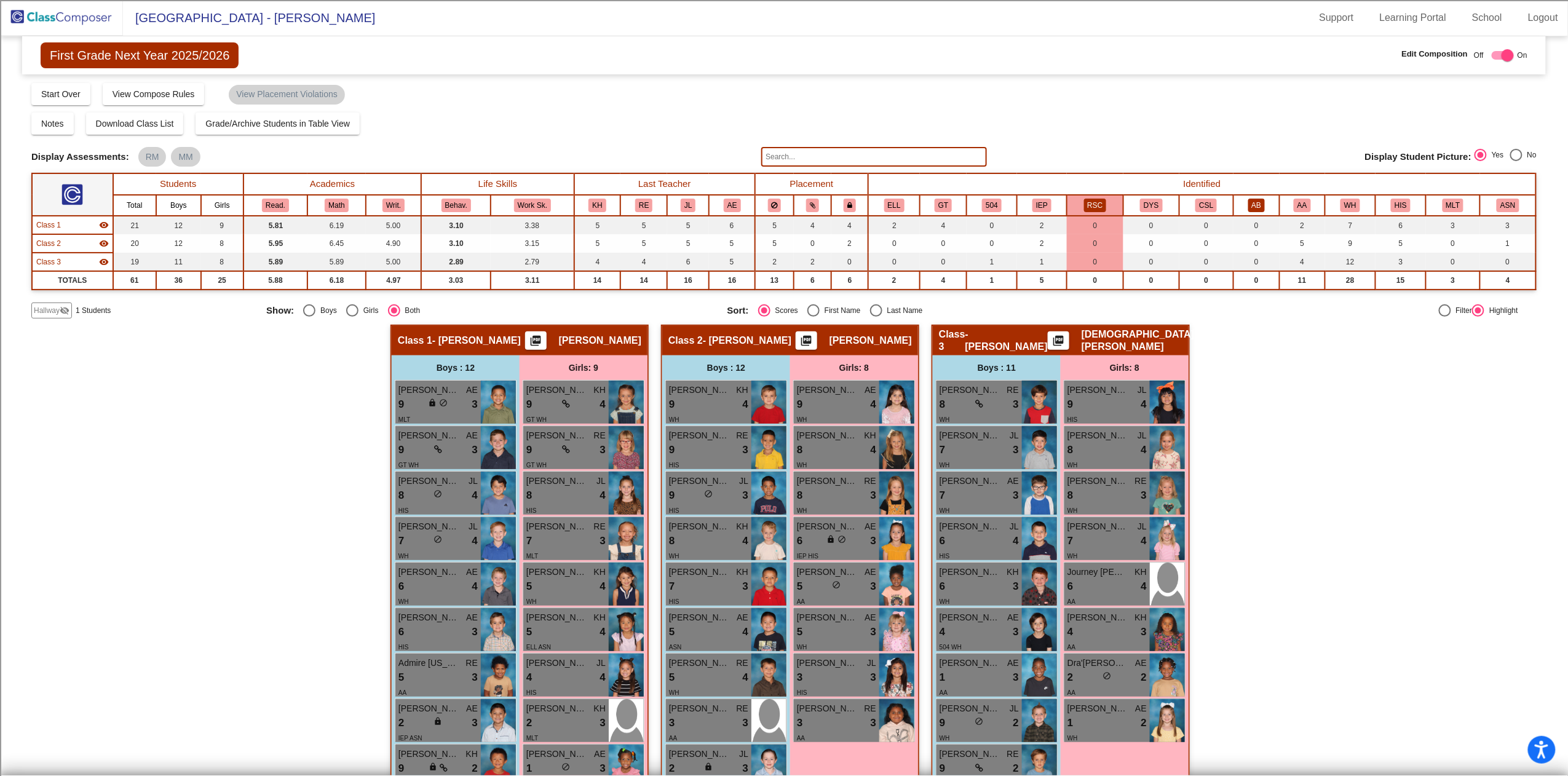click on "AB" 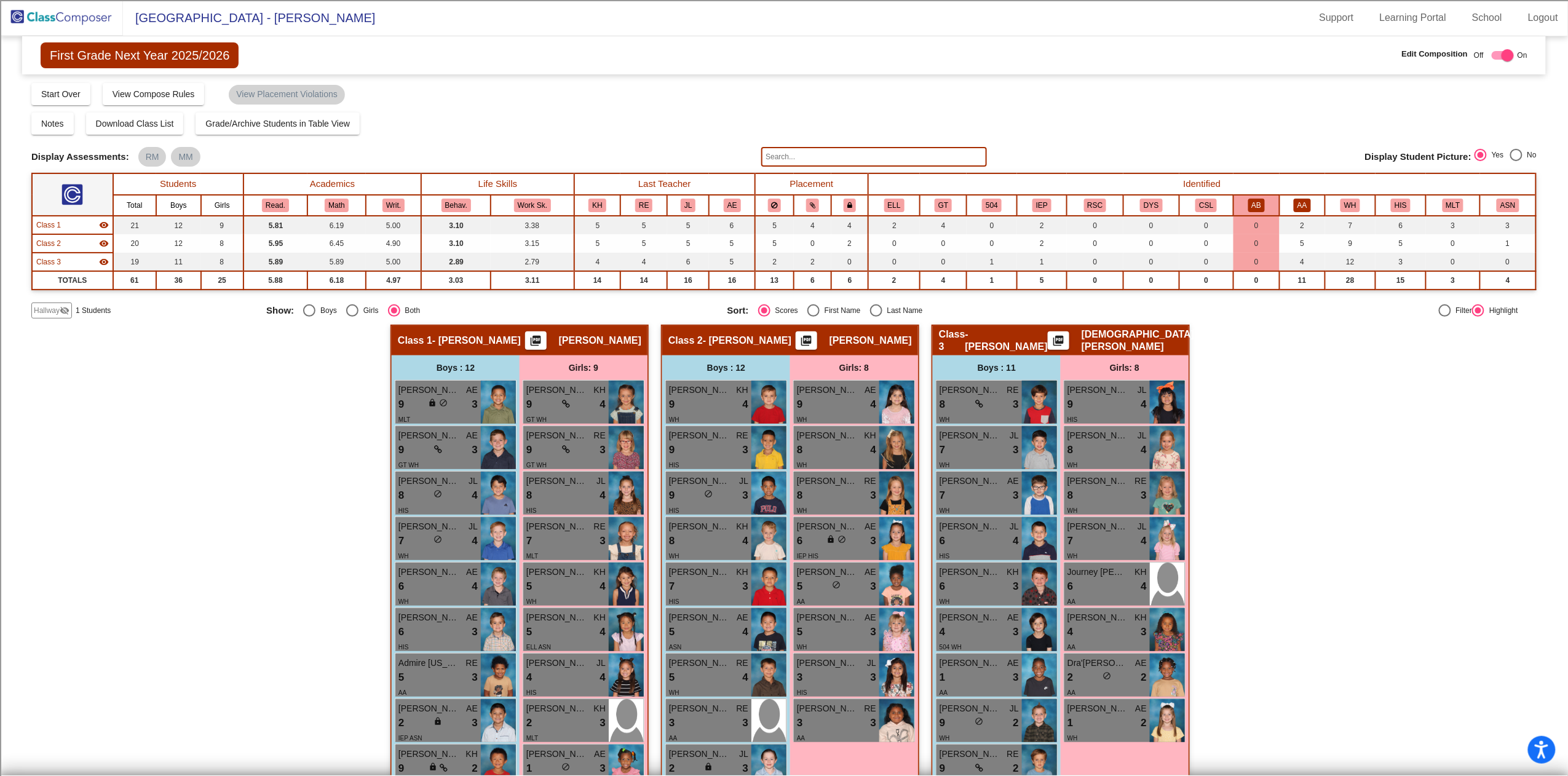 click on "AA" 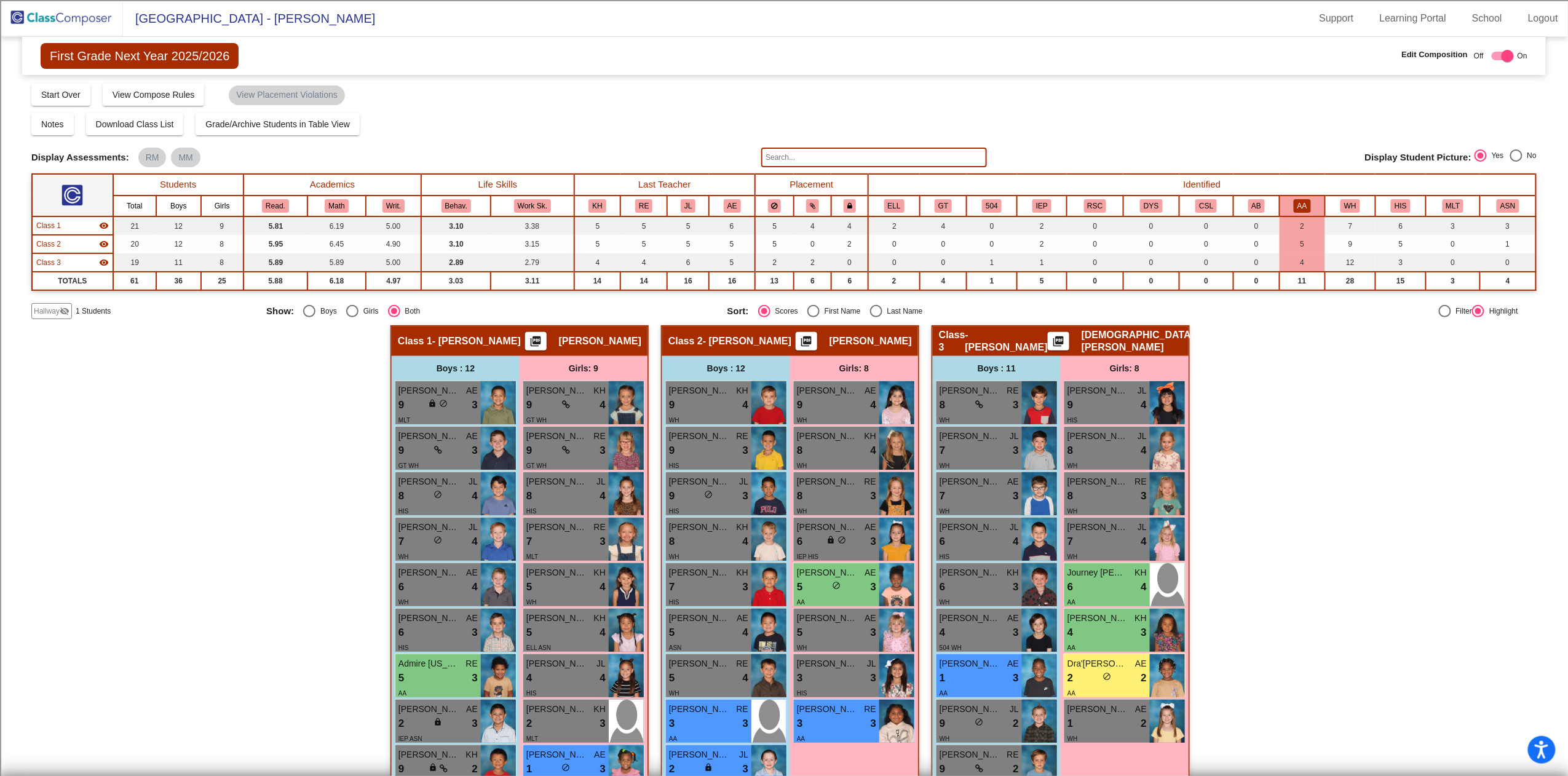 scroll, scrollTop: 1, scrollLeft: 0, axis: vertical 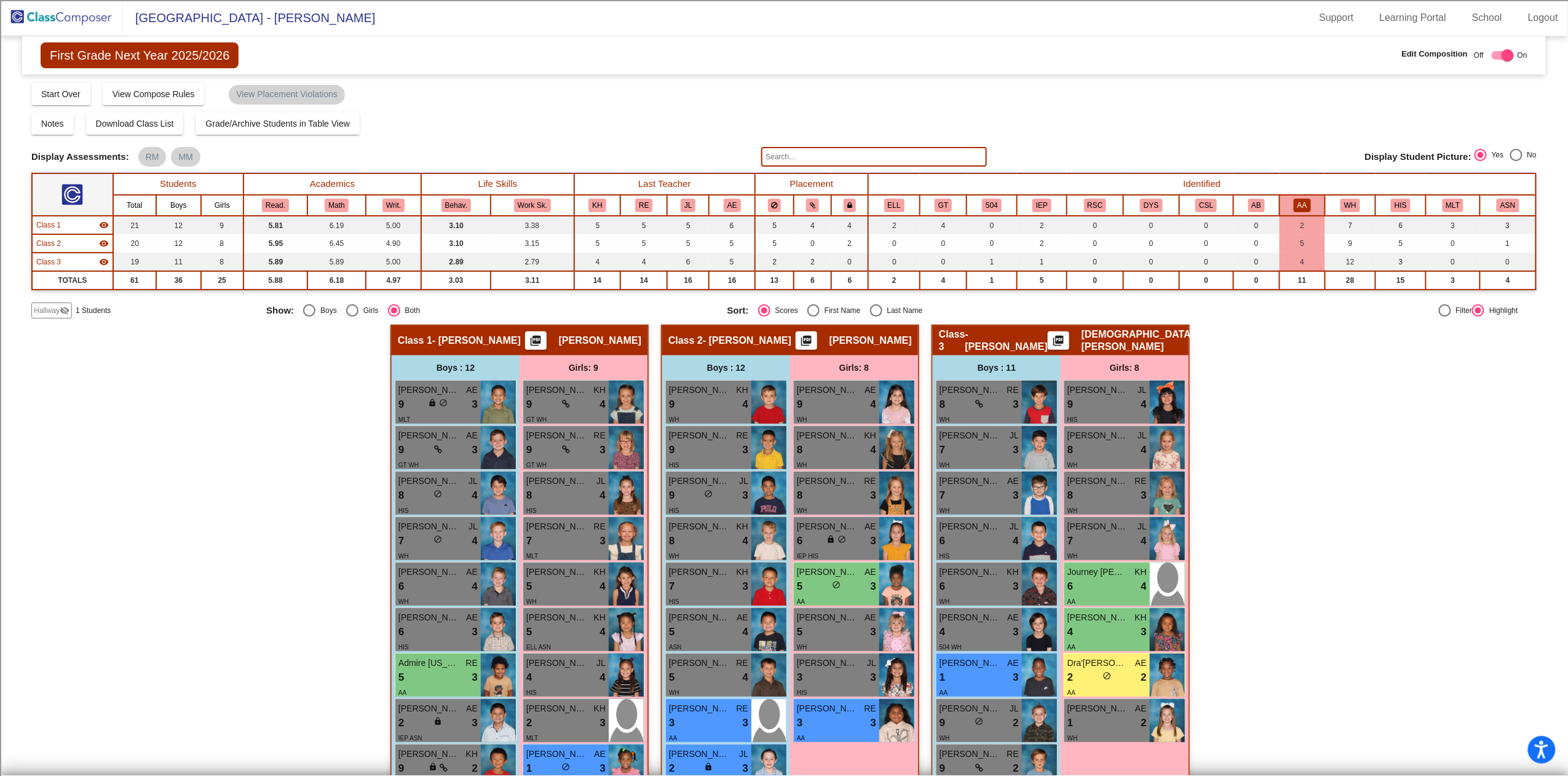 click on "WH" 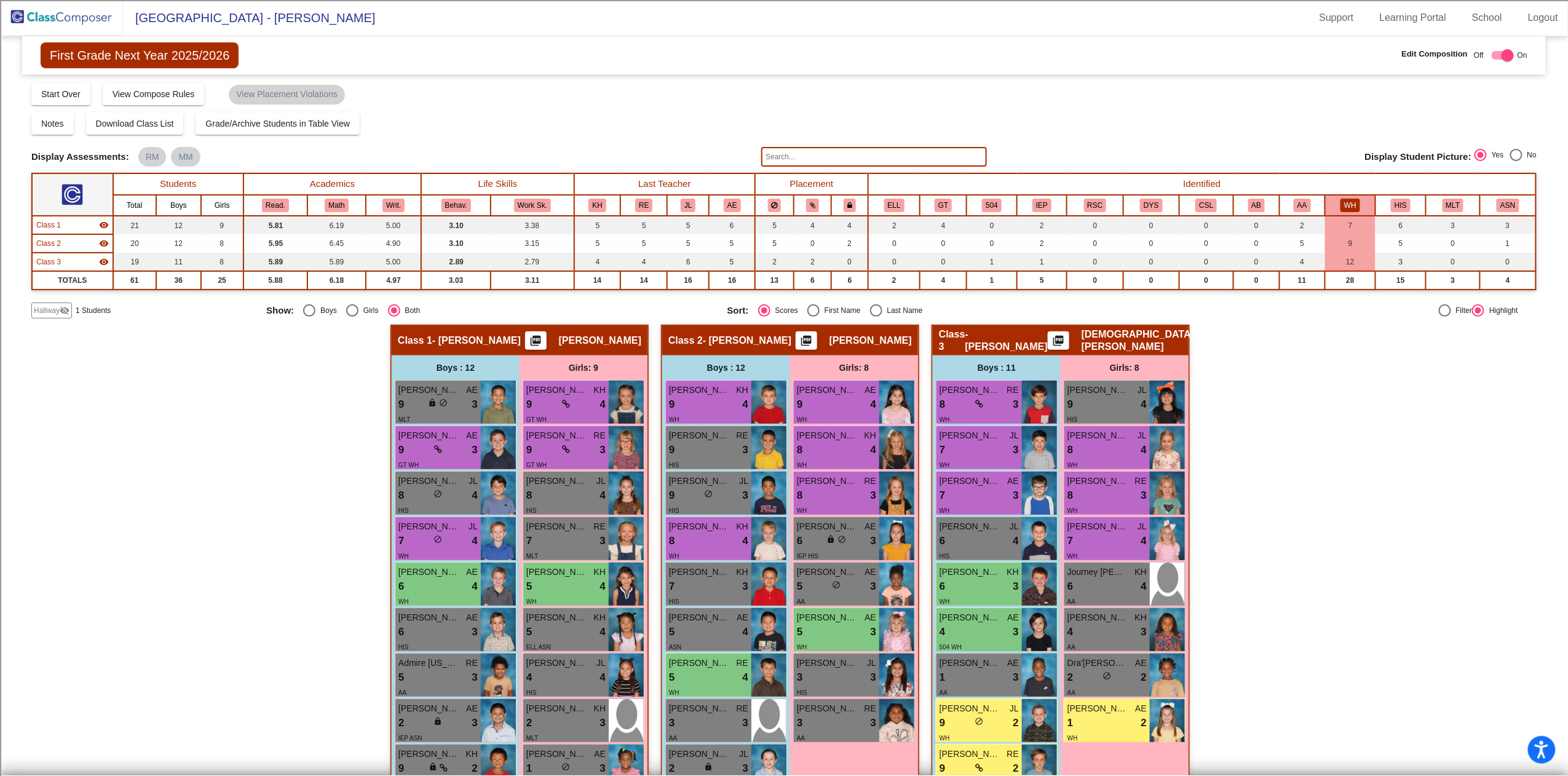 click on "WH" 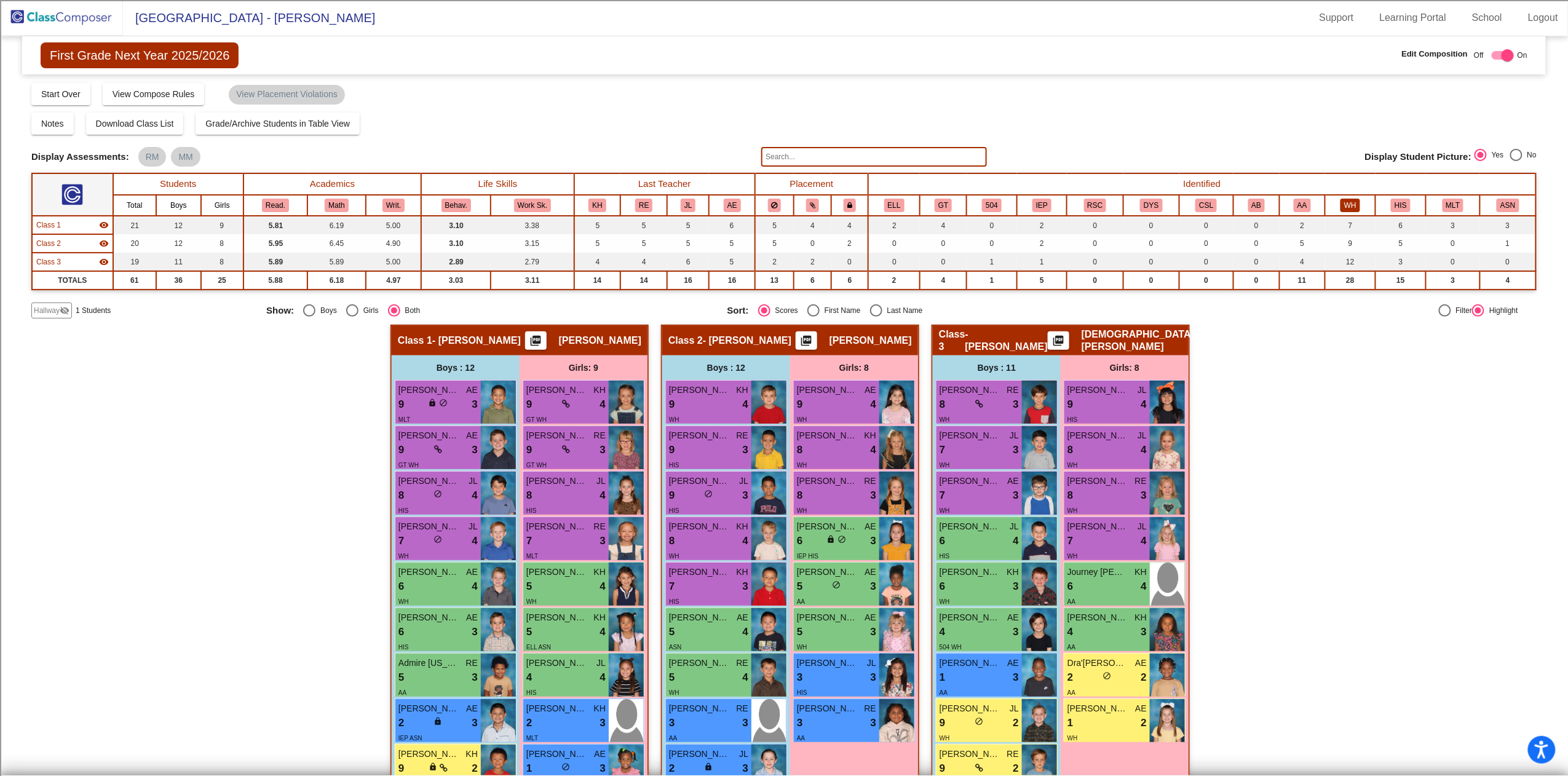 click on "WH" 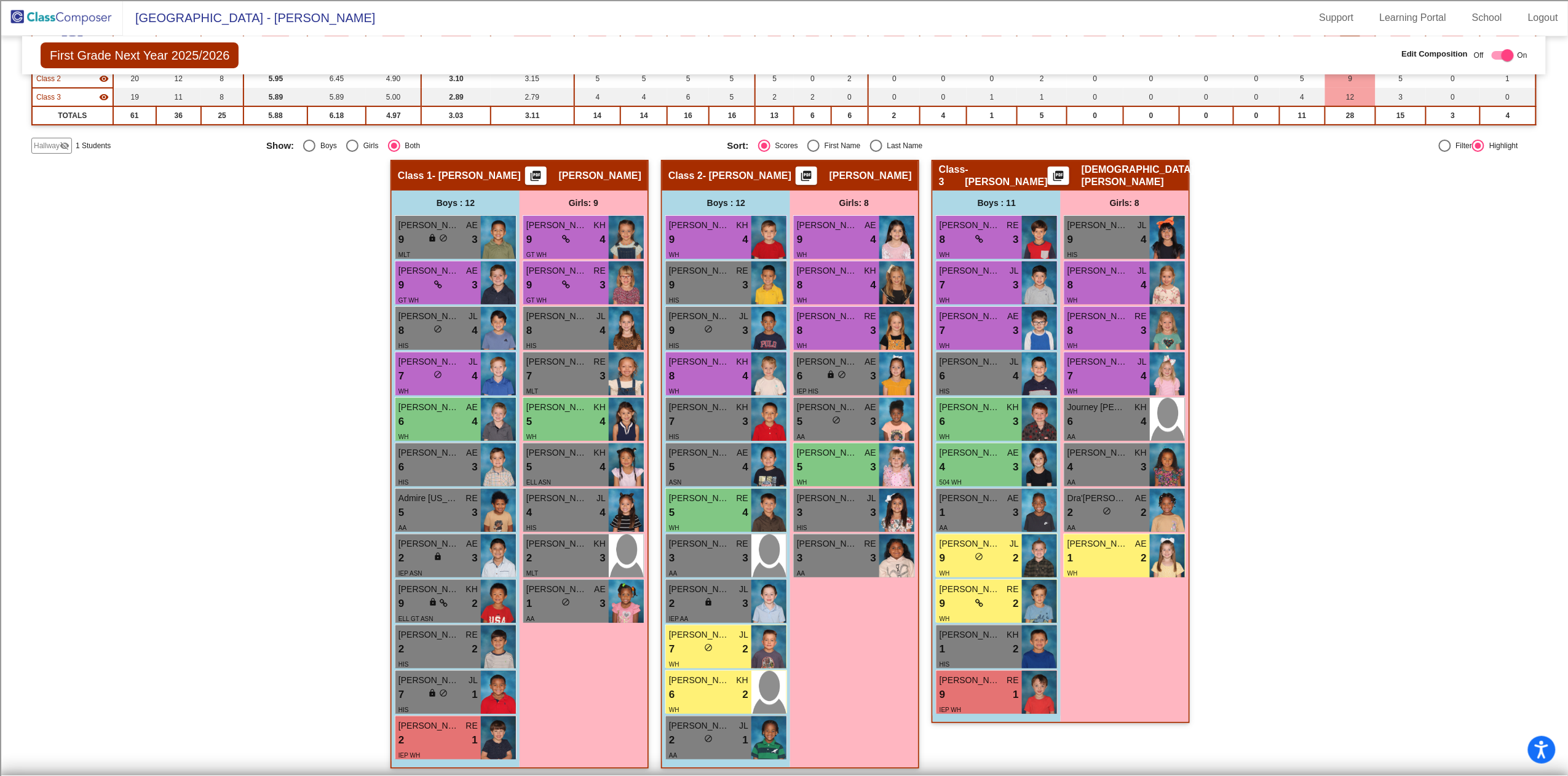scroll, scrollTop: 168, scrollLeft: 0, axis: vertical 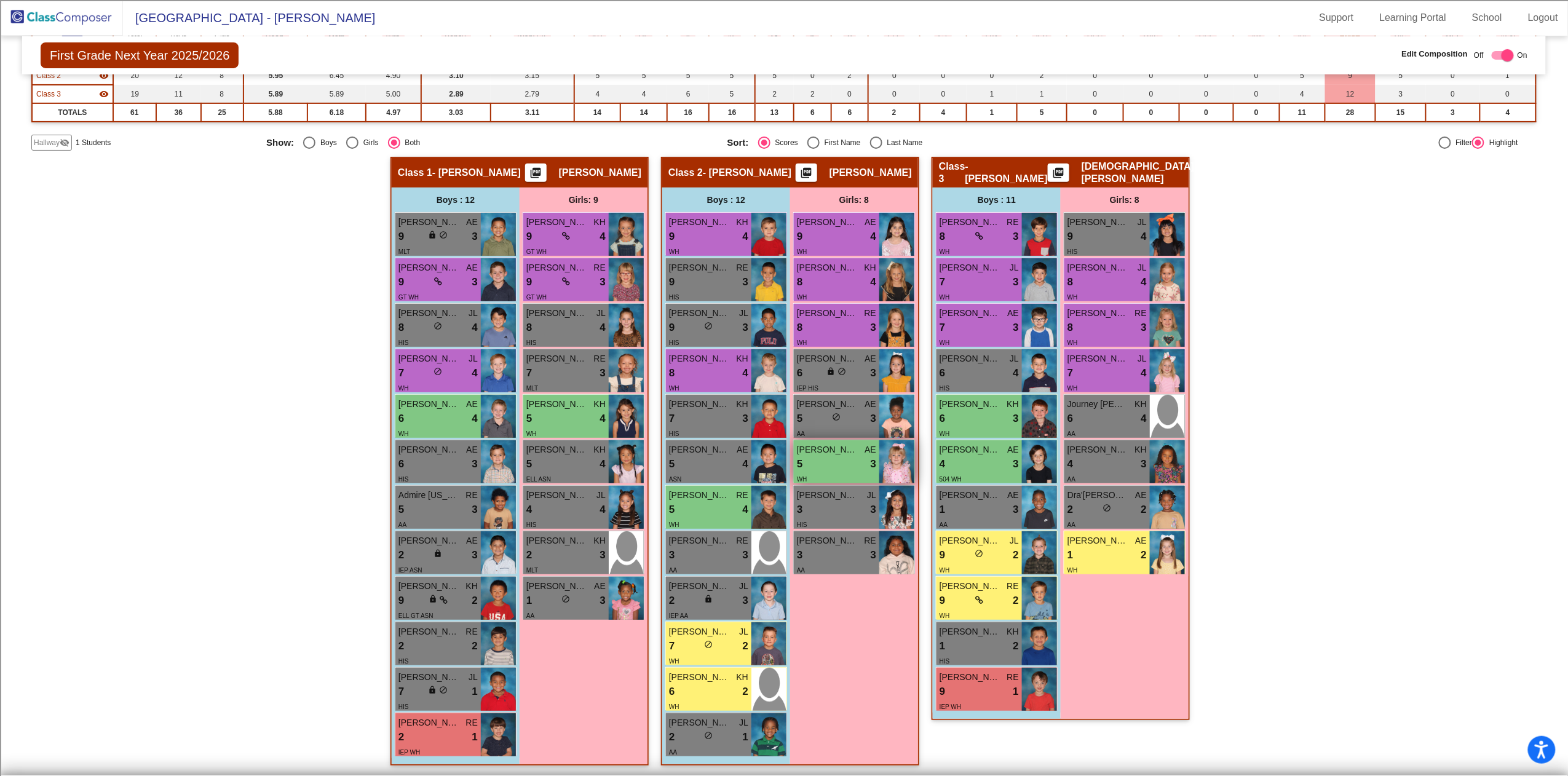 click on "5 lock do_not_disturb_alt 3" at bounding box center (836, 464) 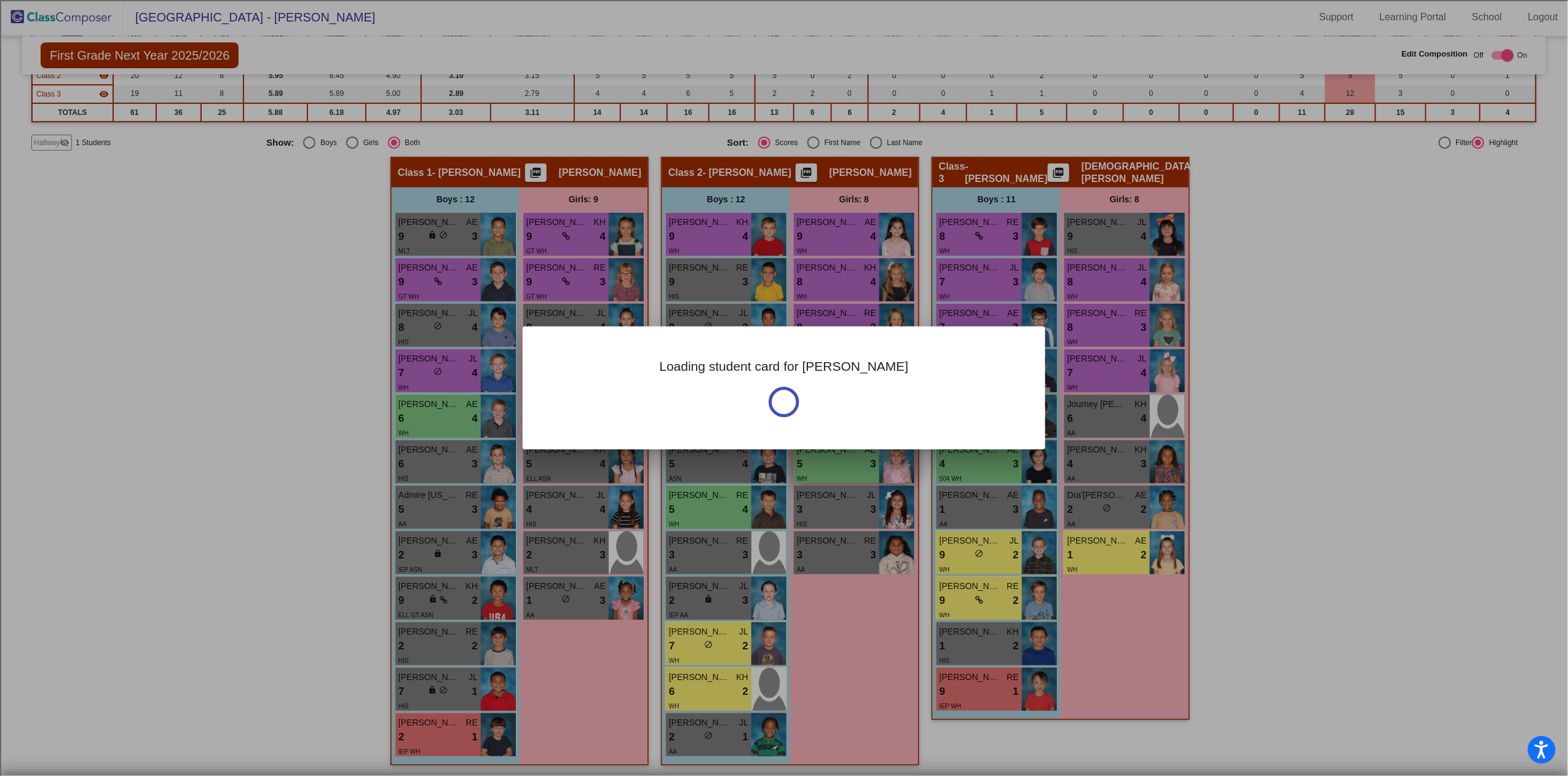 scroll, scrollTop: 0, scrollLeft: 0, axis: both 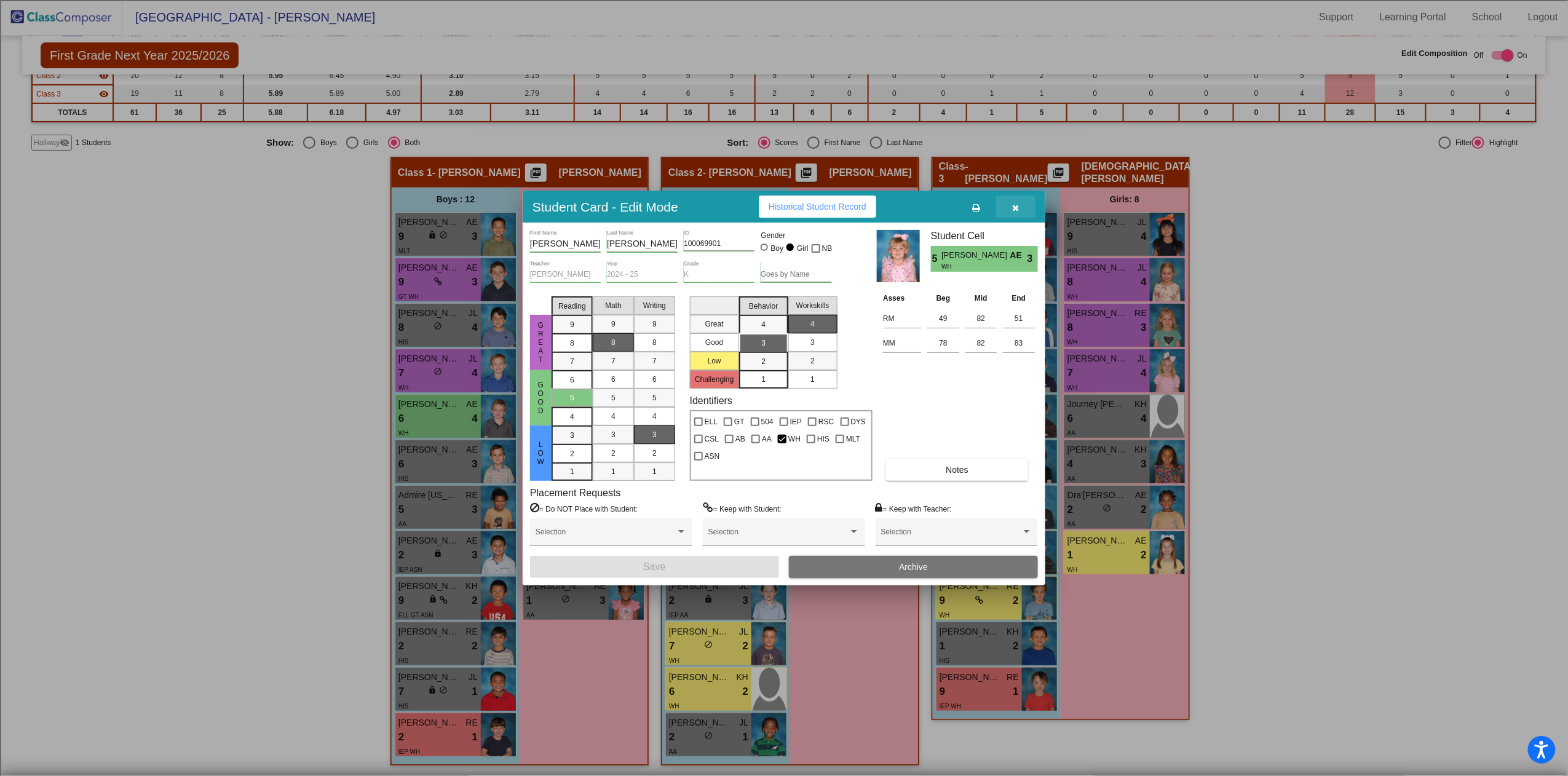 drag, startPoint x: 1020, startPoint y: 200, endPoint x: 1004, endPoint y: 212, distance: 20 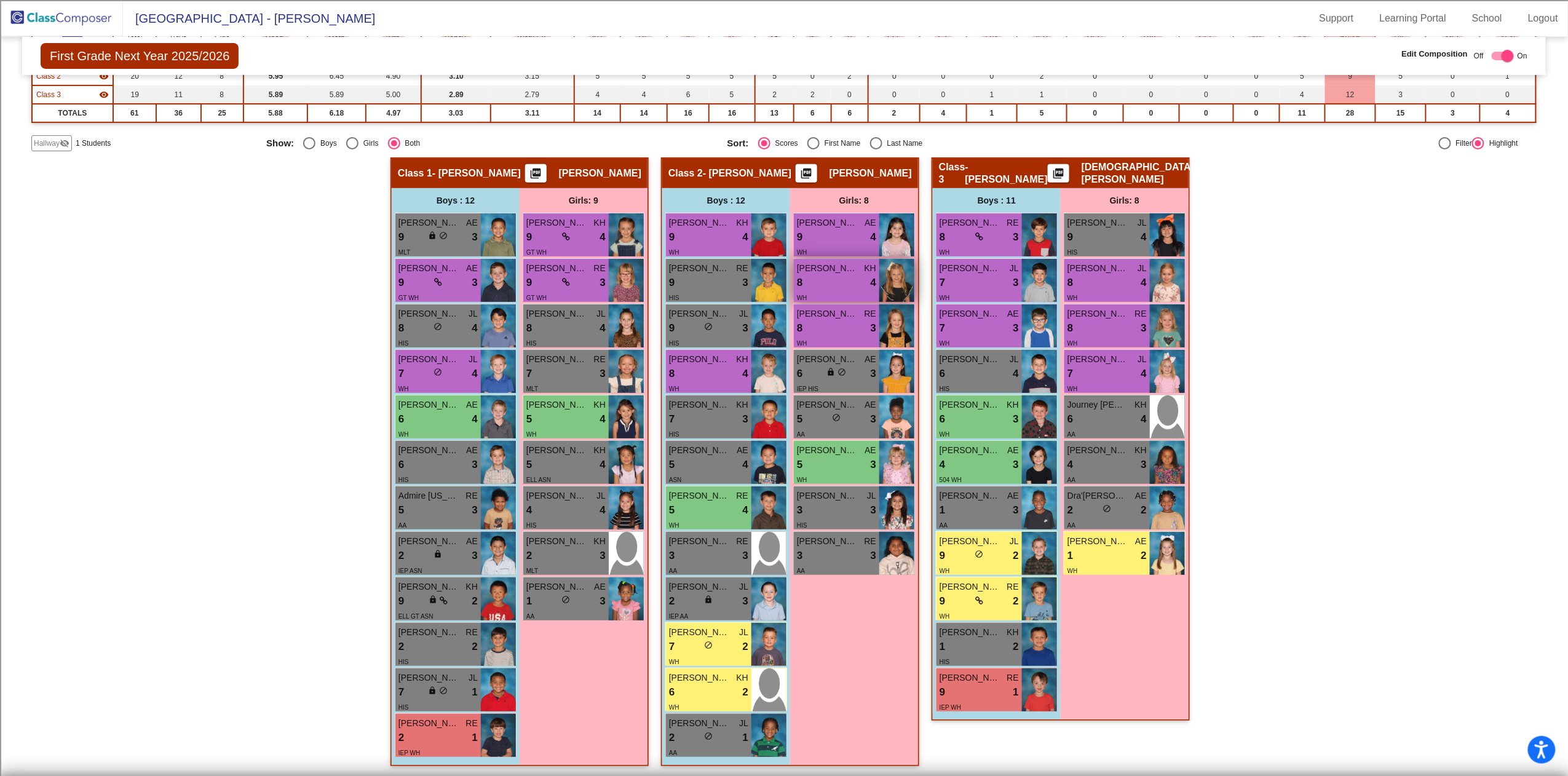 scroll, scrollTop: 1, scrollLeft: 0, axis: vertical 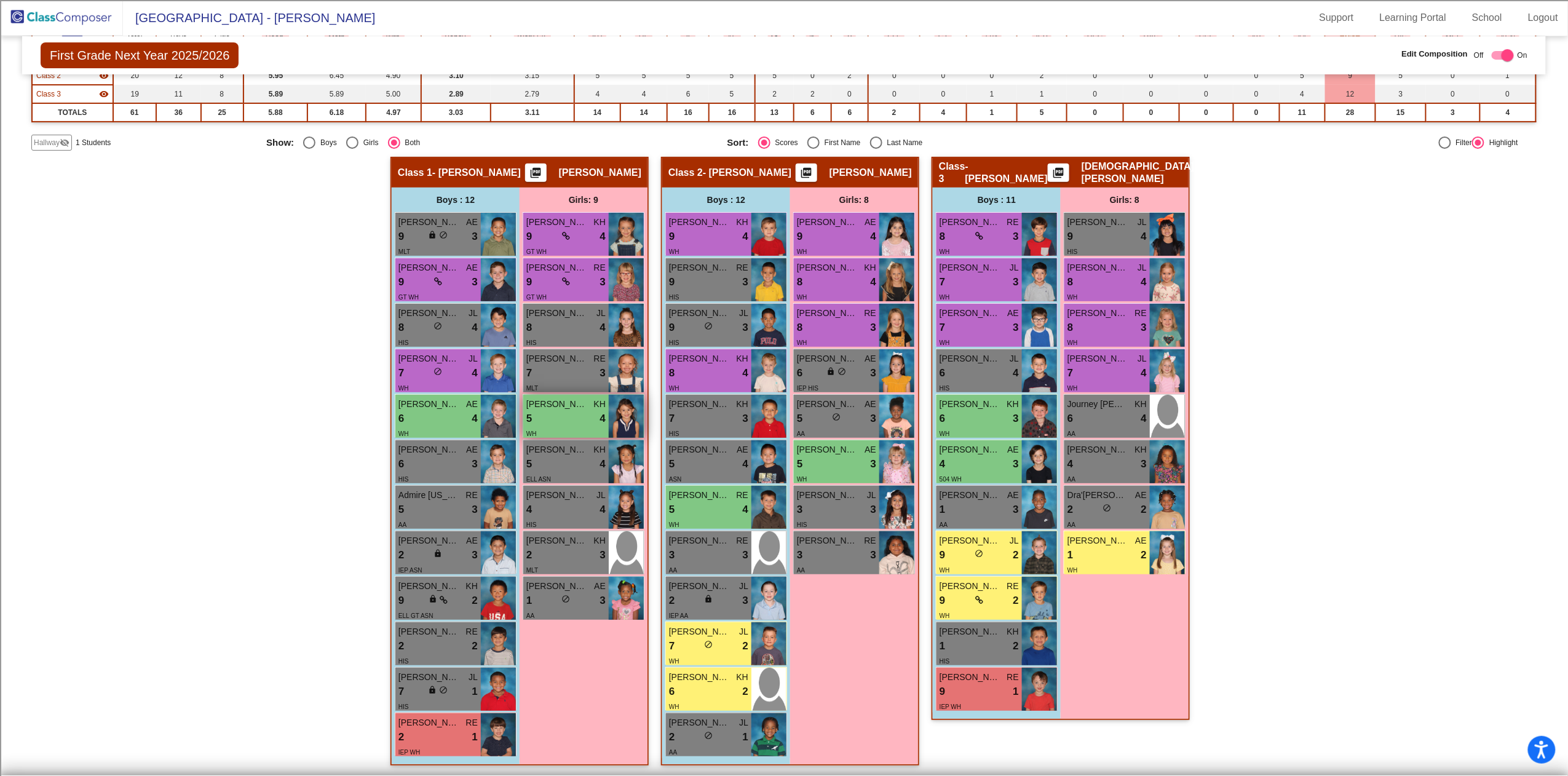click on "5 lock do_not_disturb_alt 4" at bounding box center (566, 419) 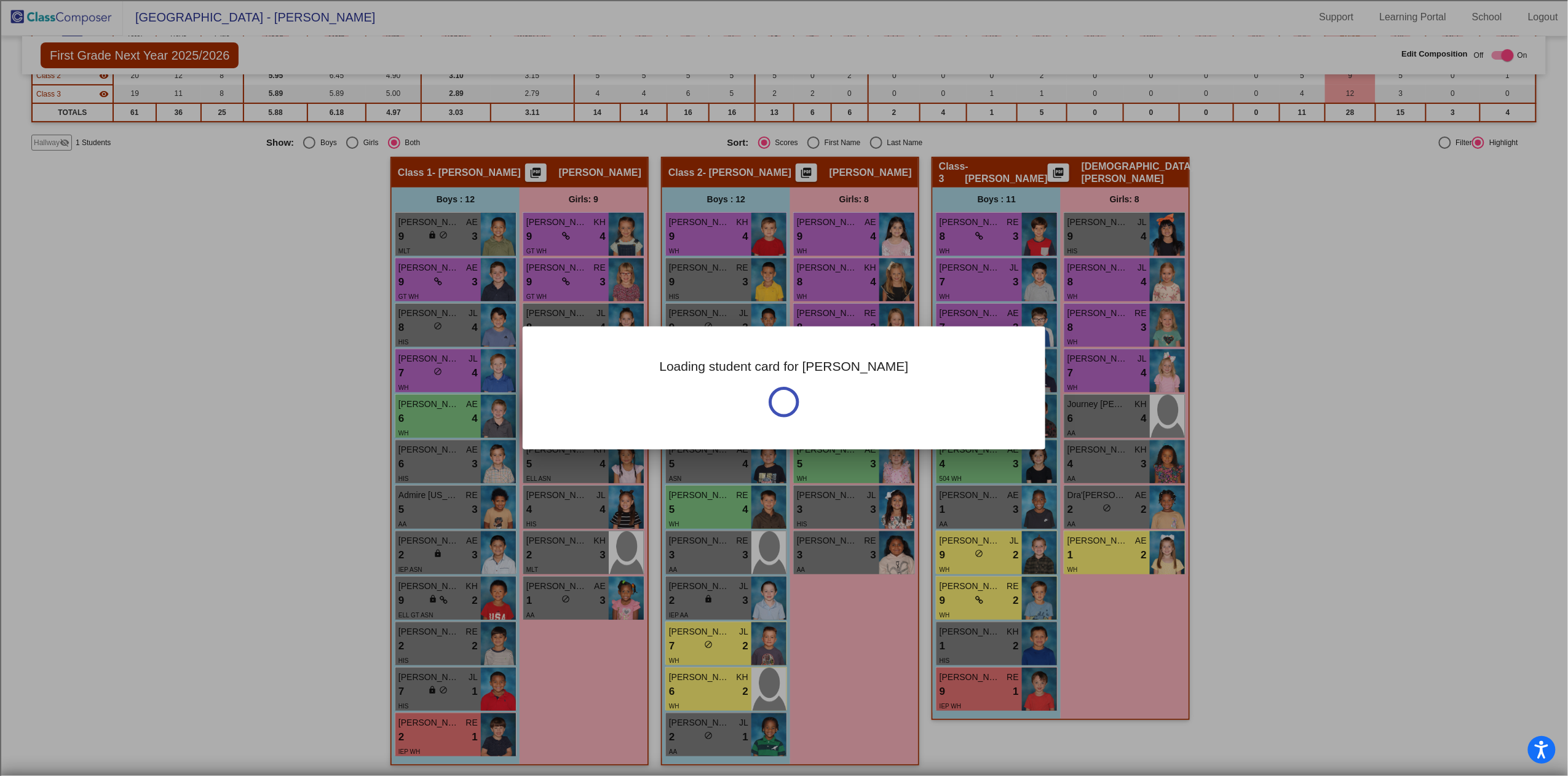 scroll, scrollTop: 0, scrollLeft: 0, axis: both 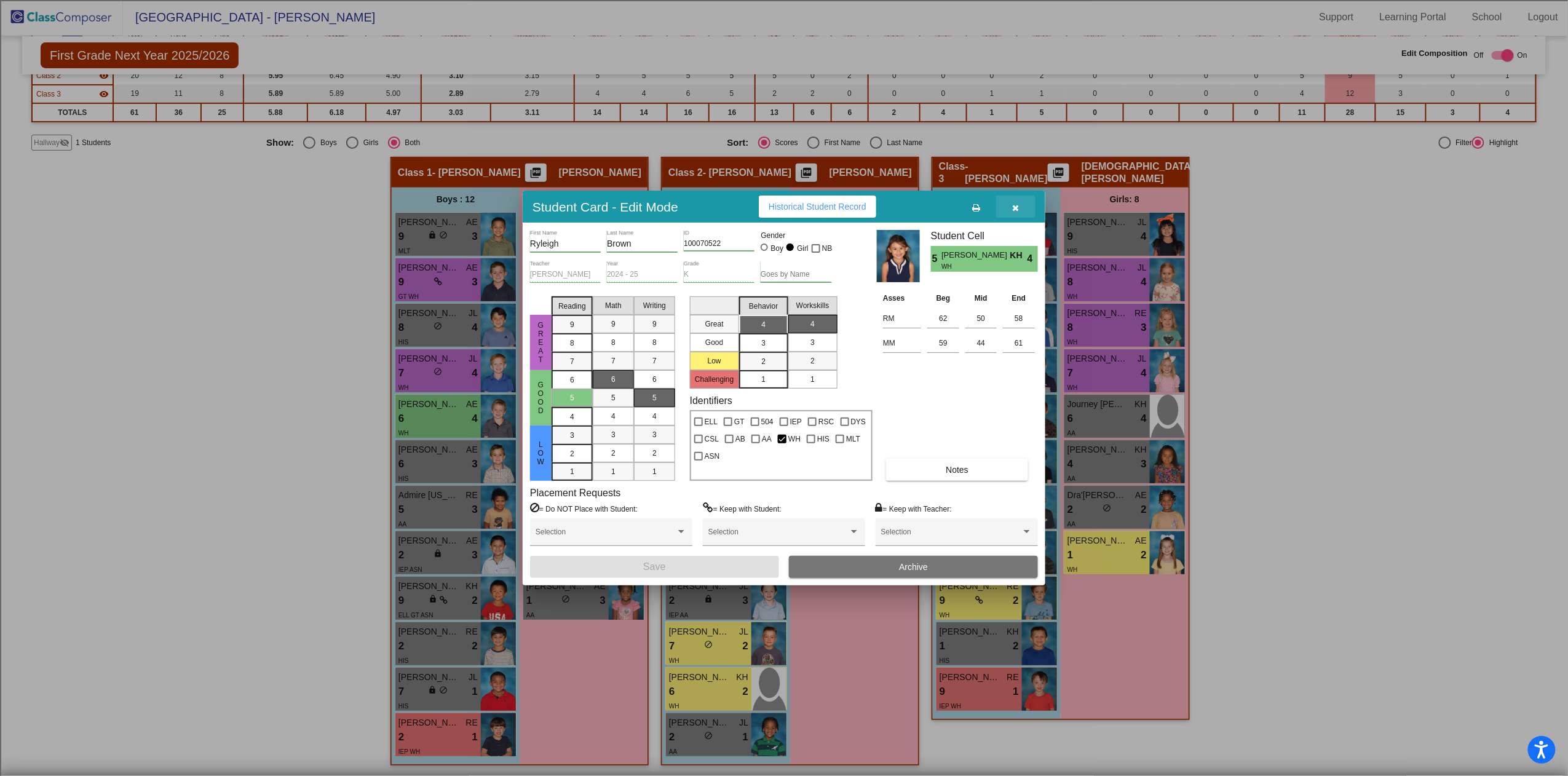click at bounding box center (1016, 208) 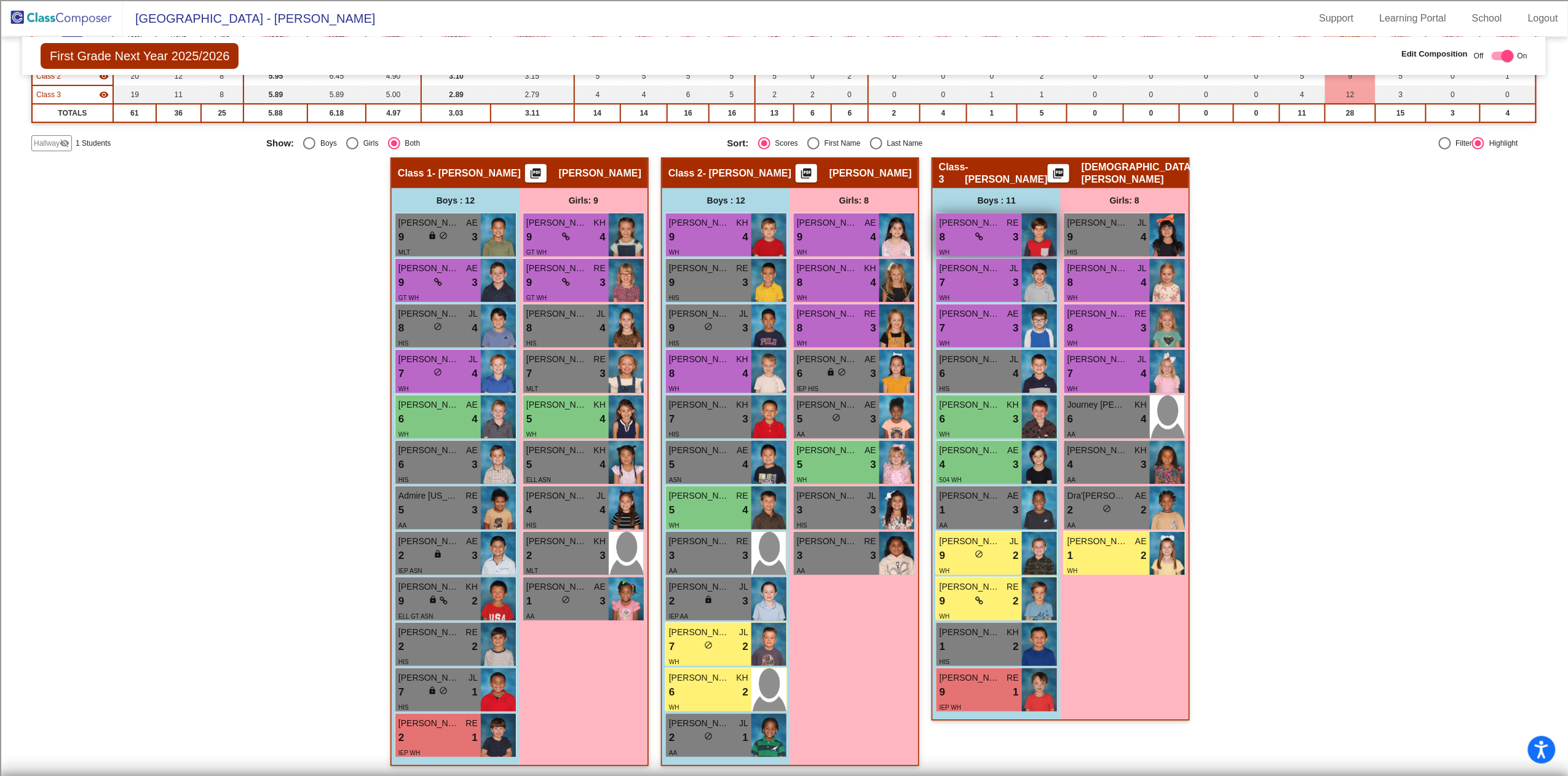 scroll, scrollTop: 1, scrollLeft: 0, axis: vertical 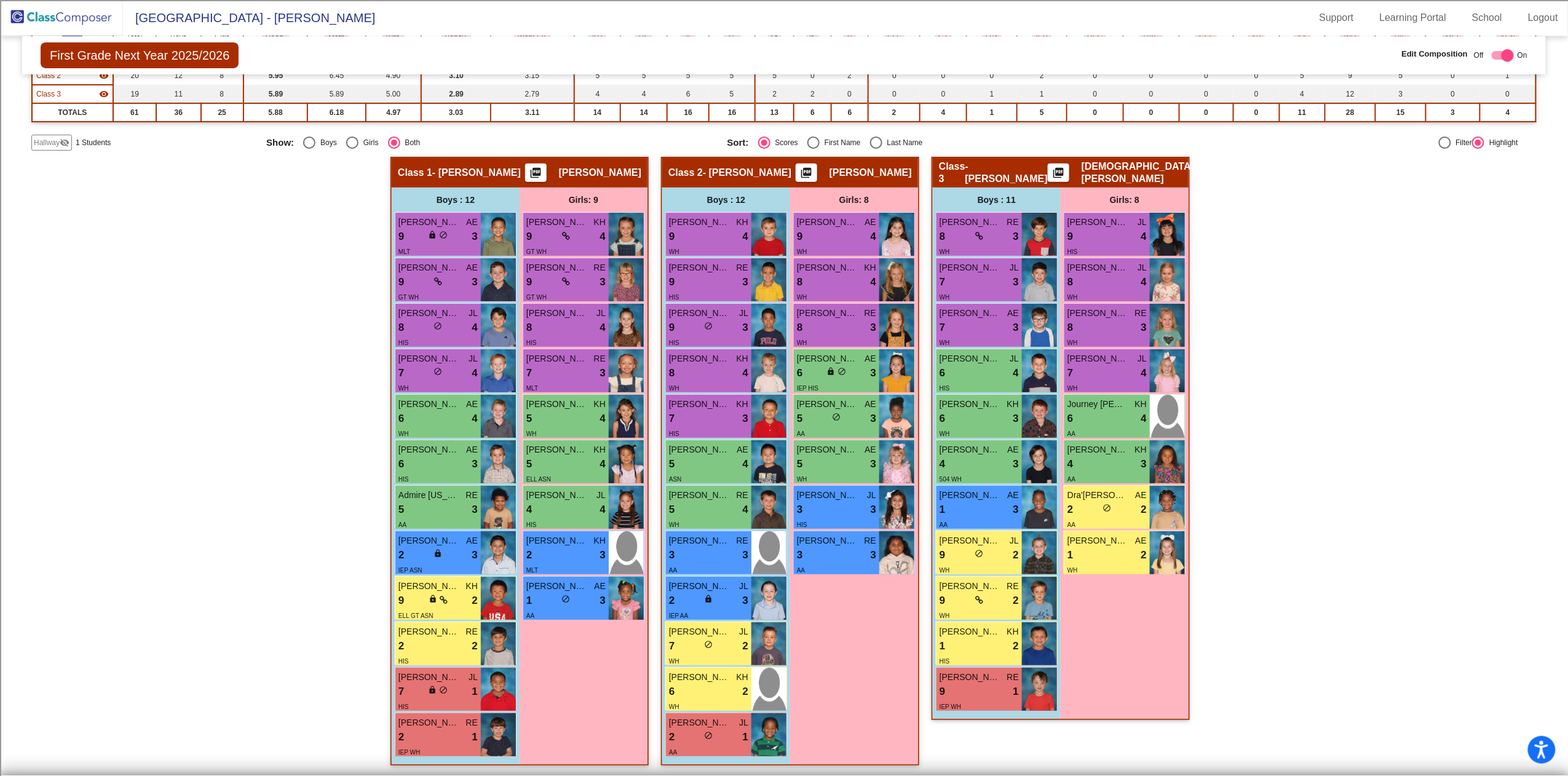 drag, startPoint x: 255, startPoint y: 327, endPoint x: 244, endPoint y: 316, distance: 15.55635 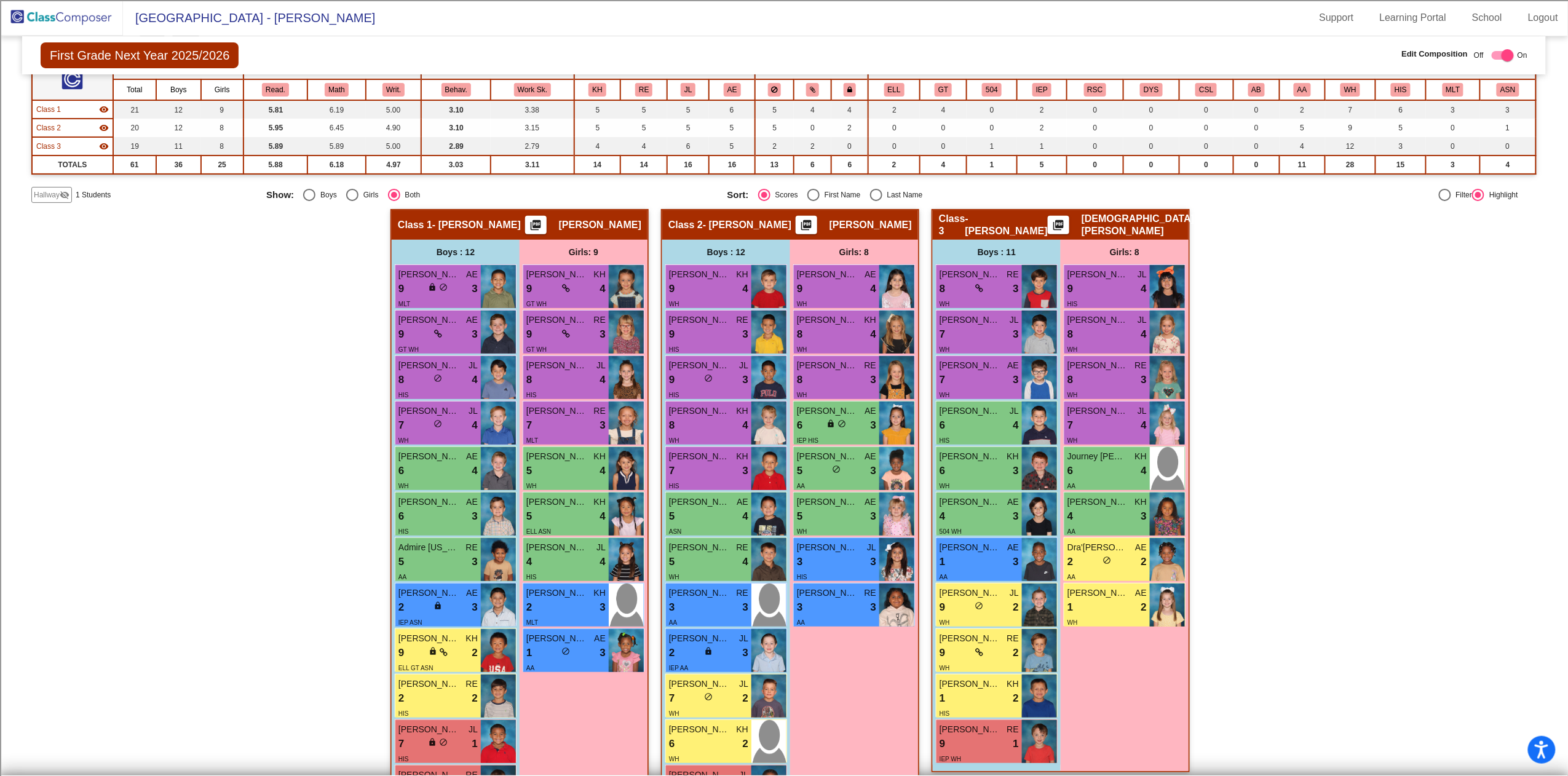 scroll, scrollTop: 0, scrollLeft: 0, axis: both 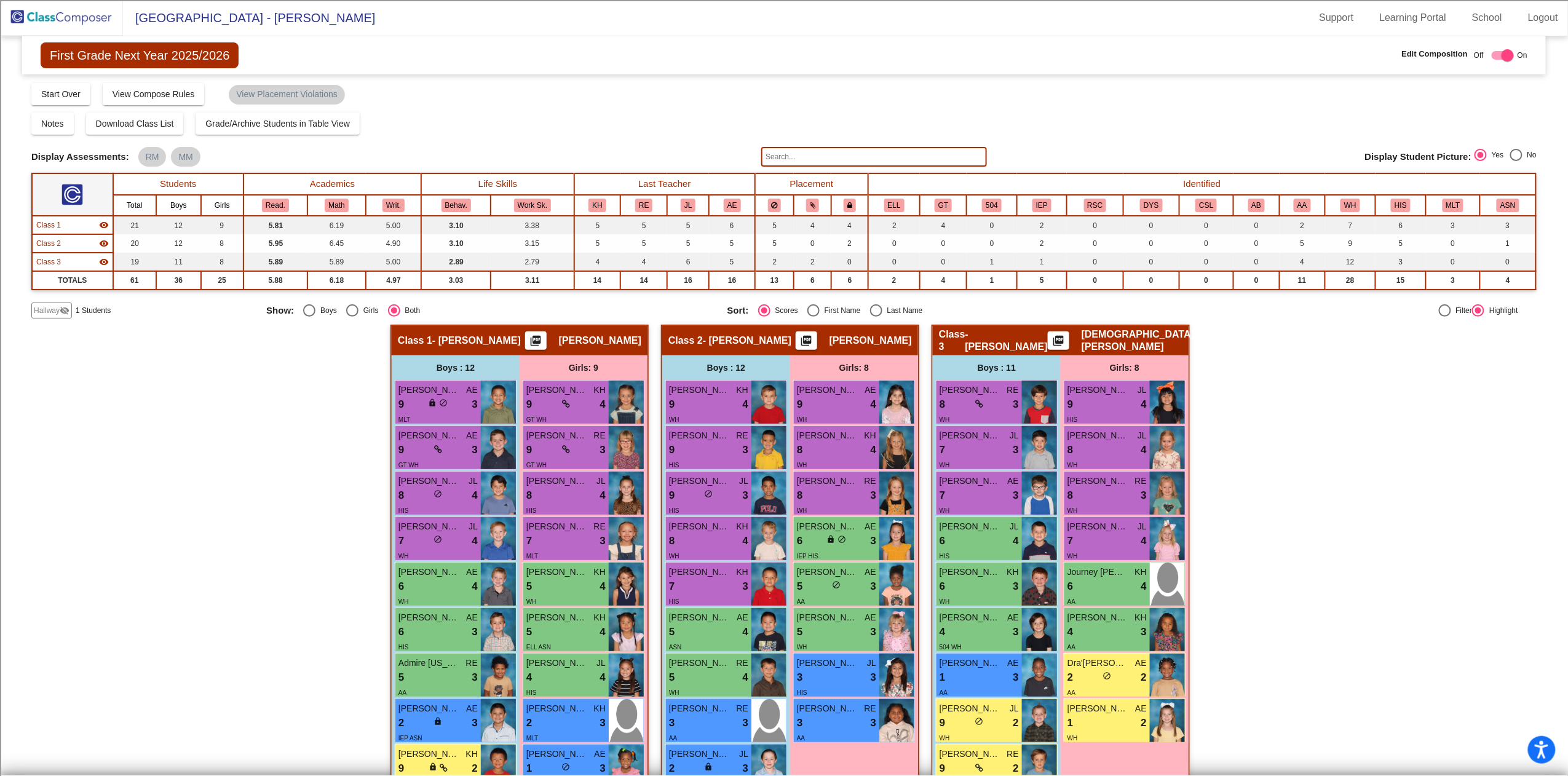 click 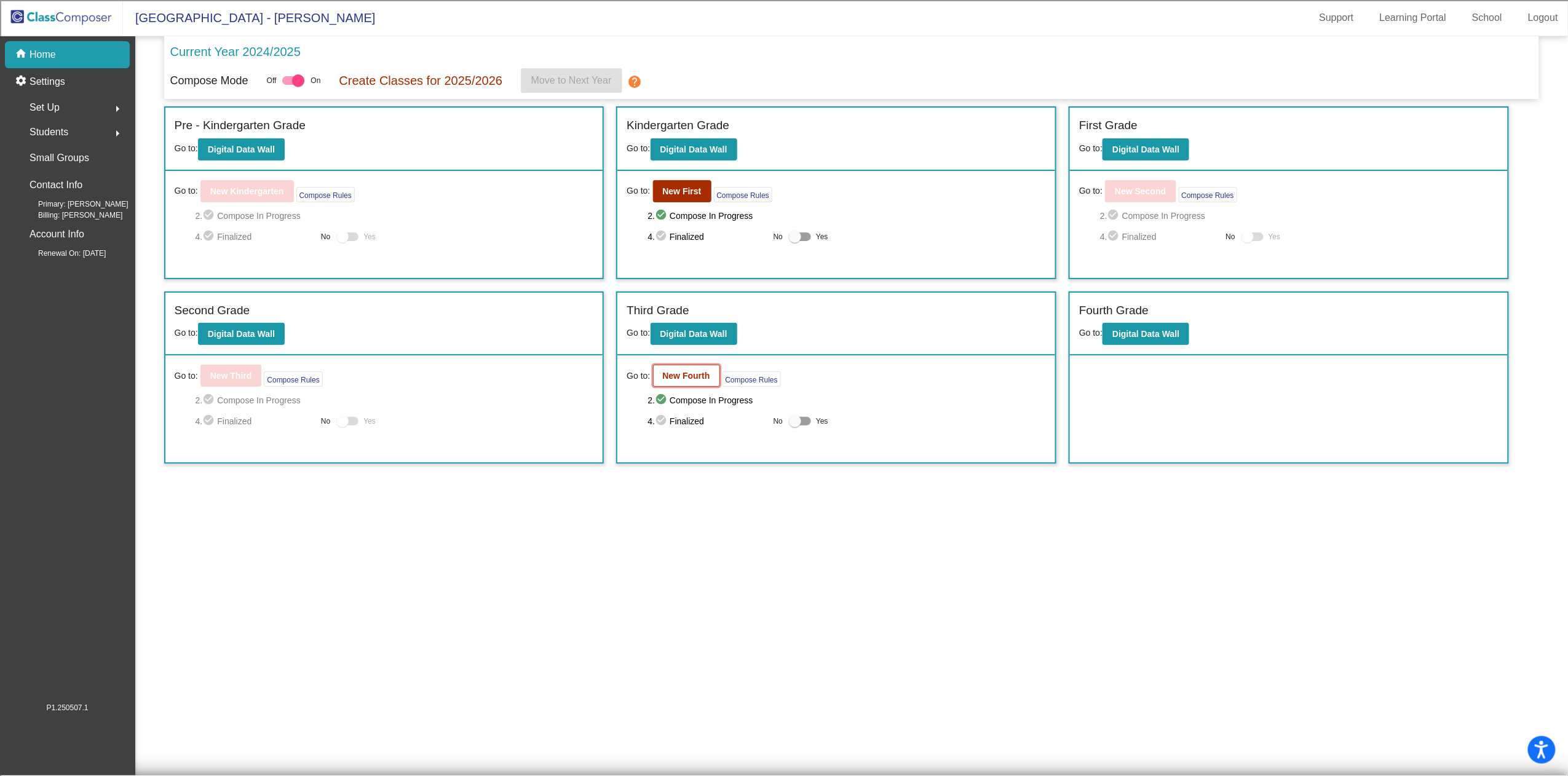click on "New Fourth" 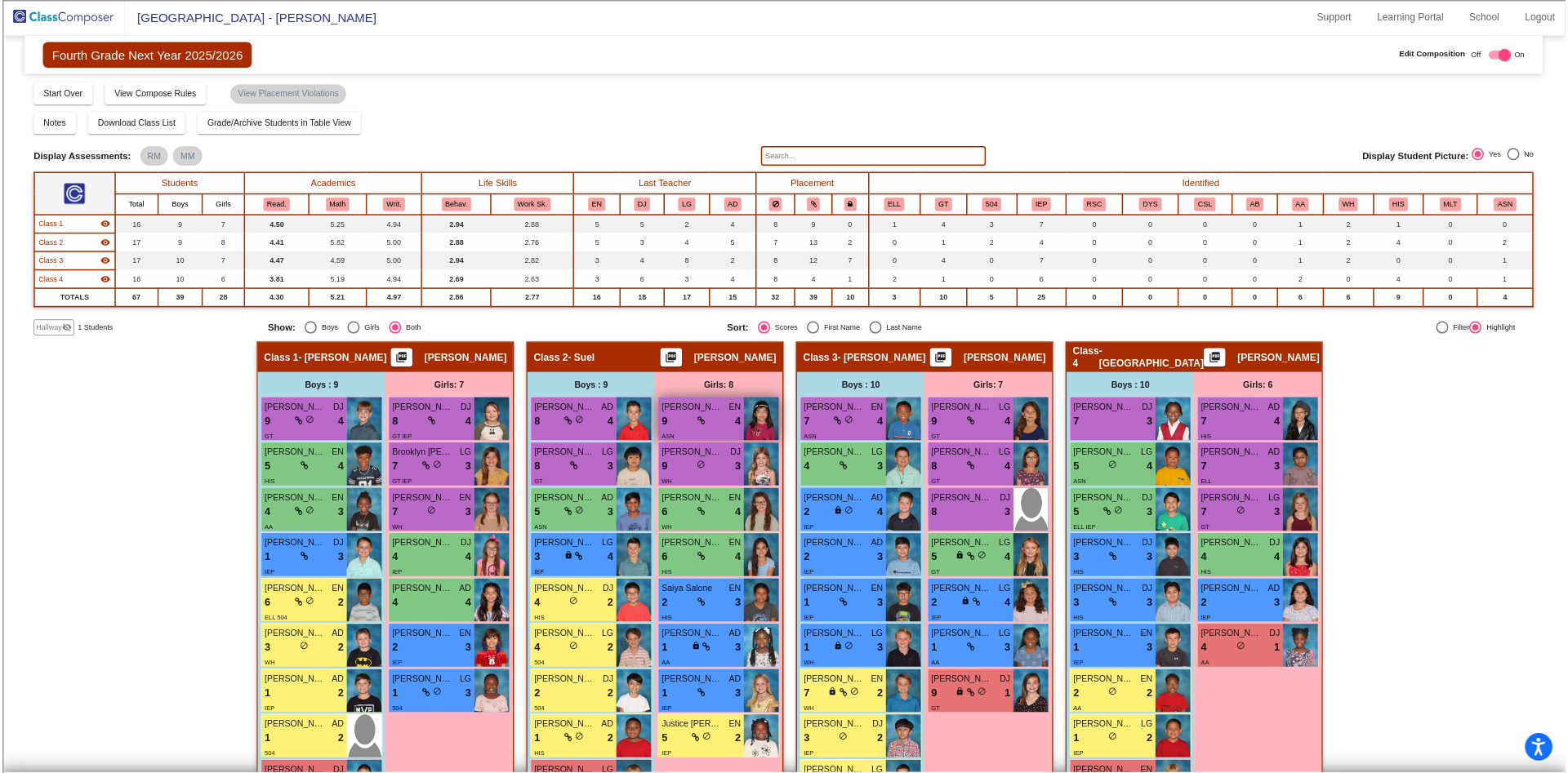 scroll, scrollTop: 0, scrollLeft: 0, axis: both 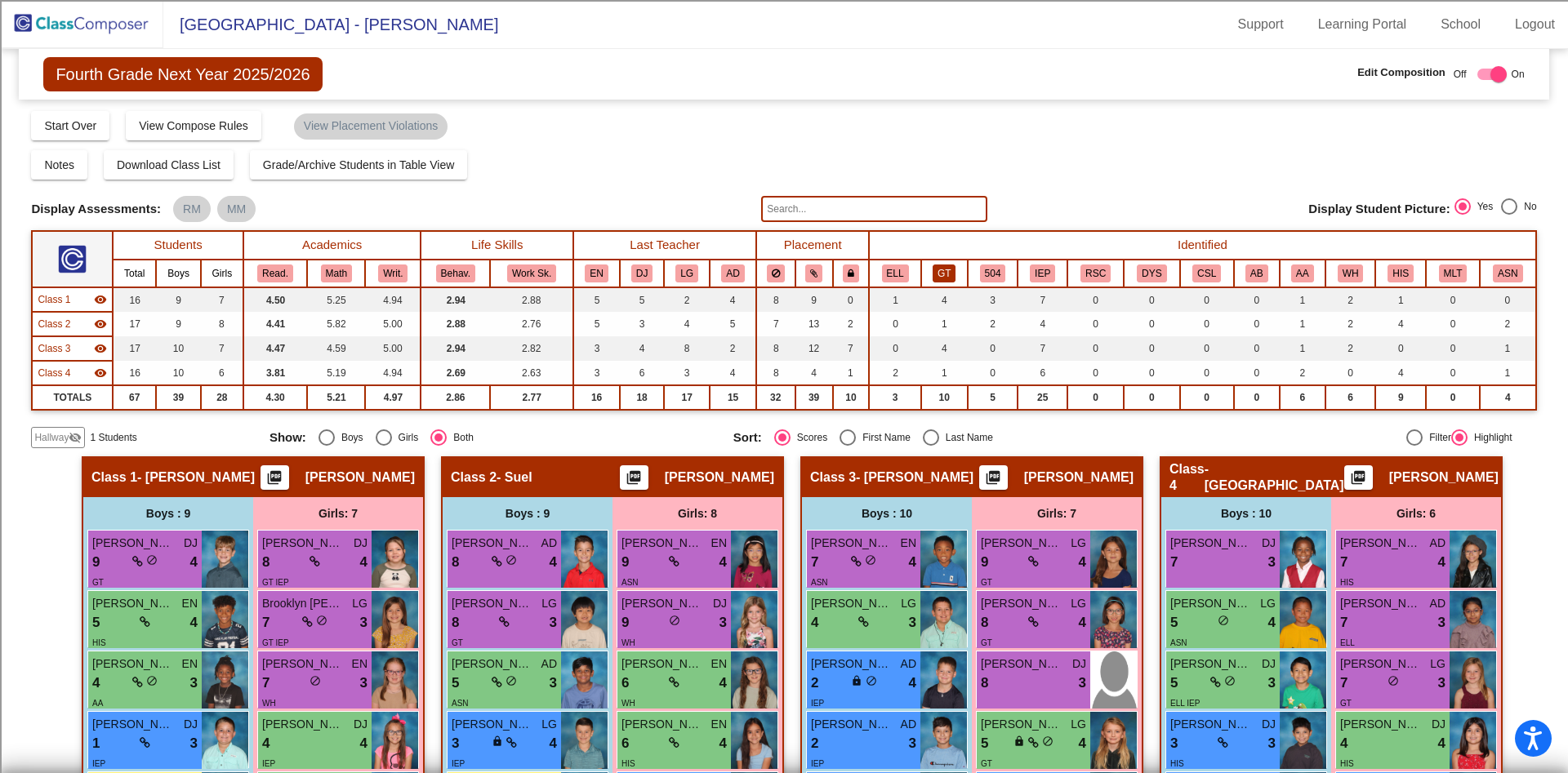 click on "GT" 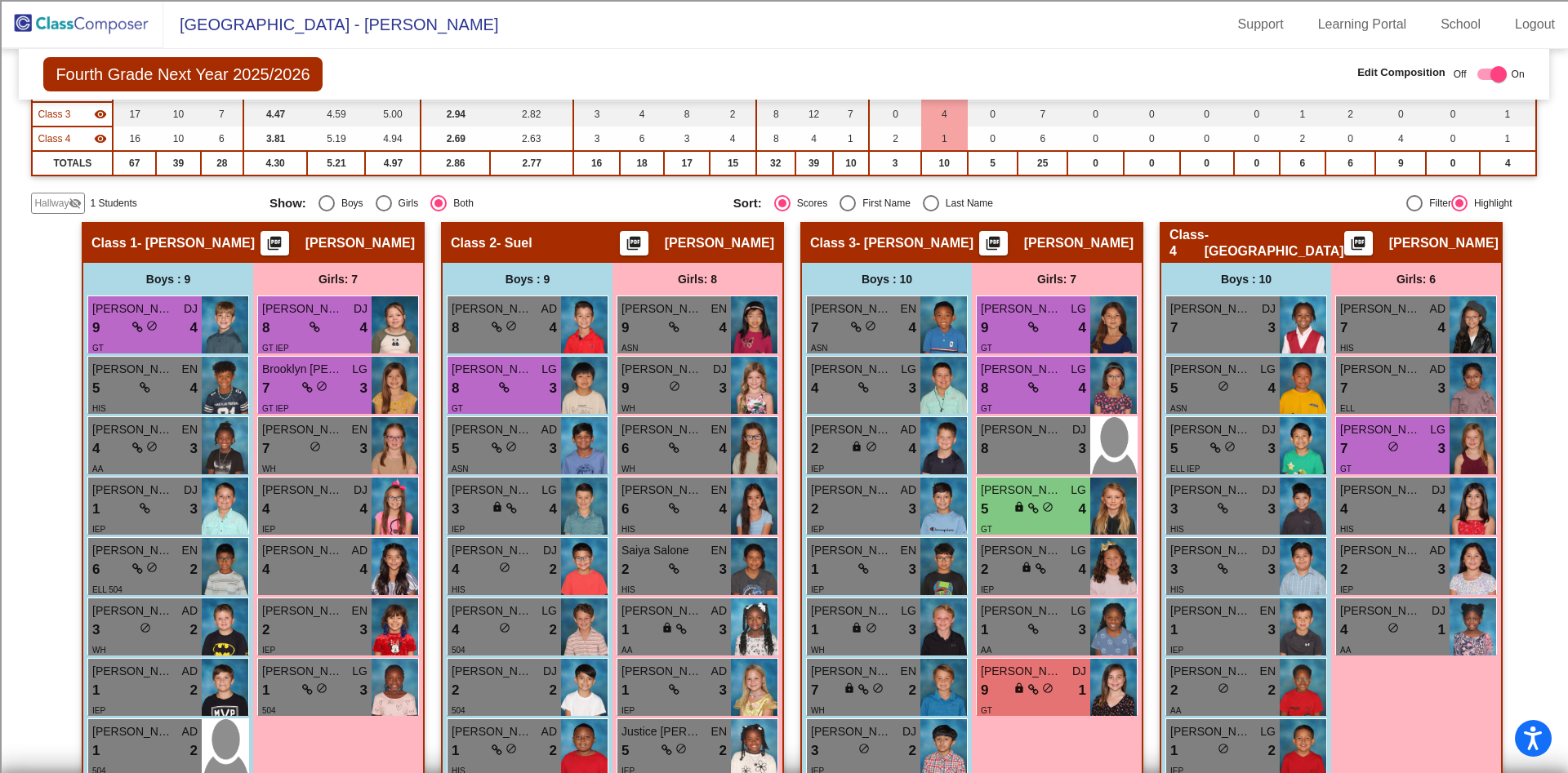 scroll, scrollTop: 245, scrollLeft: 0, axis: vertical 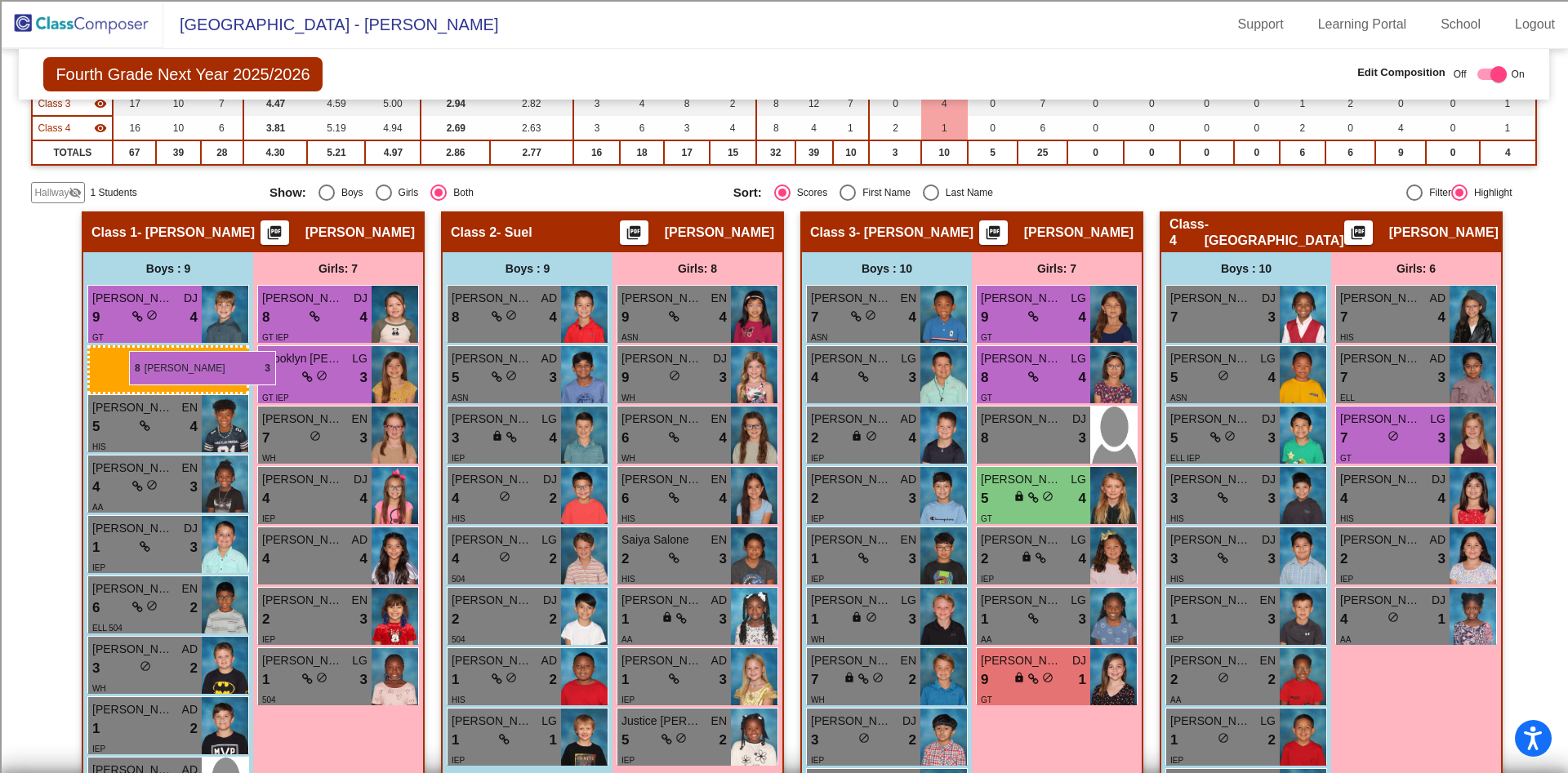 drag, startPoint x: 532, startPoint y: 375, endPoint x: 127, endPoint y: 351, distance: 405.71049 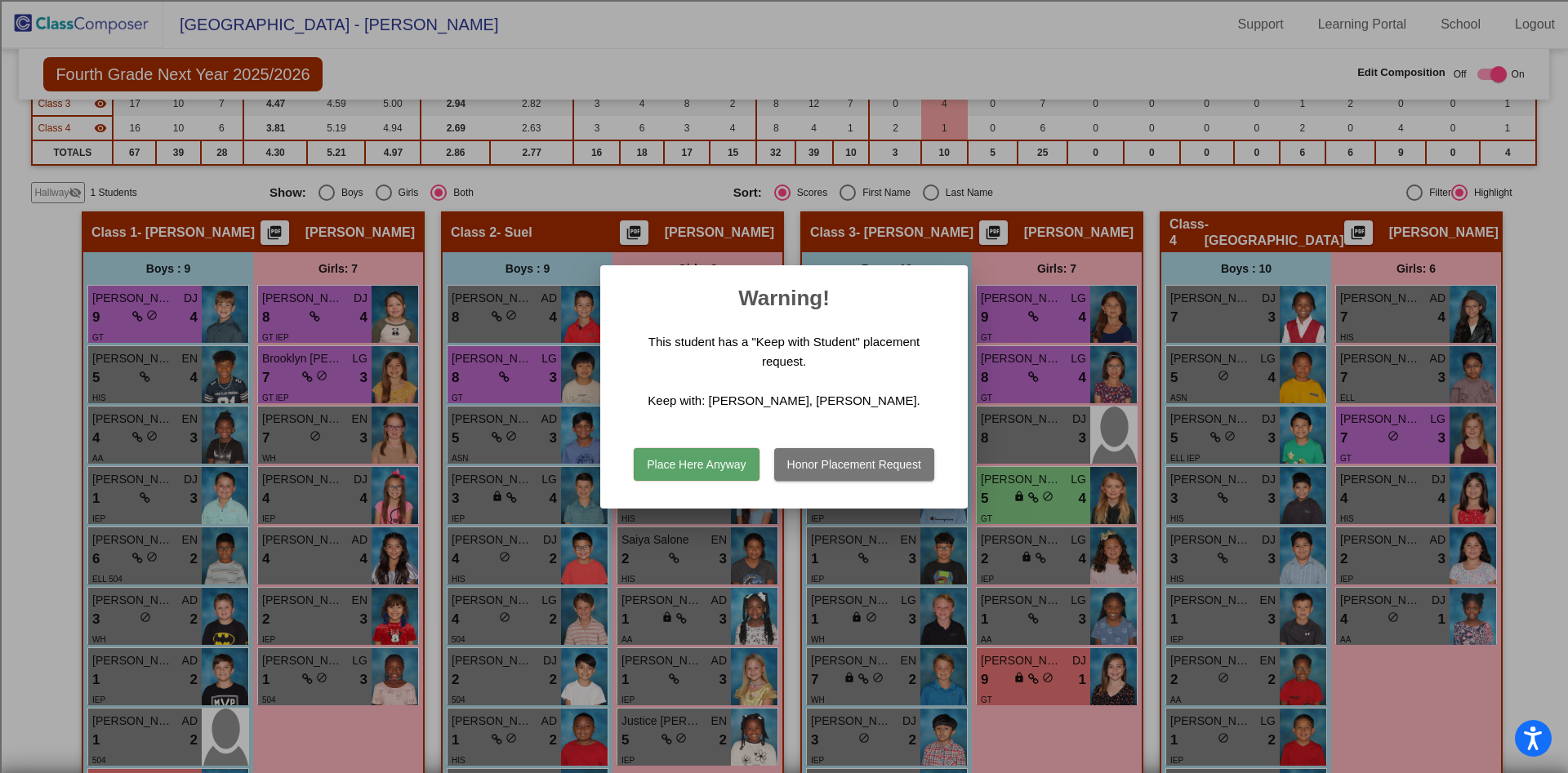 drag, startPoint x: 747, startPoint y: 402, endPoint x: 857, endPoint y: 410, distance: 110.2905 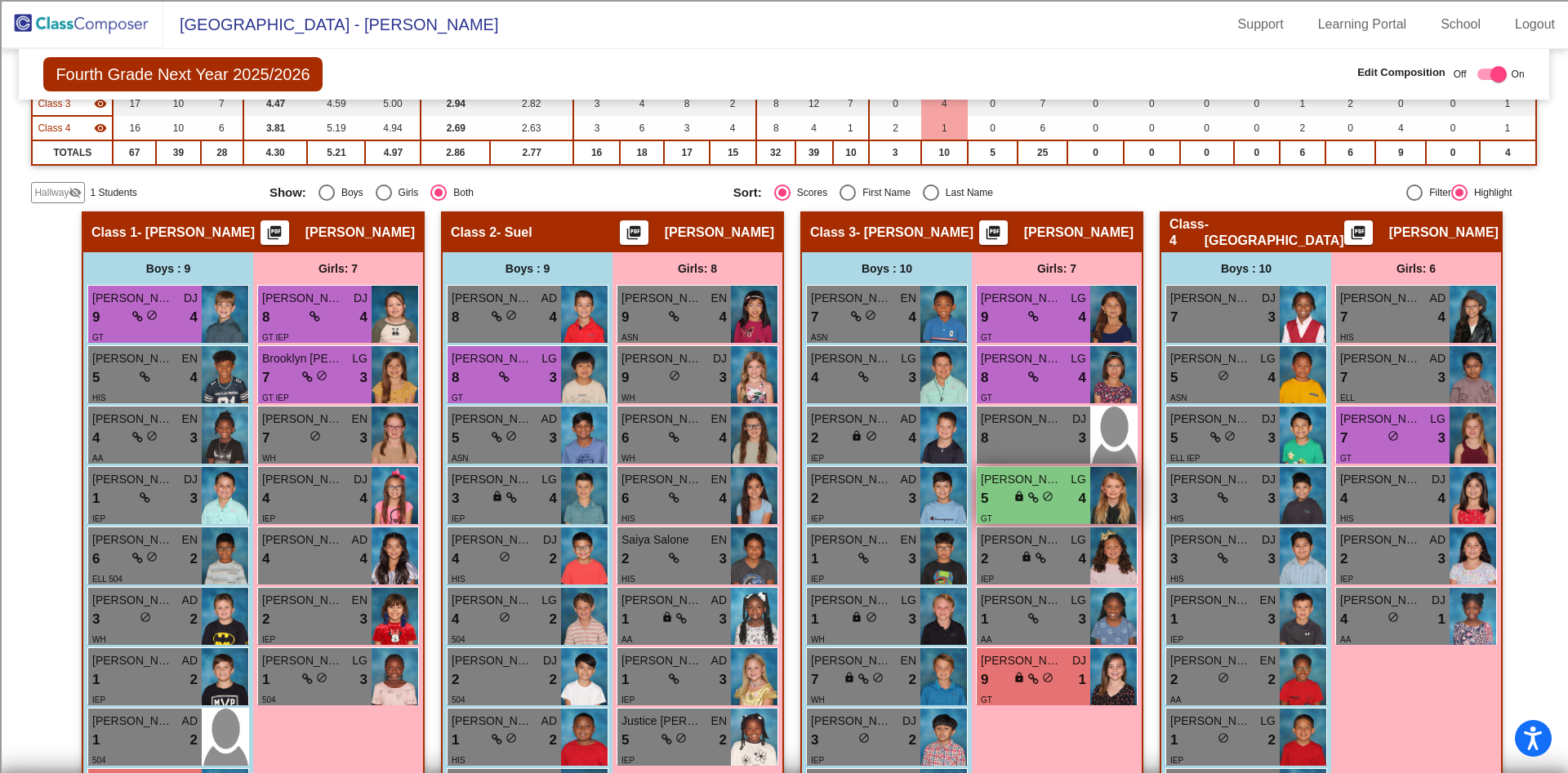 click on "5 lock do_not_disturb_alt 4" at bounding box center (1033, 499) 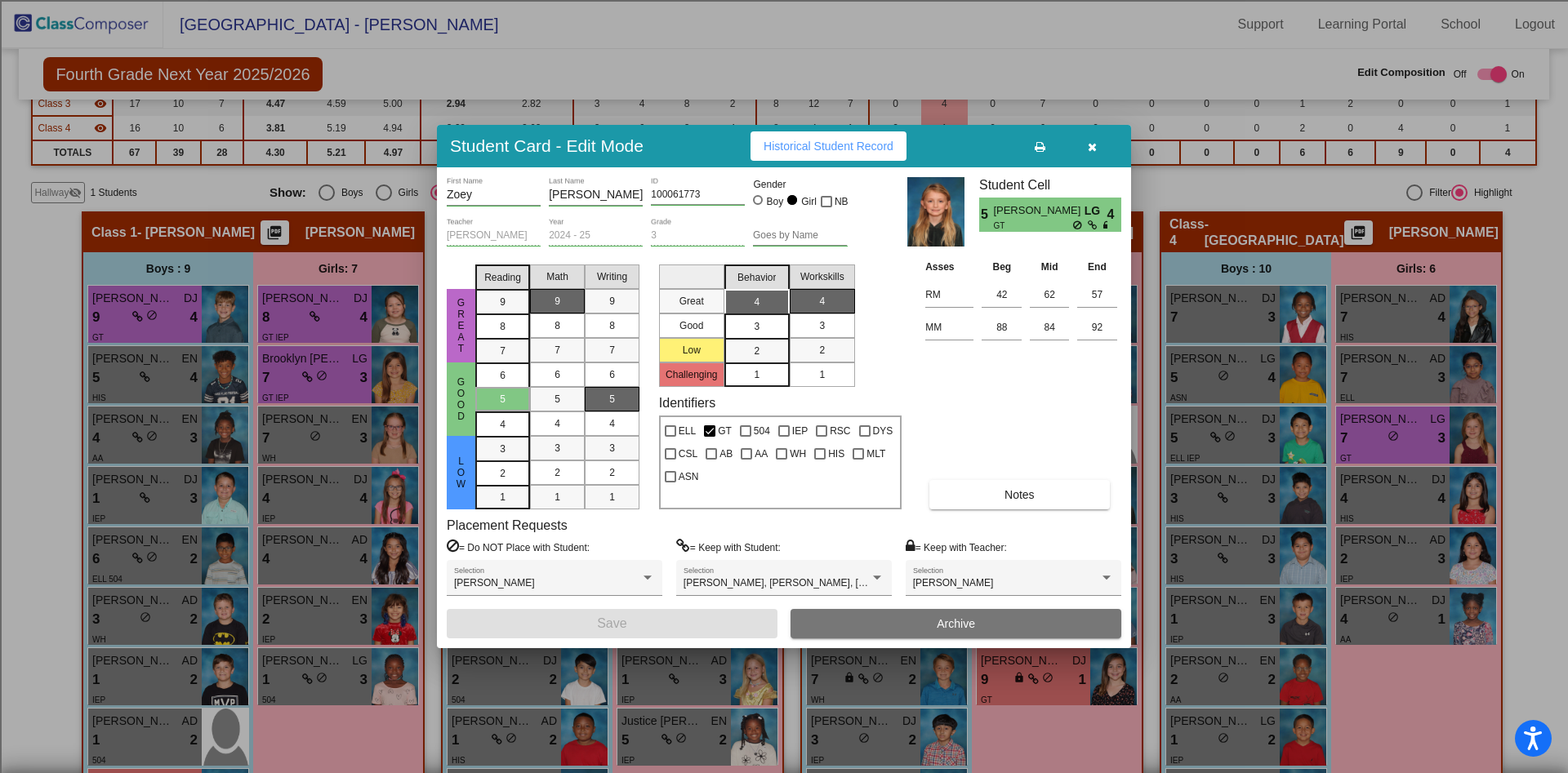 click at bounding box center (1092, 146) 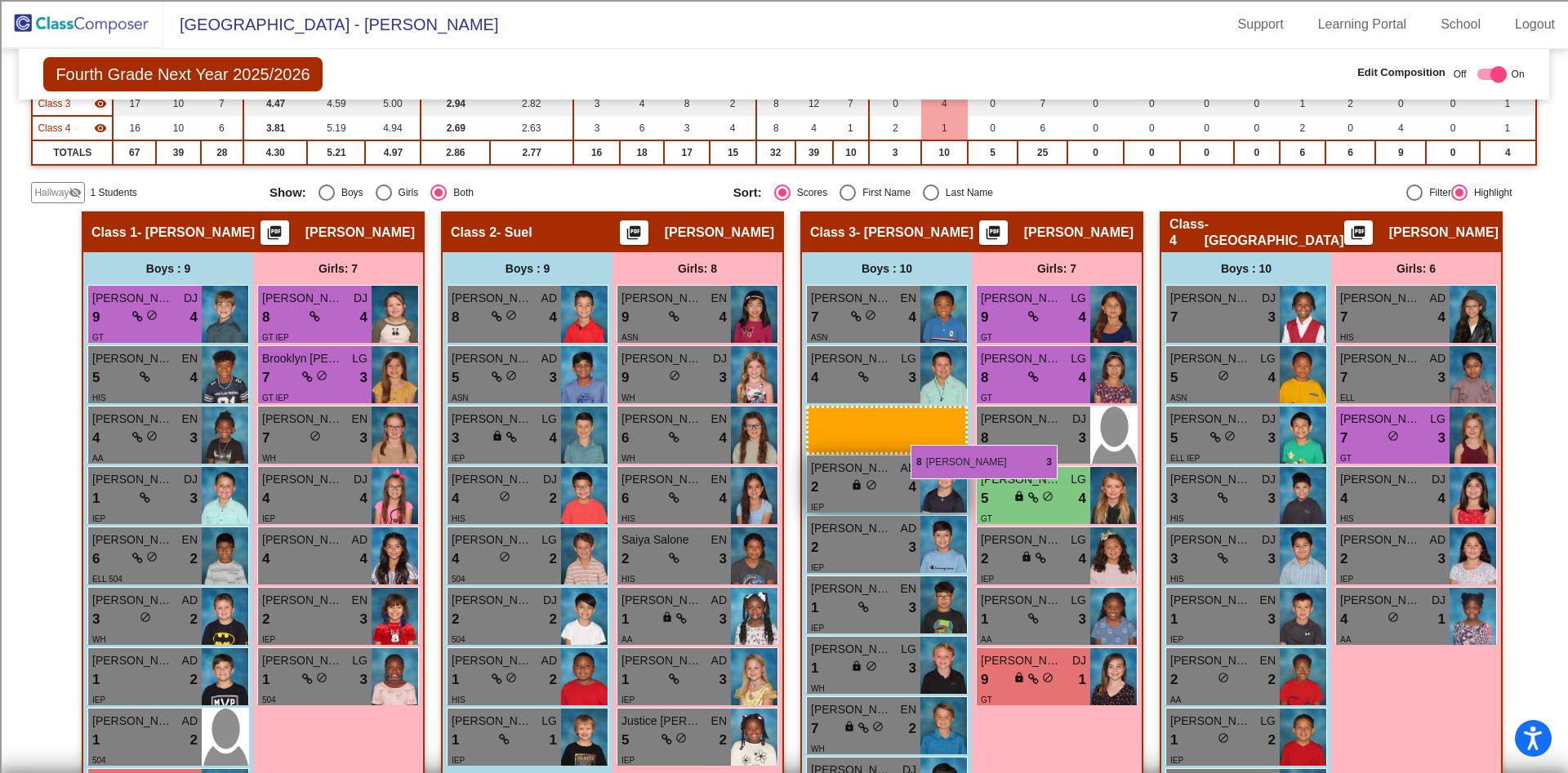drag, startPoint x: 535, startPoint y: 367, endPoint x: 858, endPoint y: 464, distance: 337.25065 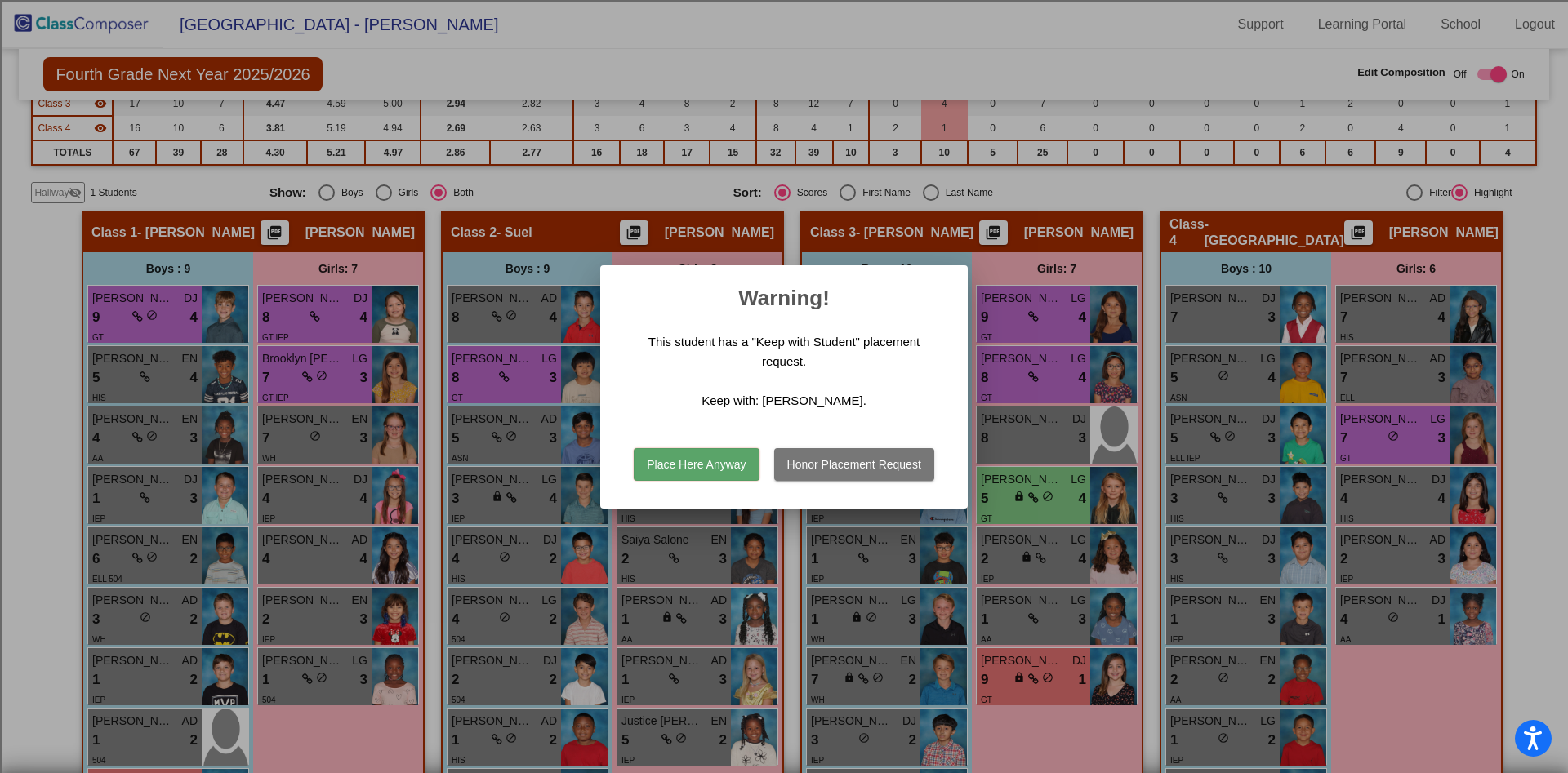 click on "Place Here Anyway" at bounding box center [696, 464] 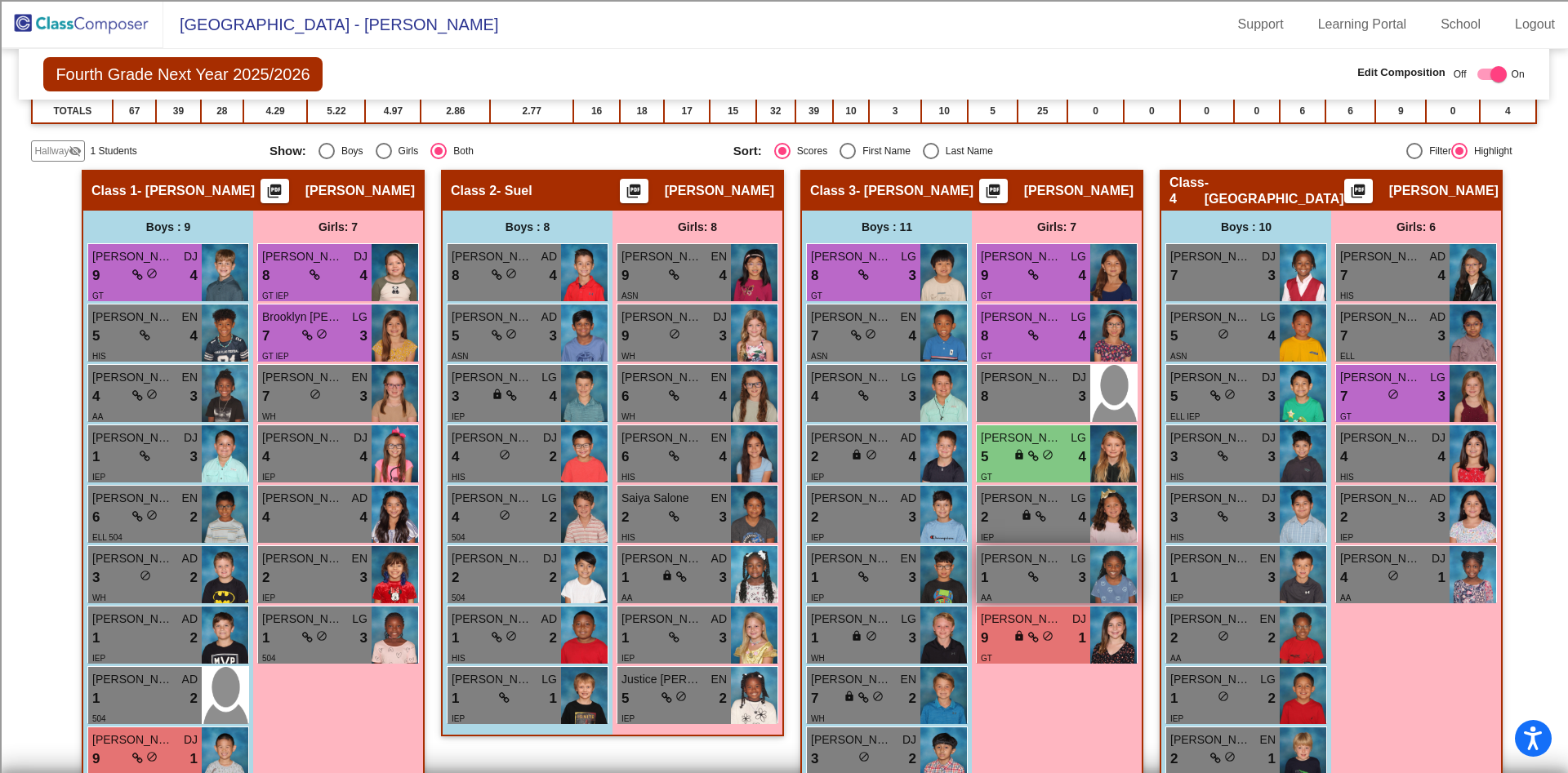 scroll, scrollTop: 325, scrollLeft: 0, axis: vertical 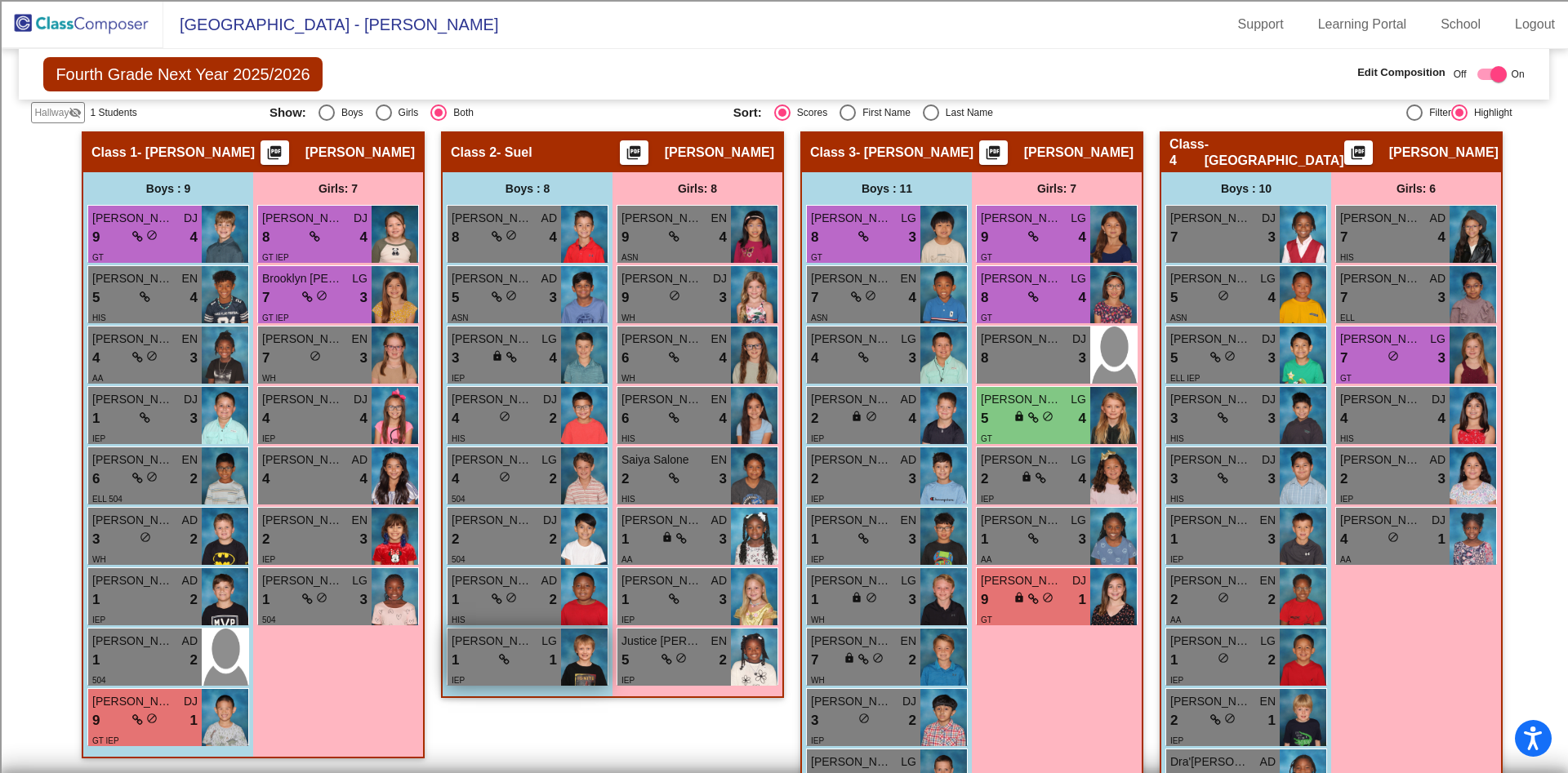 click at bounding box center [504, 660] 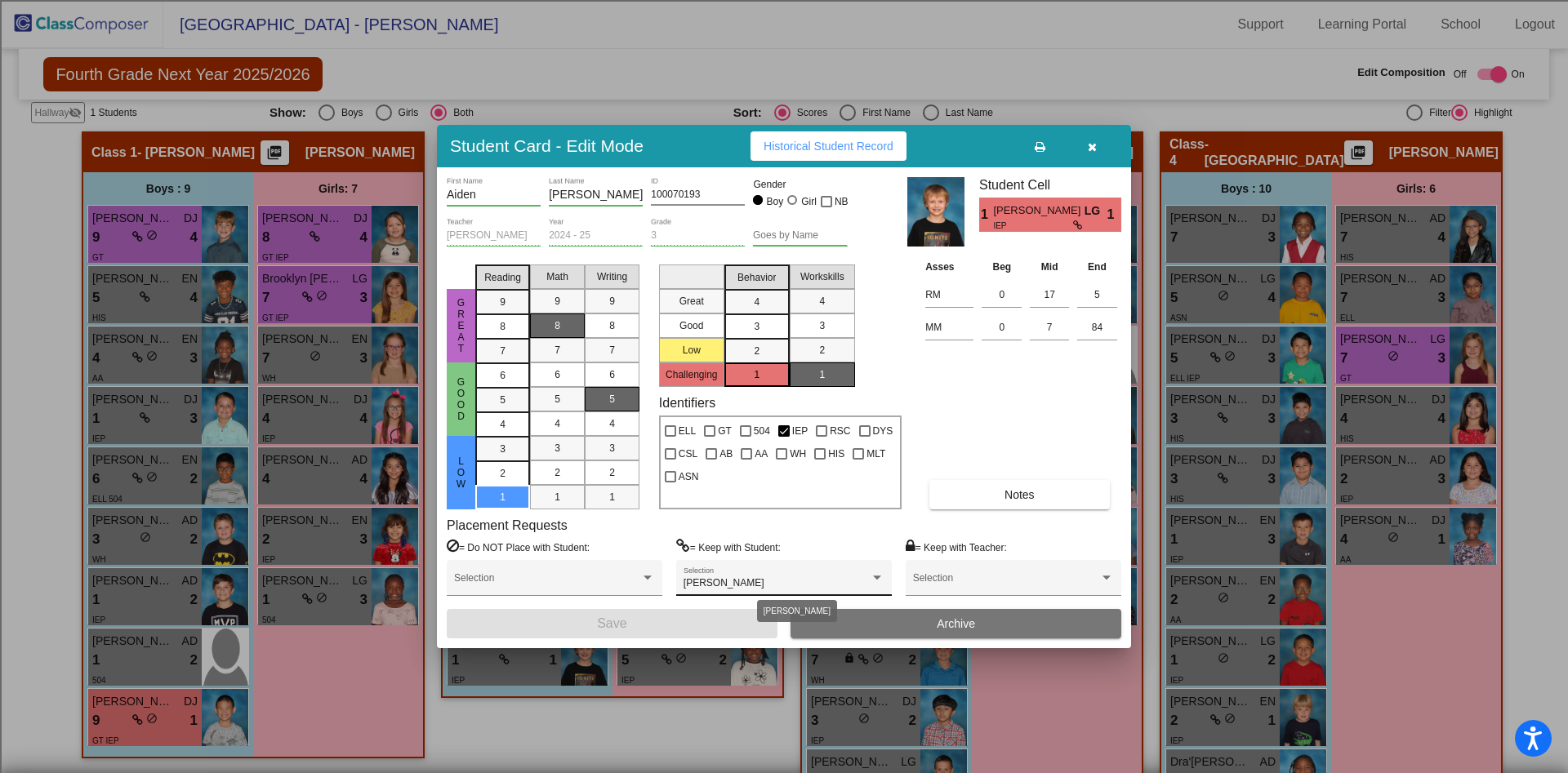 click on "[PERSON_NAME]" at bounding box center [777, 584] 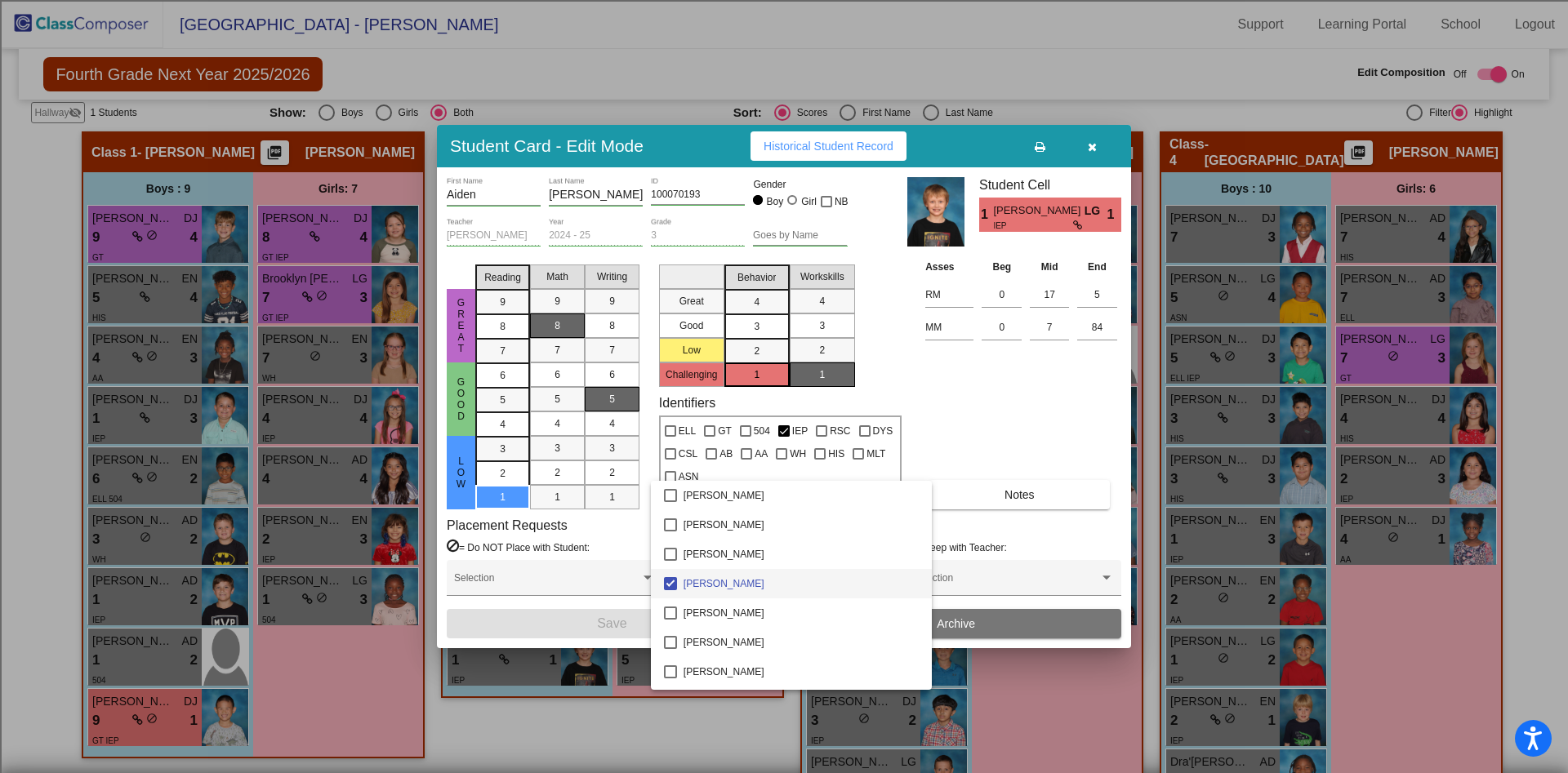 click on "[PERSON_NAME]" at bounding box center (801, 584) 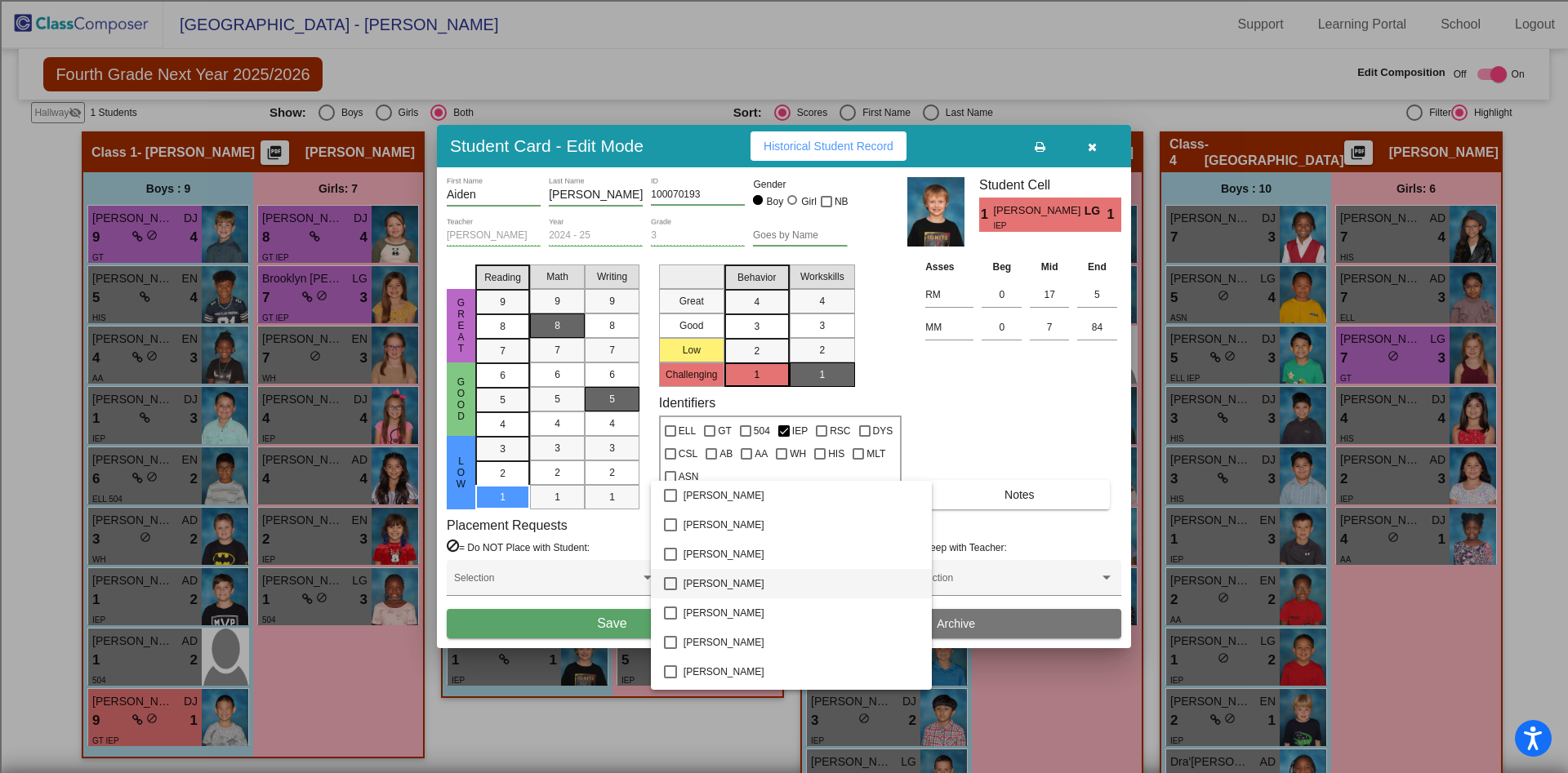 click at bounding box center [784, 386] 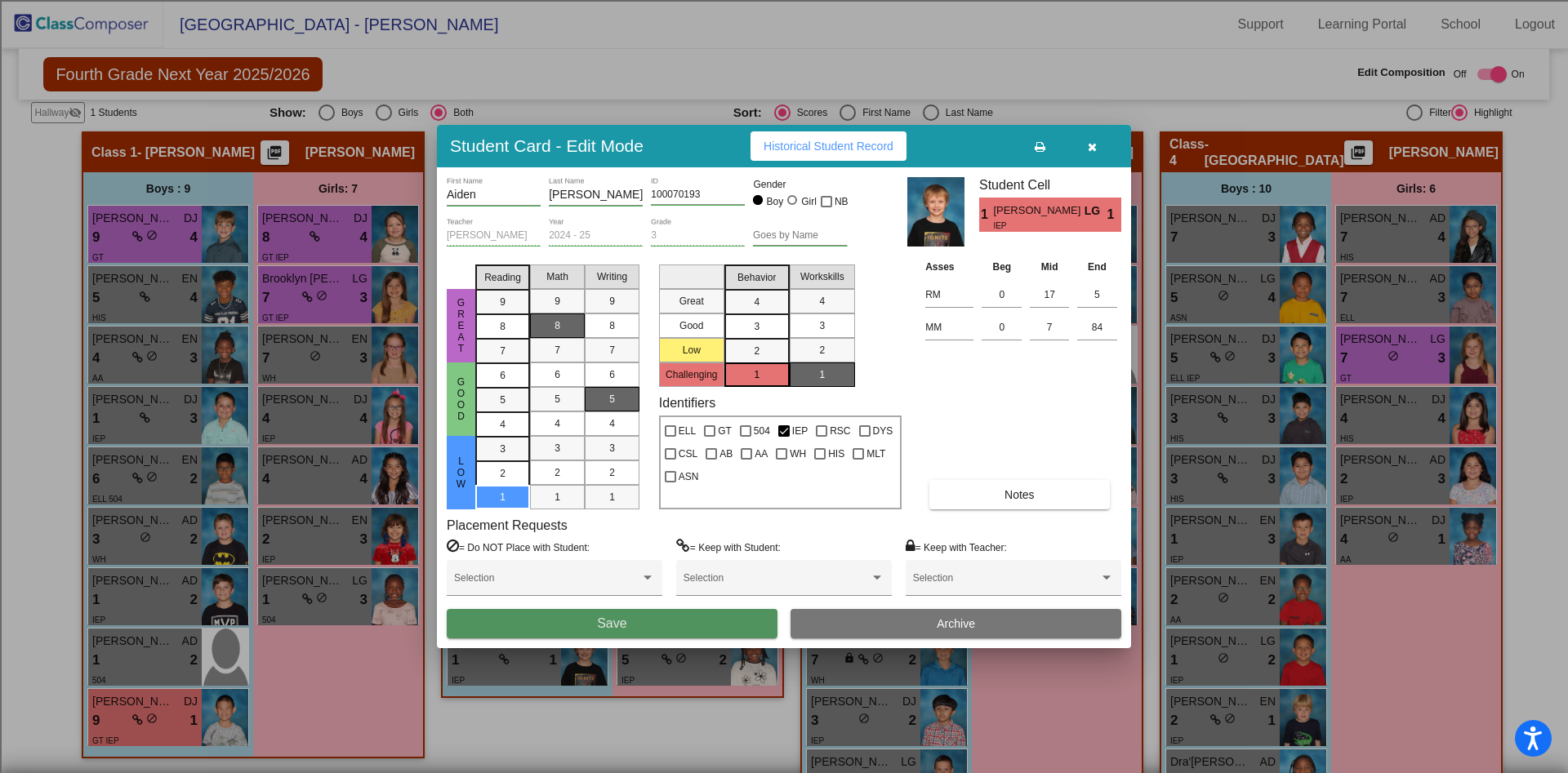click on "Save" at bounding box center (612, 624) 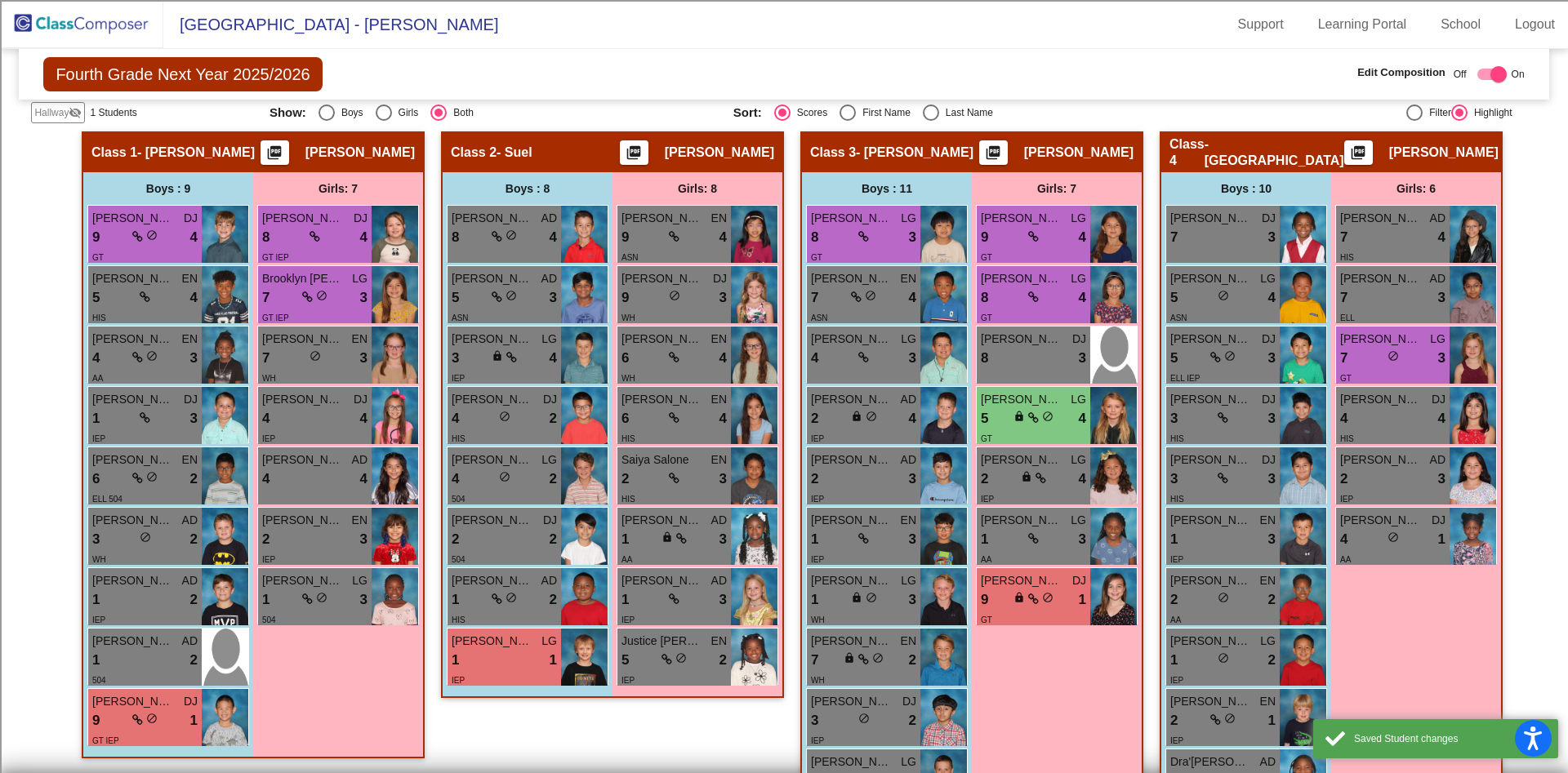 click on "Class 2   - Suel  picture_as_pdf [PERSON_NAME]  Add Student  First Name Last Name Student Id  (Recommended)   Boy   Girl   [DEMOGRAPHIC_DATA] Add Close  Boys : 8  [PERSON_NAME] AD 8 lock do_not_disturb_alt 4 [PERSON_NAME] AD 5 lock do_not_disturb_alt 3 ASN [PERSON_NAME] [PERSON_NAME] 3 lock do_not_disturb_alt 4 IEP [PERSON_NAME] DJ 4 lock do_not_disturb_alt 2 HIS [PERSON_NAME] LG 4 lock do_not_disturb_alt 2 504 [PERSON_NAME] DJ 2 lock do_not_disturb_alt 2 504 [PERSON_NAME] AD 1 lock do_not_disturb_alt 2 HIS [PERSON_NAME] LG 1 lock do_not_disturb_alt 1 IEP Girls: 8 [PERSON_NAME] EN 9 lock do_not_disturb_alt 4 ASN [PERSON_NAME] Ask DJ 9 lock do_not_disturb_alt 3 [PERSON_NAME] EN 6 lock do_not_disturb_alt 4 WH [PERSON_NAME] EN 6 lock do_not_disturb_alt 4 HIS Saiya Salone EN 2 lock do_not_disturb_alt 3 HIS [PERSON_NAME] AD 1 lock do_not_disturb_alt 3 AA [PERSON_NAME] AD 1 lock do_not_disturb_alt 3 IEP Justice [PERSON_NAME] EN 5 lock do_not_disturb_alt 2 IEP" 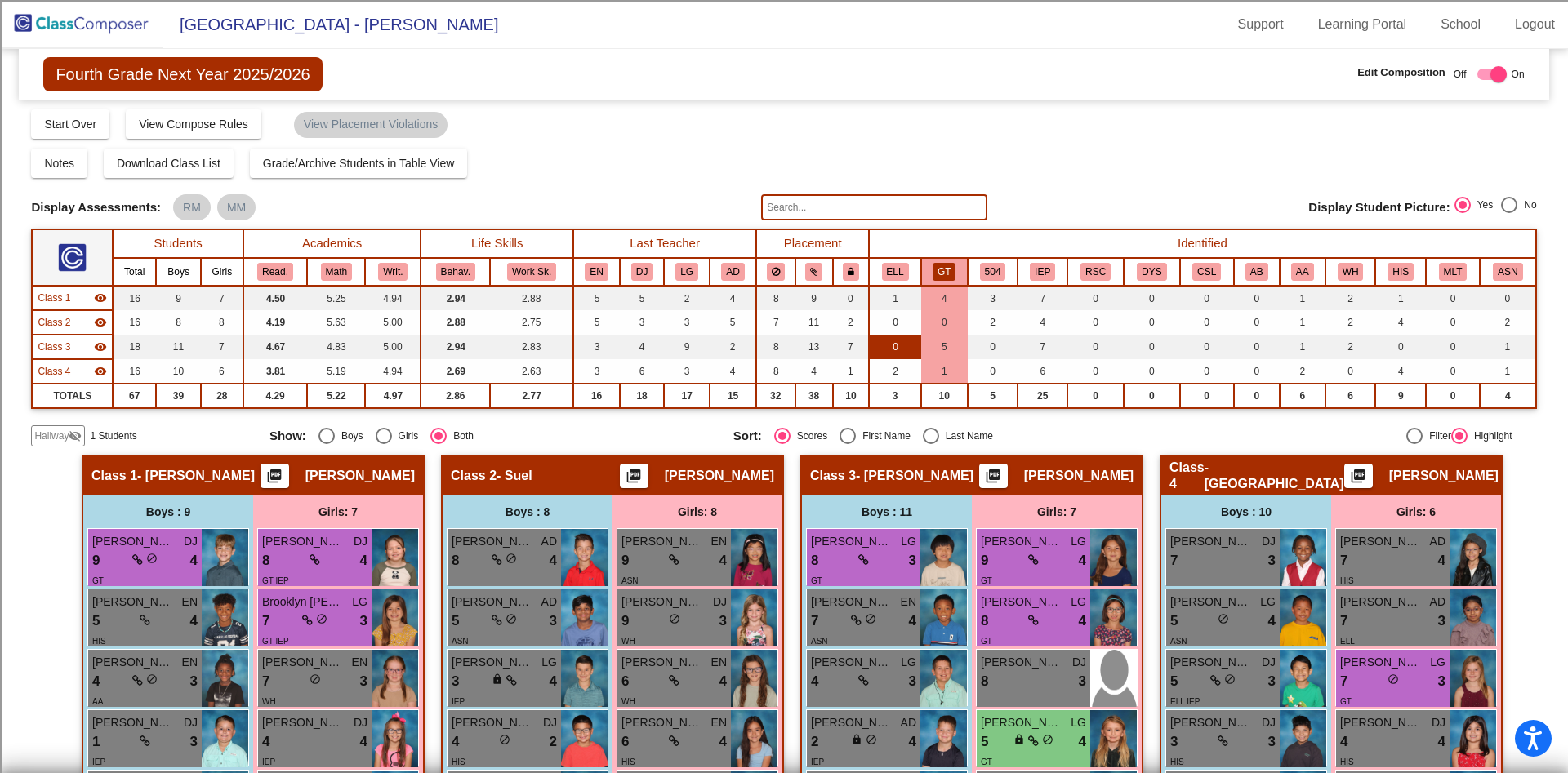 scroll, scrollTop: 0, scrollLeft: 0, axis: both 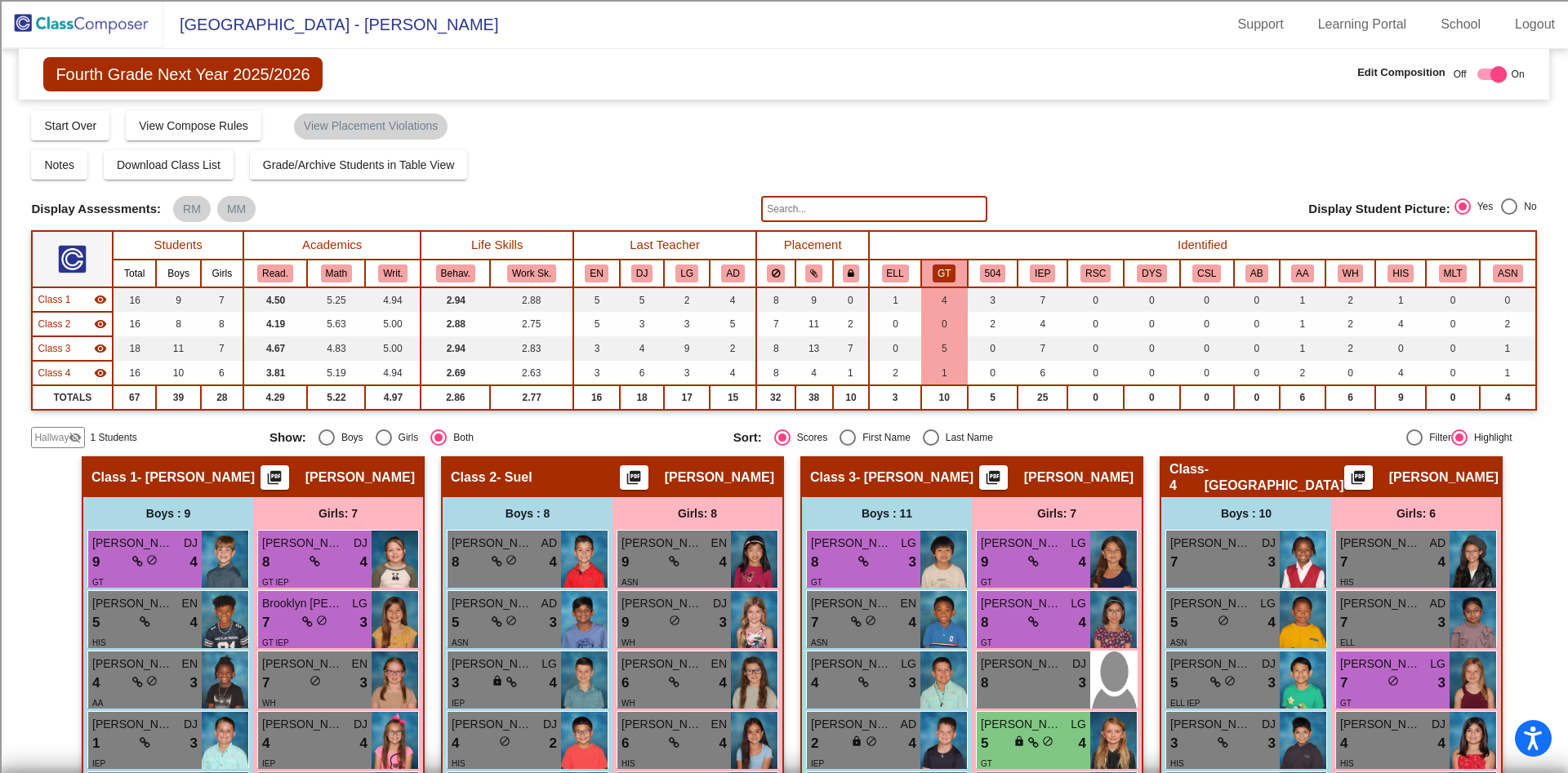 click on "GT" 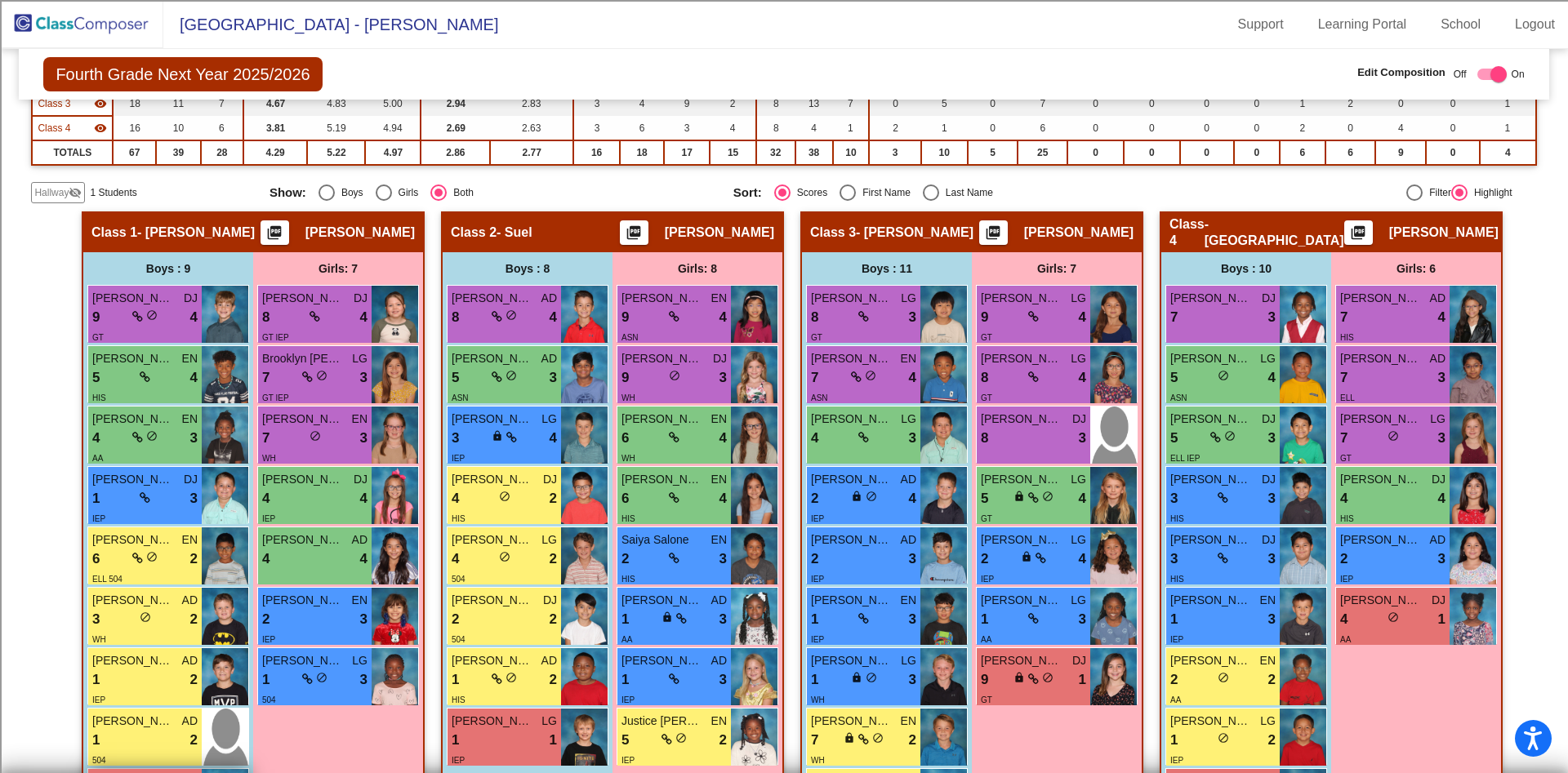scroll, scrollTop: 367, scrollLeft: 0, axis: vertical 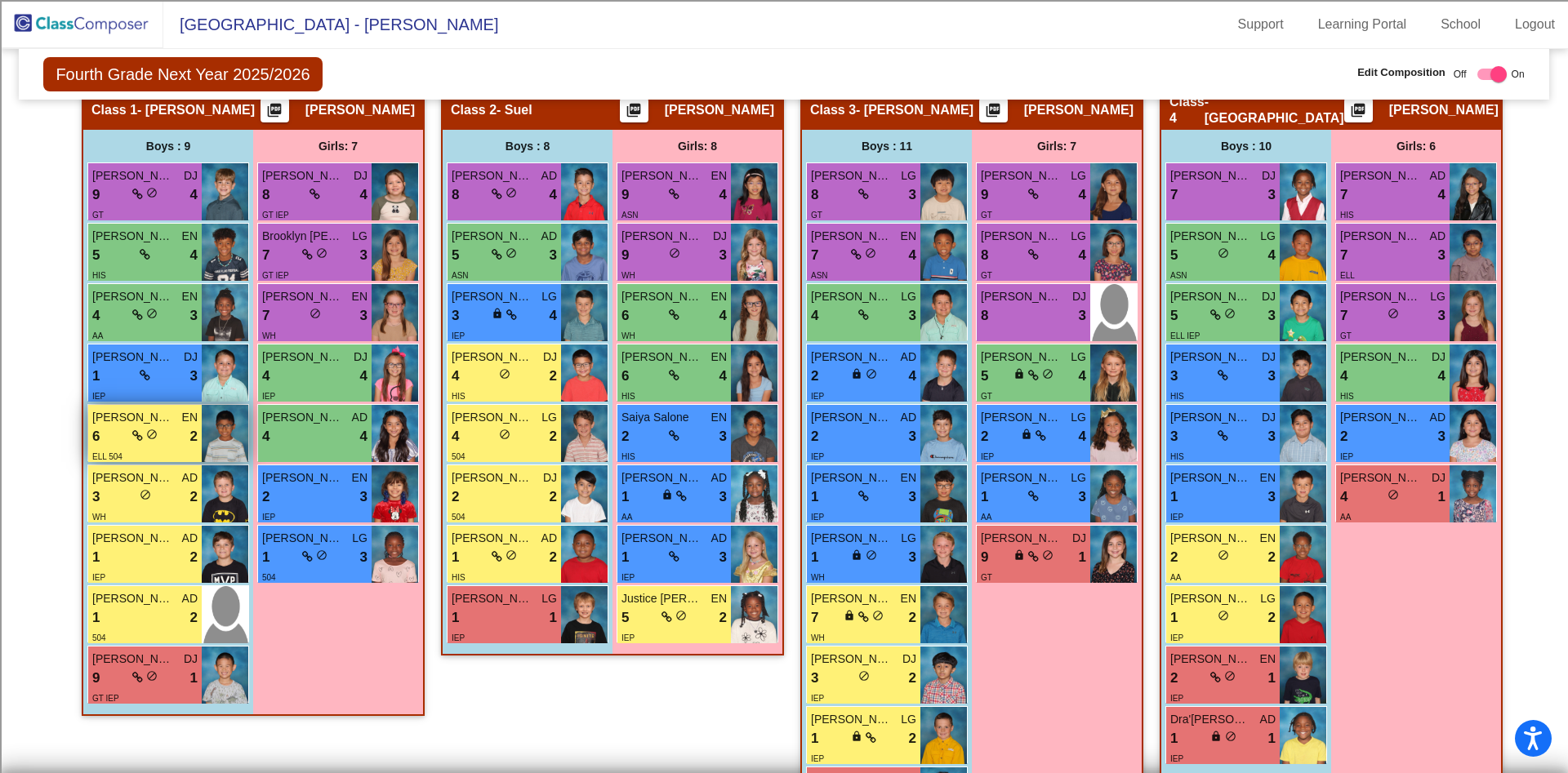 click on "6 lock do_not_disturb_alt 2" at bounding box center [145, 437] 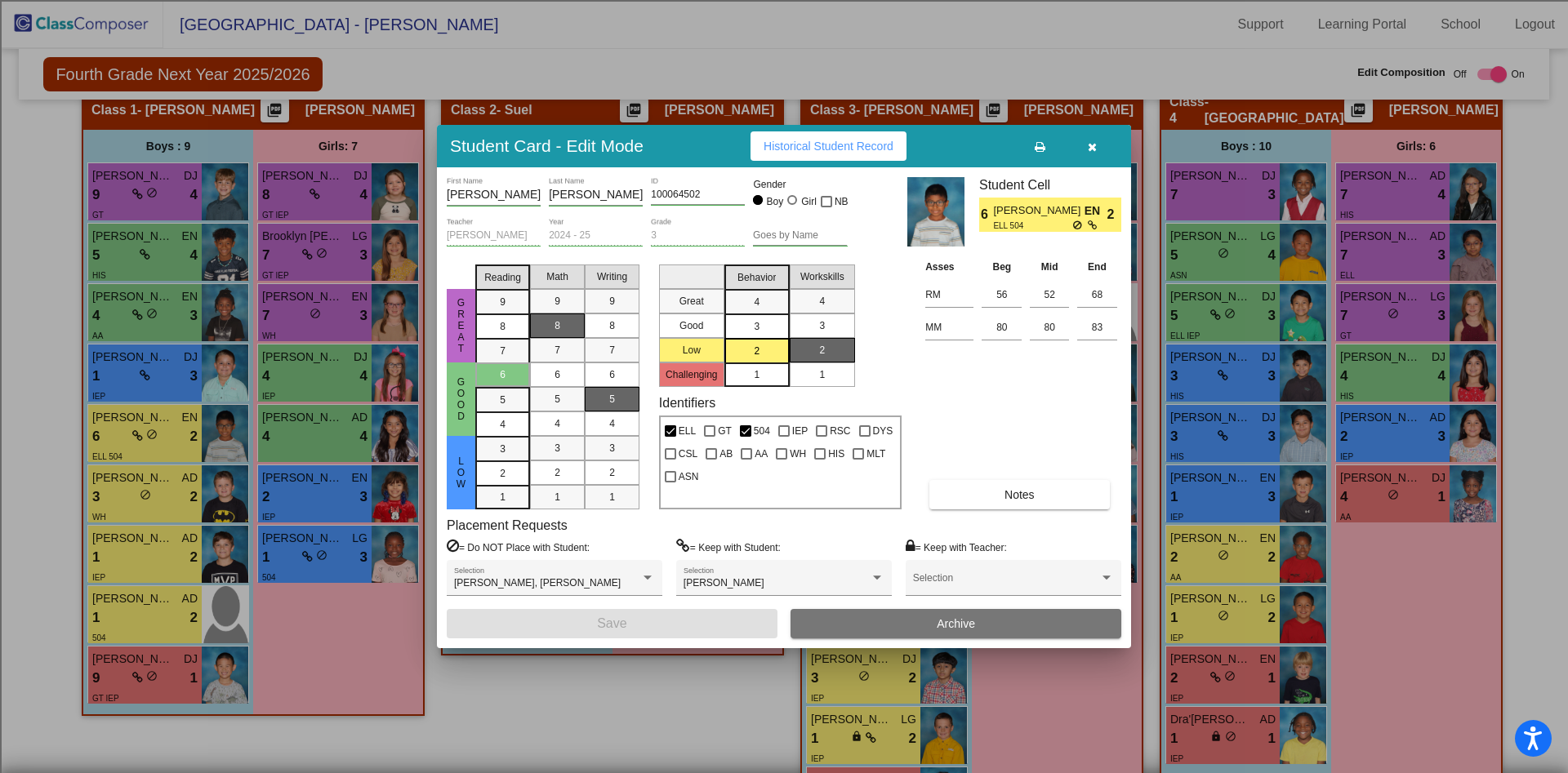 click at bounding box center [1092, 146] 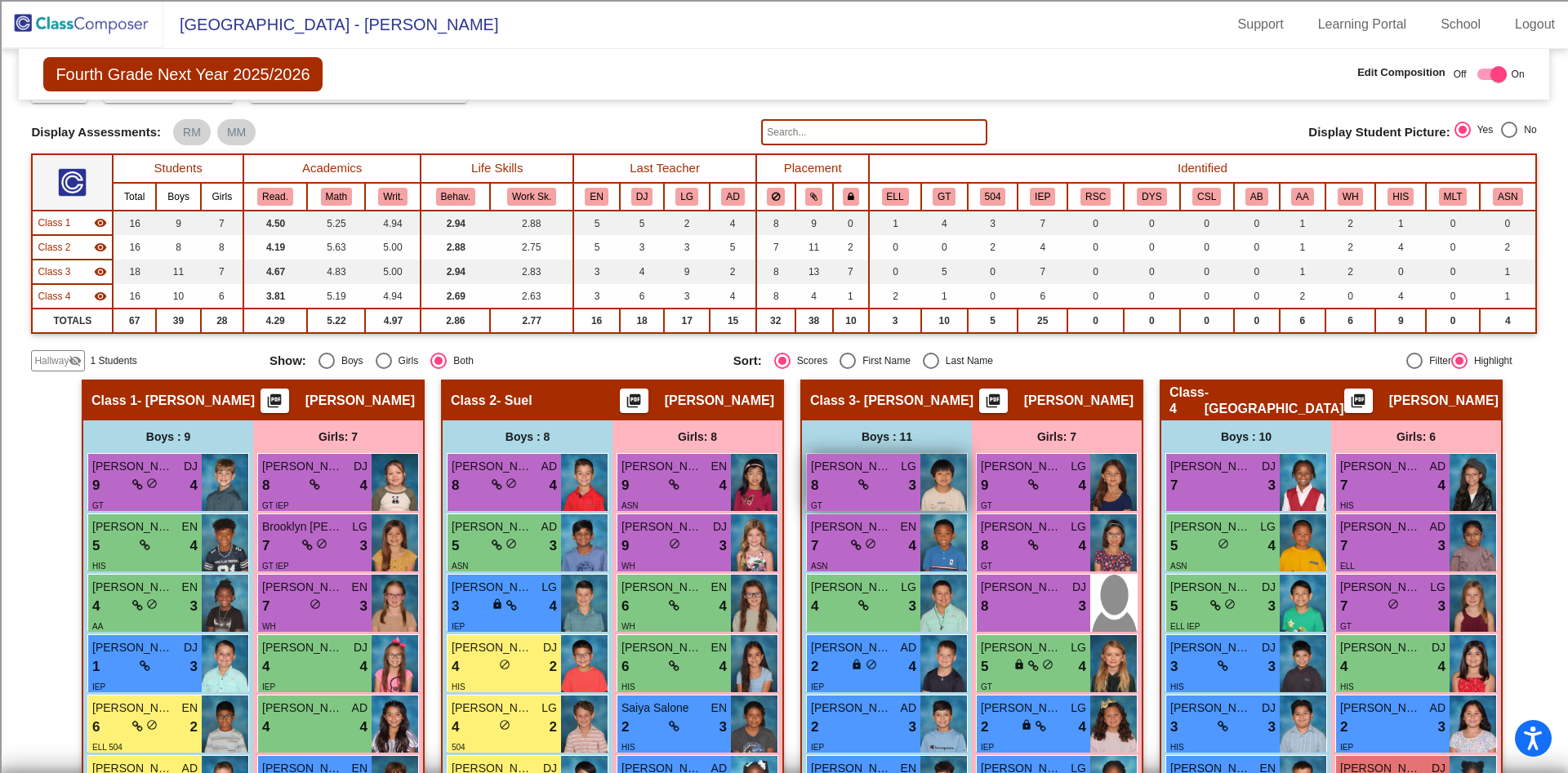 scroll, scrollTop: 0, scrollLeft: 0, axis: both 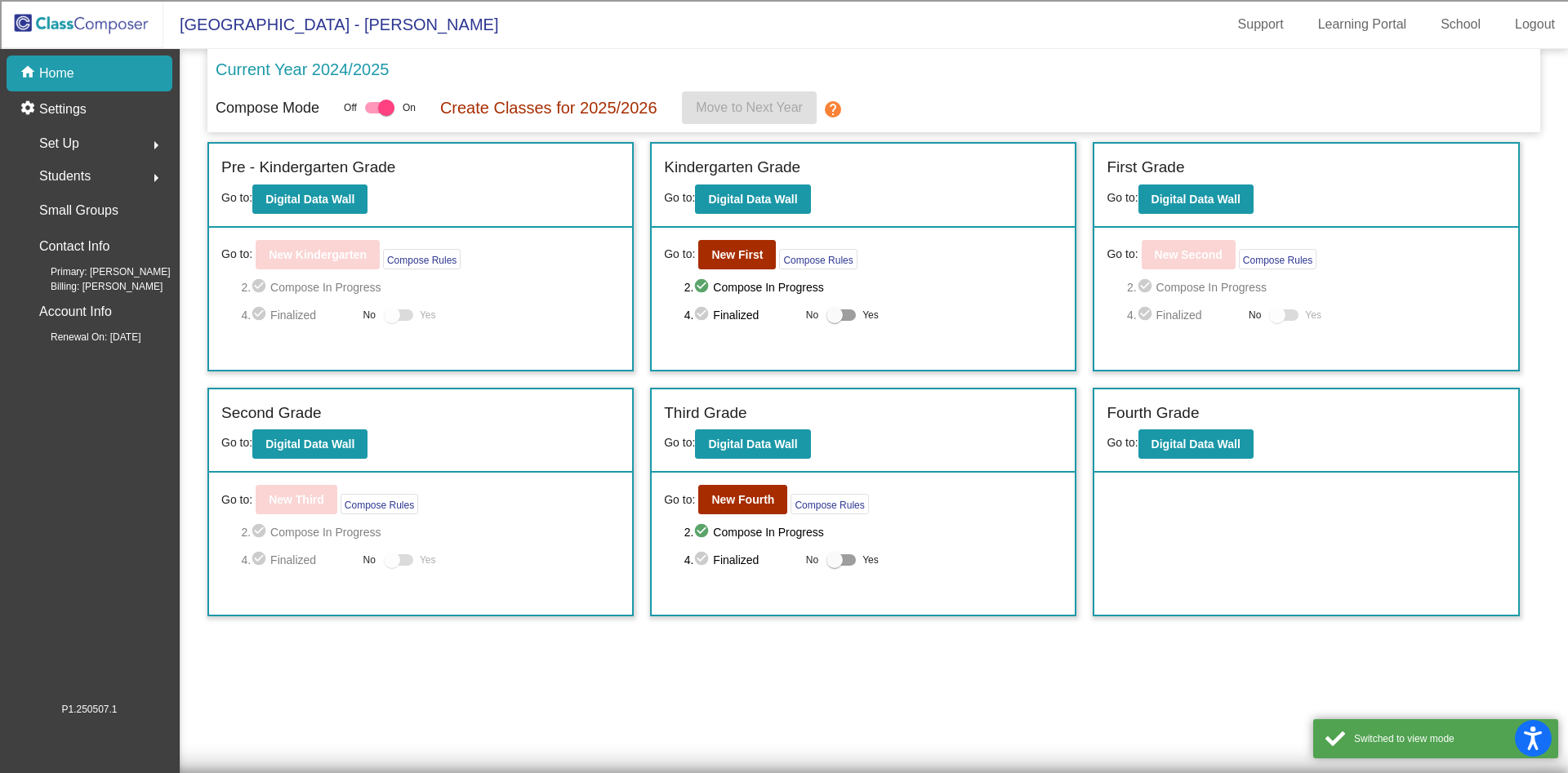 drag, startPoint x: 629, startPoint y: 535, endPoint x: 663, endPoint y: 529, distance: 34.525353 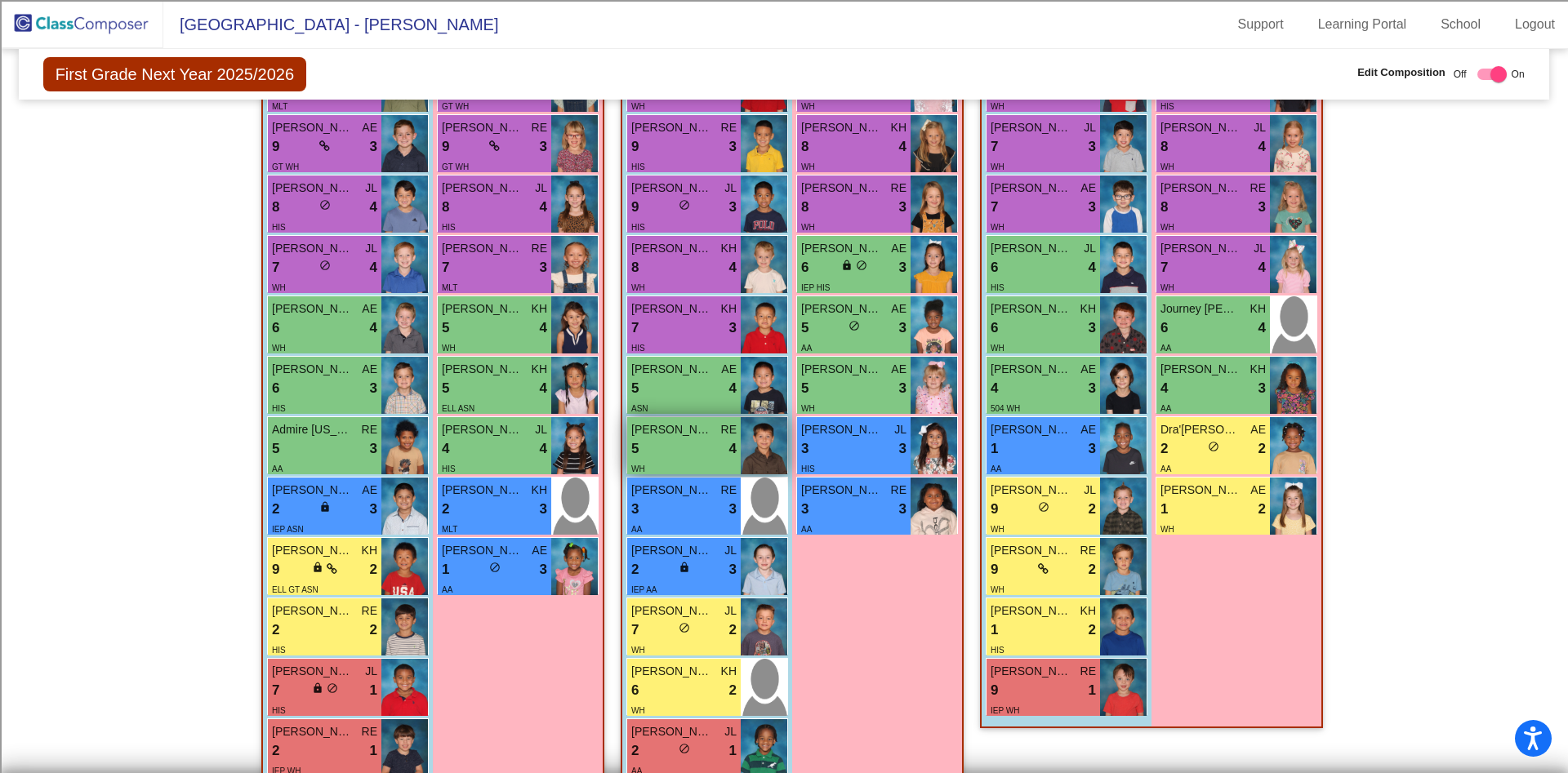 scroll, scrollTop: 483, scrollLeft: 0, axis: vertical 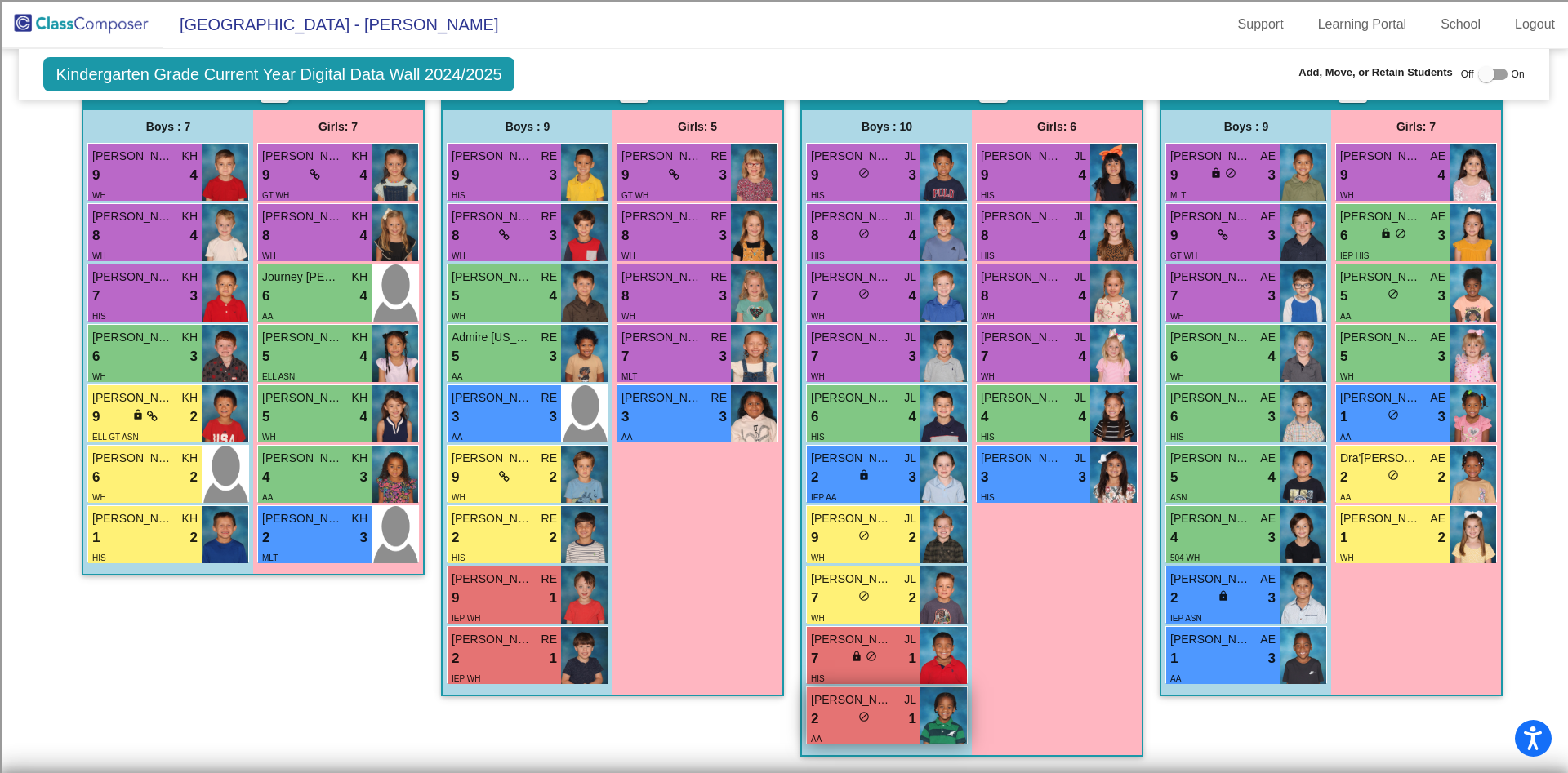 click at bounding box center [943, 716] 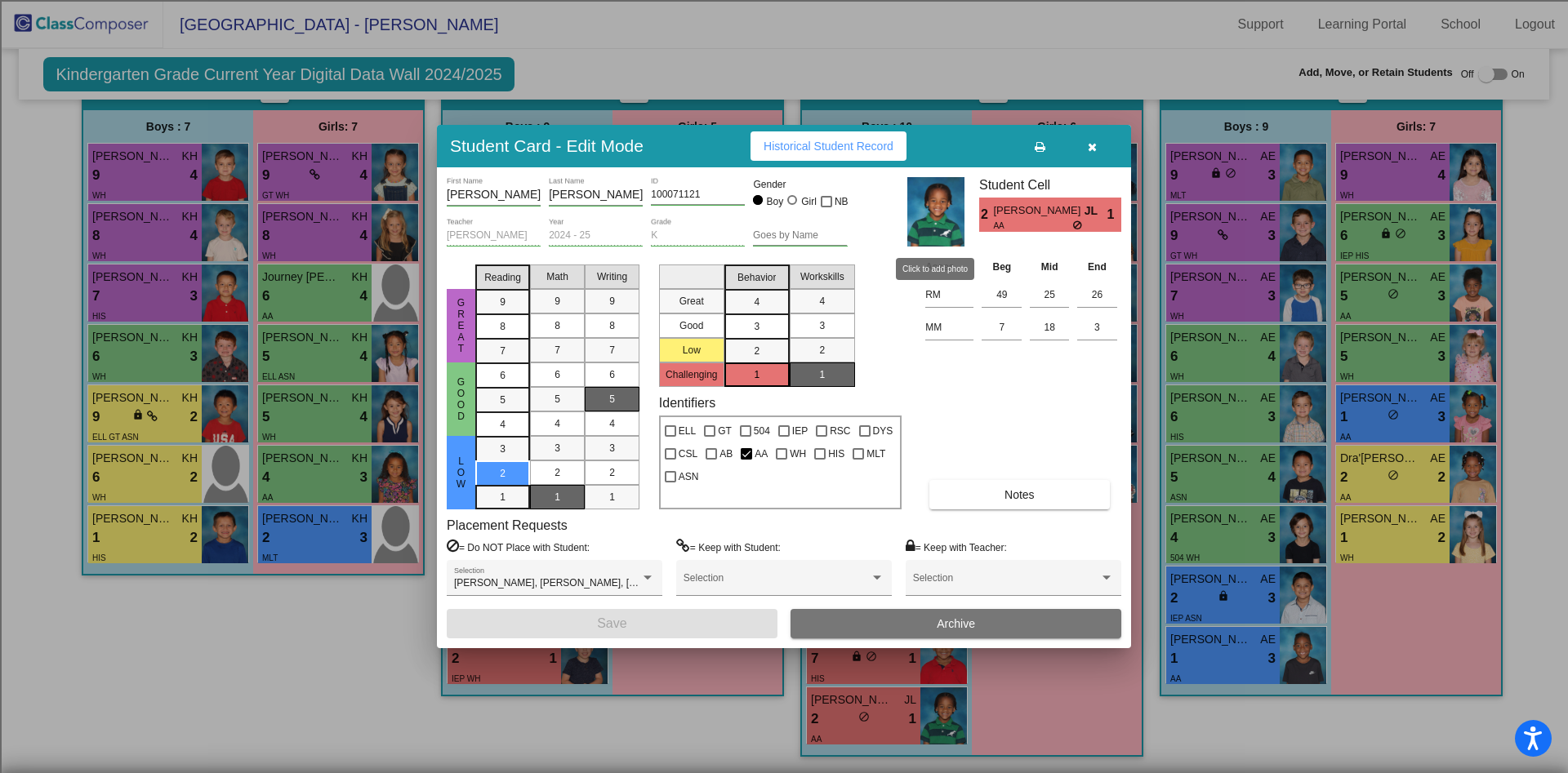 click at bounding box center (936, 211) 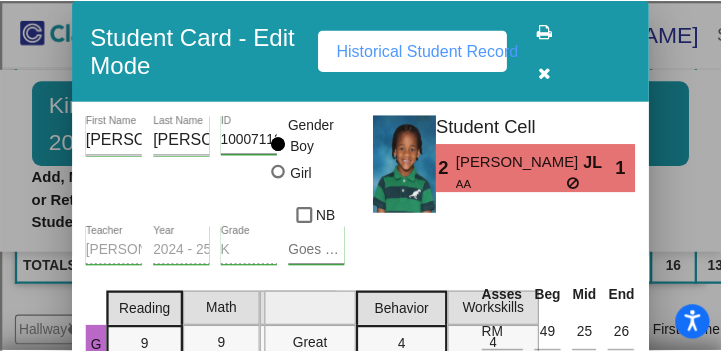 scroll, scrollTop: 482, scrollLeft: 0, axis: vertical 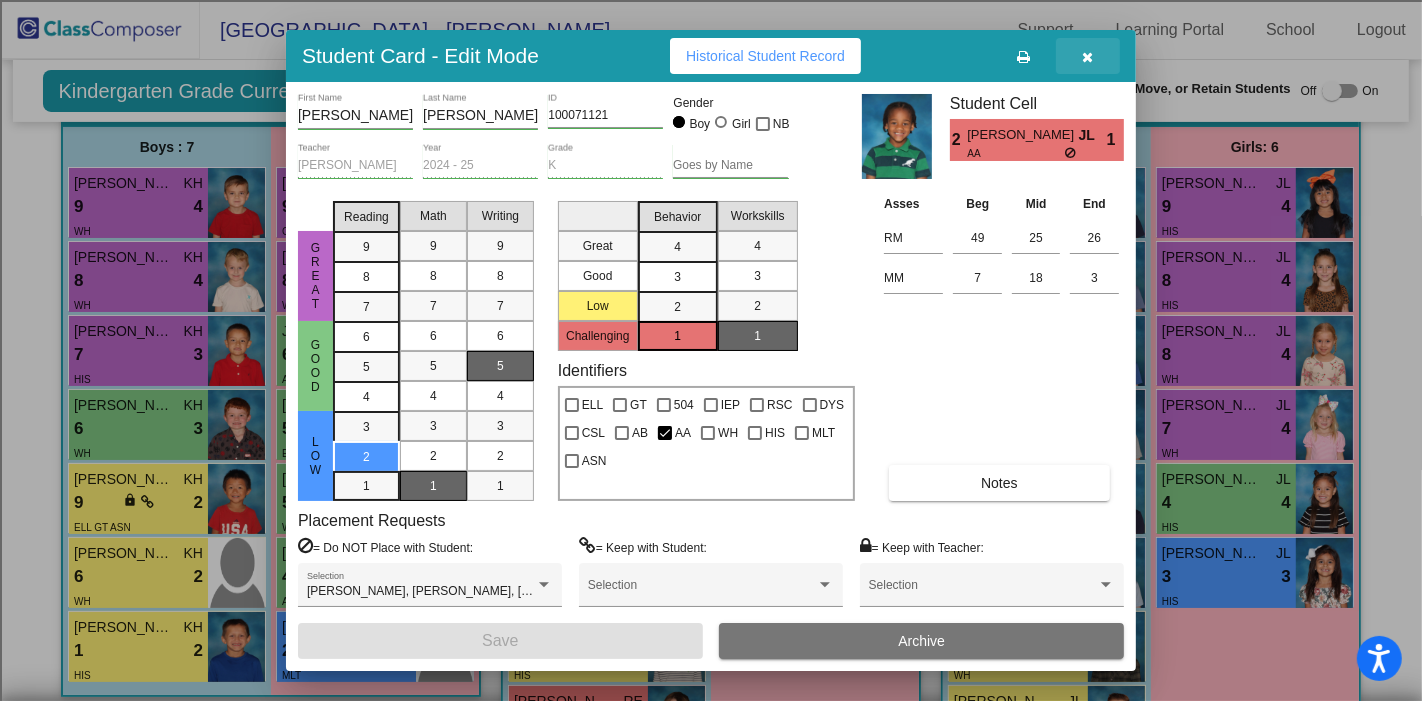 click at bounding box center (1088, 56) 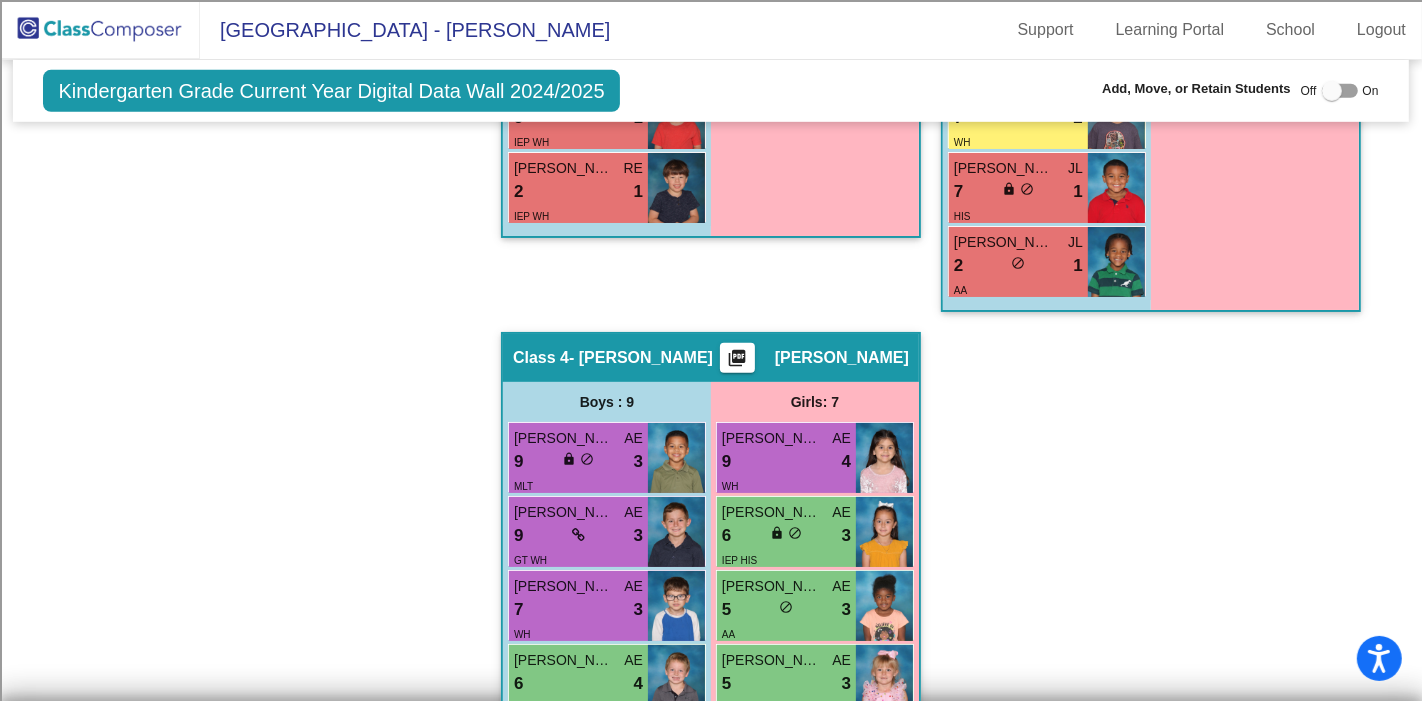 scroll, scrollTop: 1379, scrollLeft: 0, axis: vertical 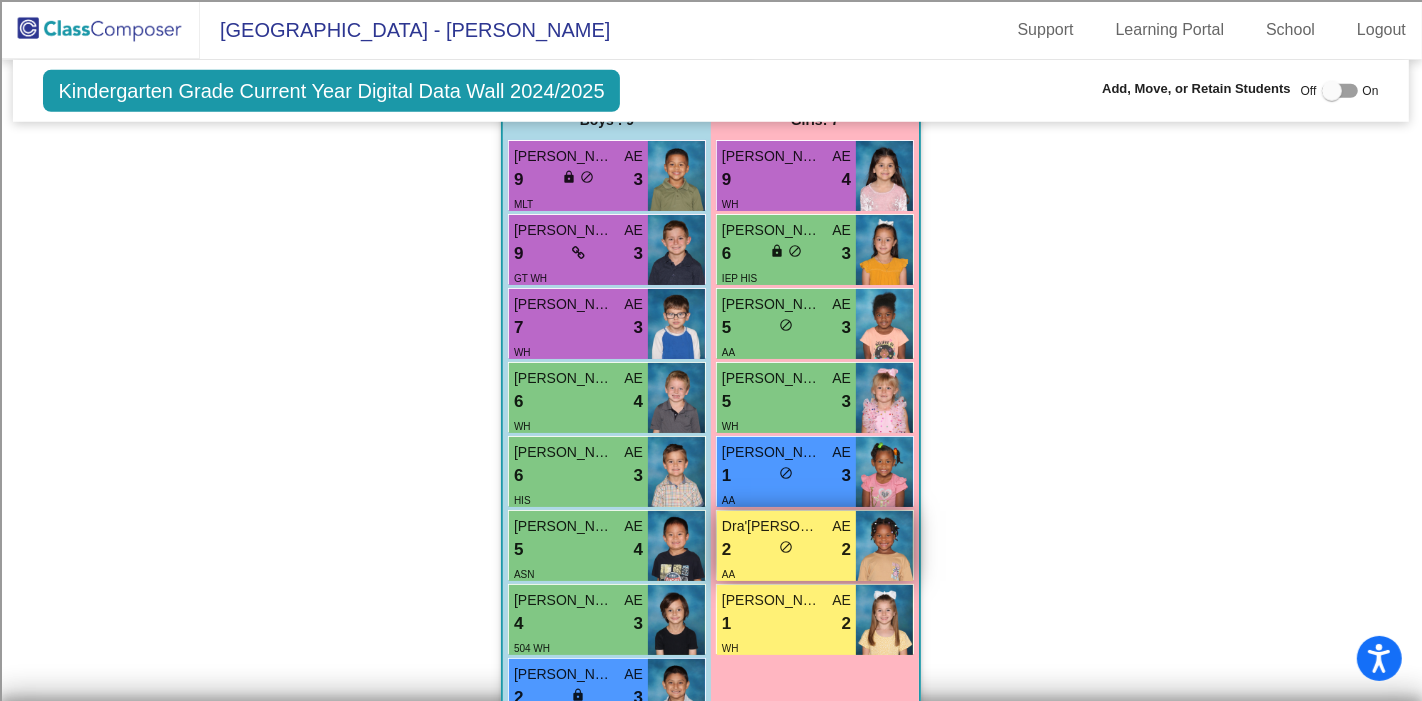 click at bounding box center [884, 546] 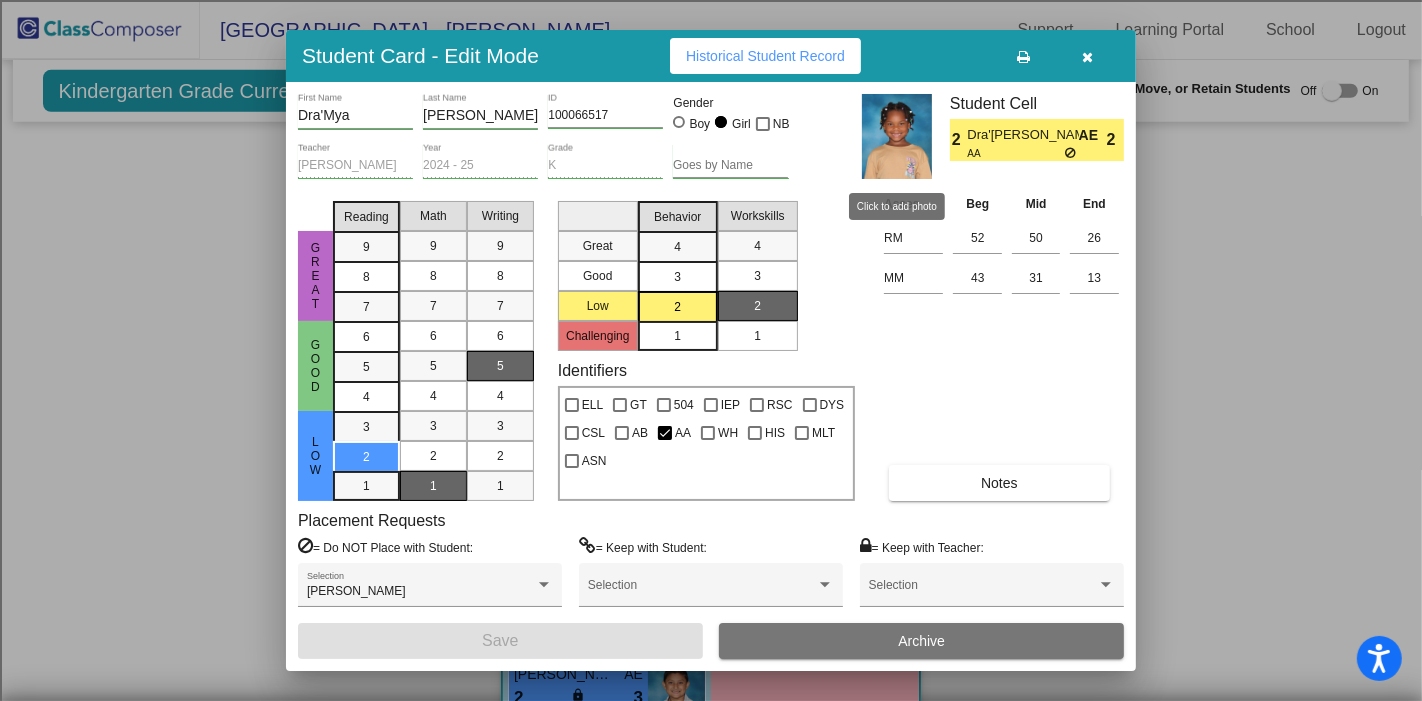 click at bounding box center (897, 136) 